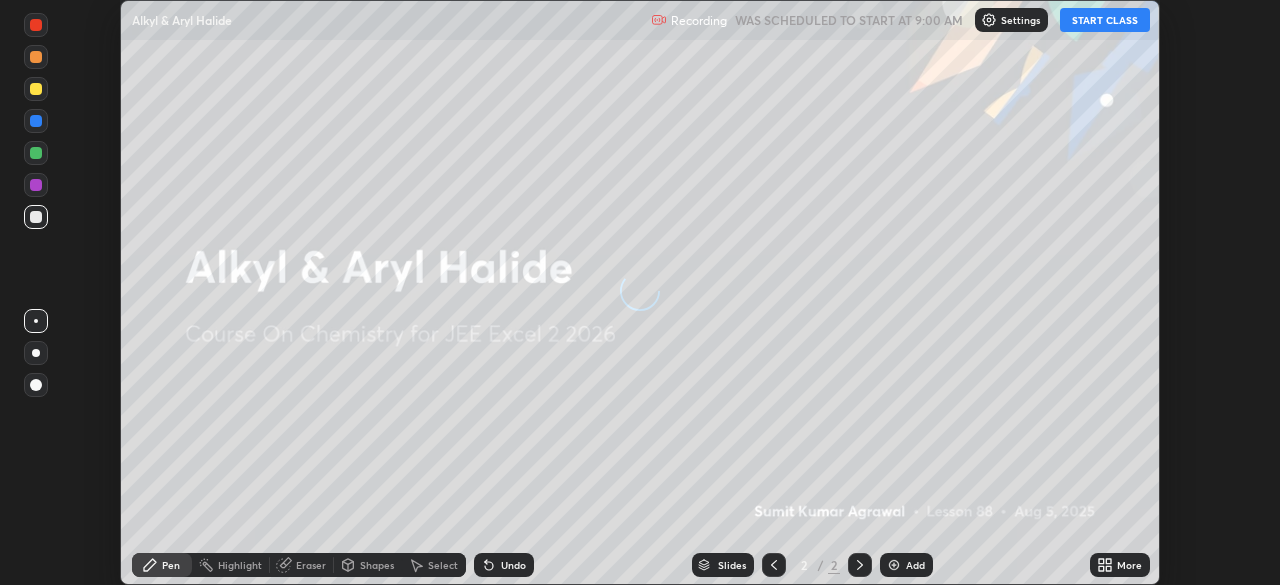 scroll, scrollTop: 0, scrollLeft: 0, axis: both 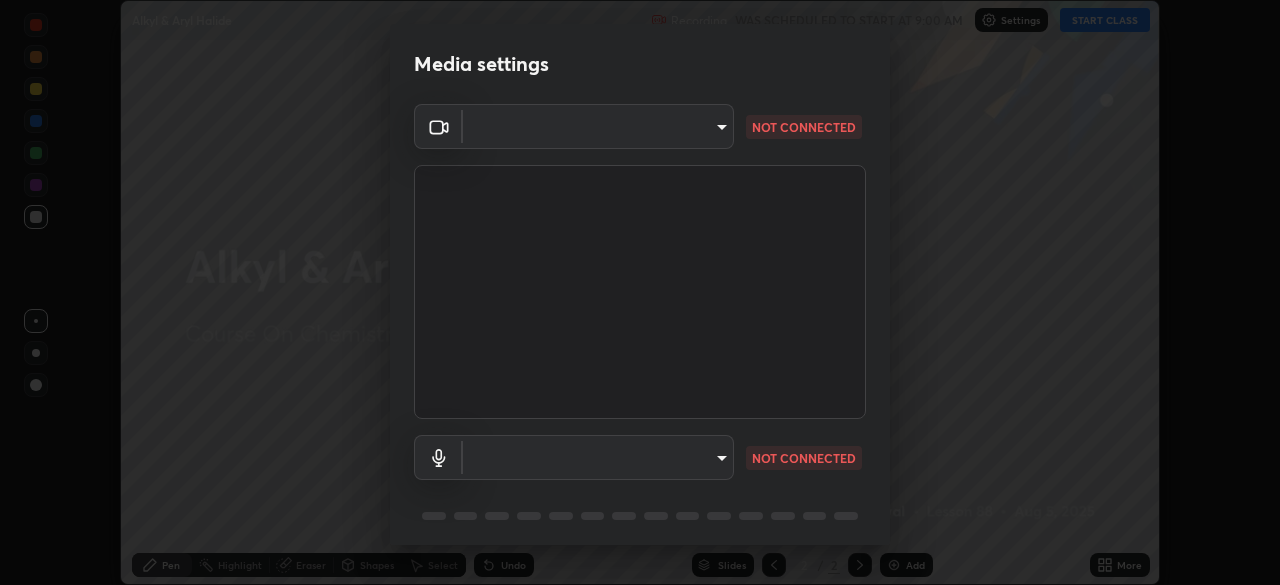 type on "57e3ca6dd86483d2bfa20ddb5cc9cb6232c8fb2c34ea93961d8bdc2c07e3a664" 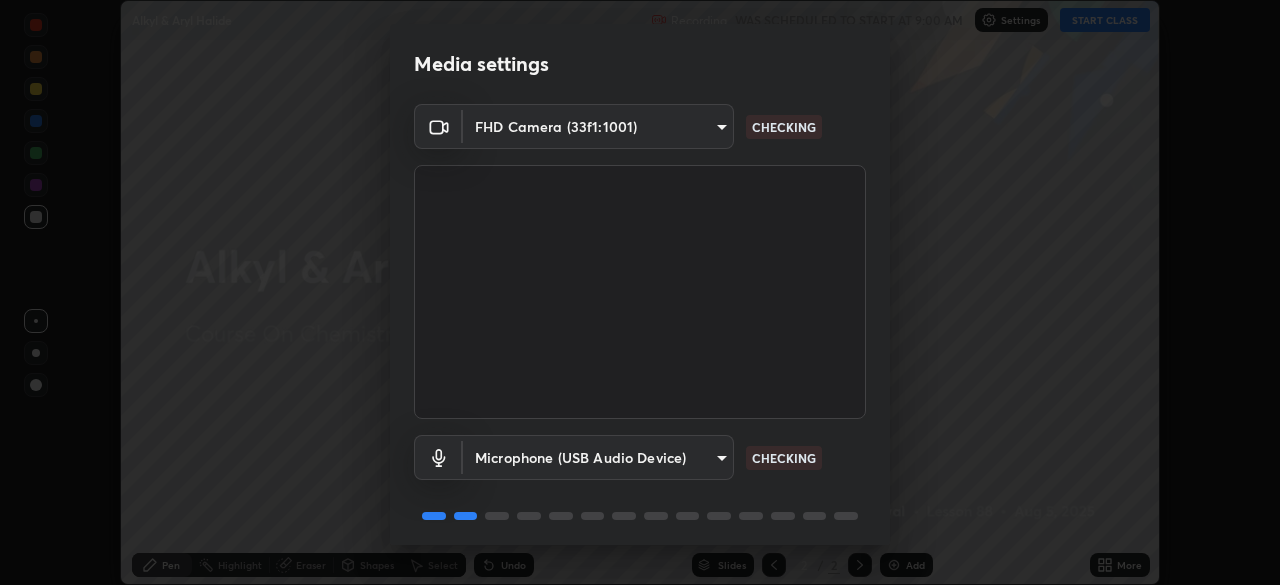 scroll, scrollTop: 71, scrollLeft: 0, axis: vertical 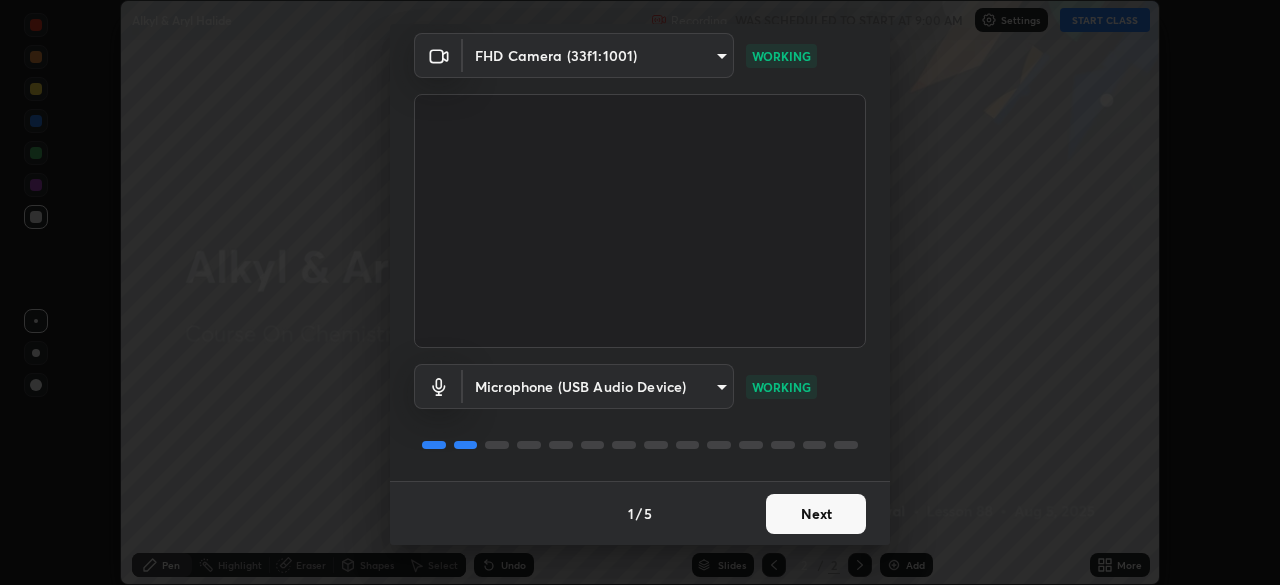 click on "Next" at bounding box center (816, 514) 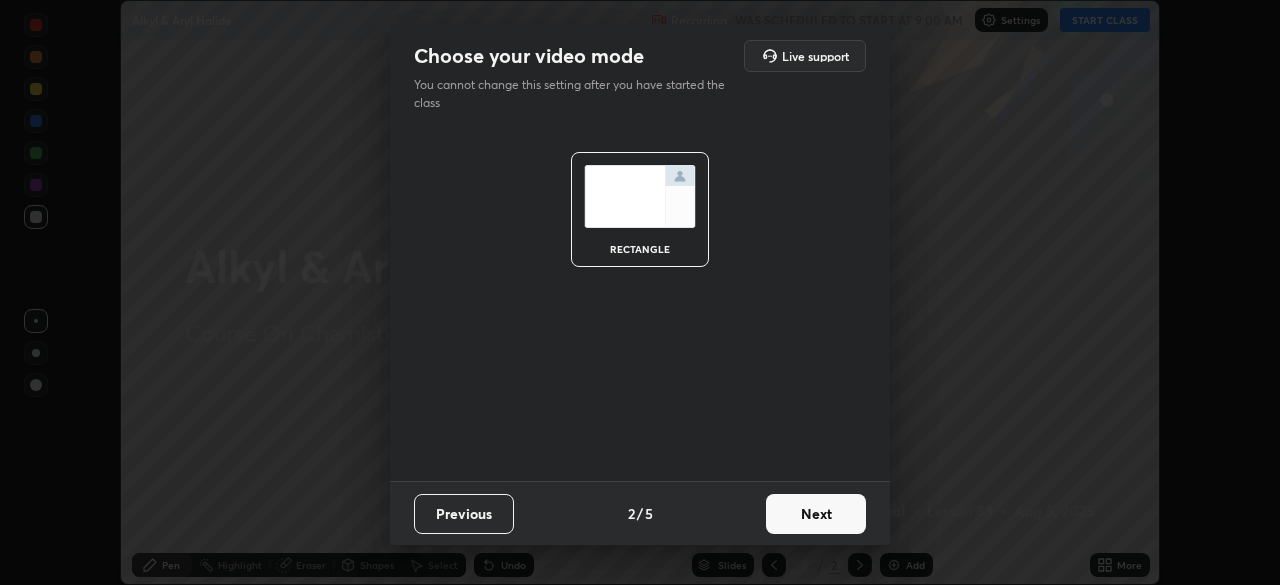 click on "Next" at bounding box center [816, 514] 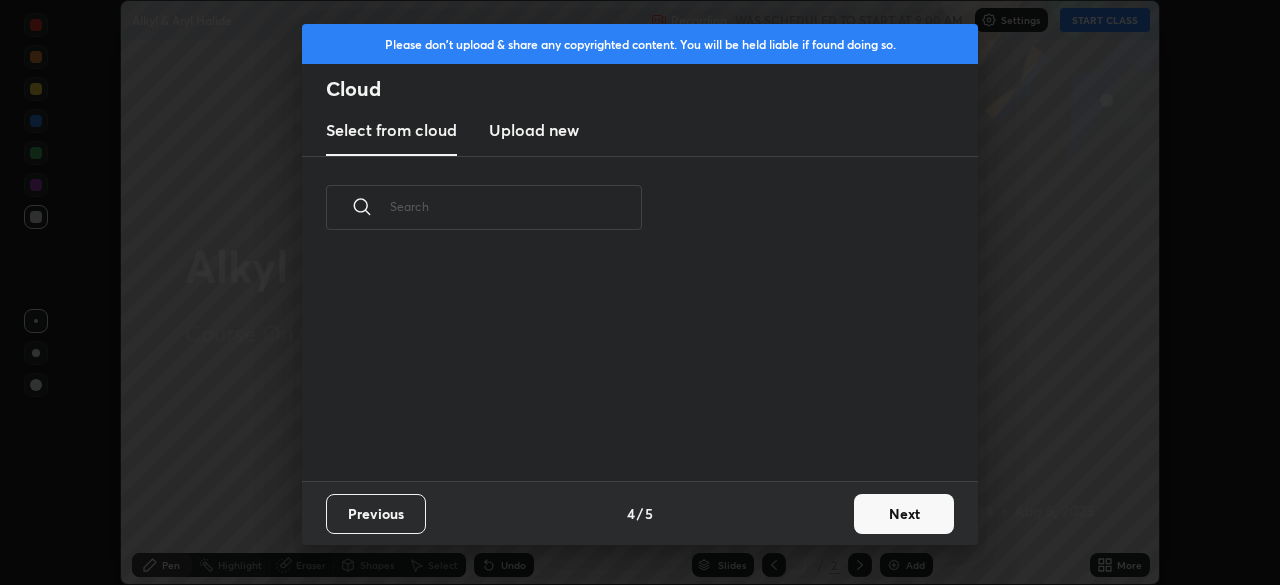click on "Next" at bounding box center [904, 514] 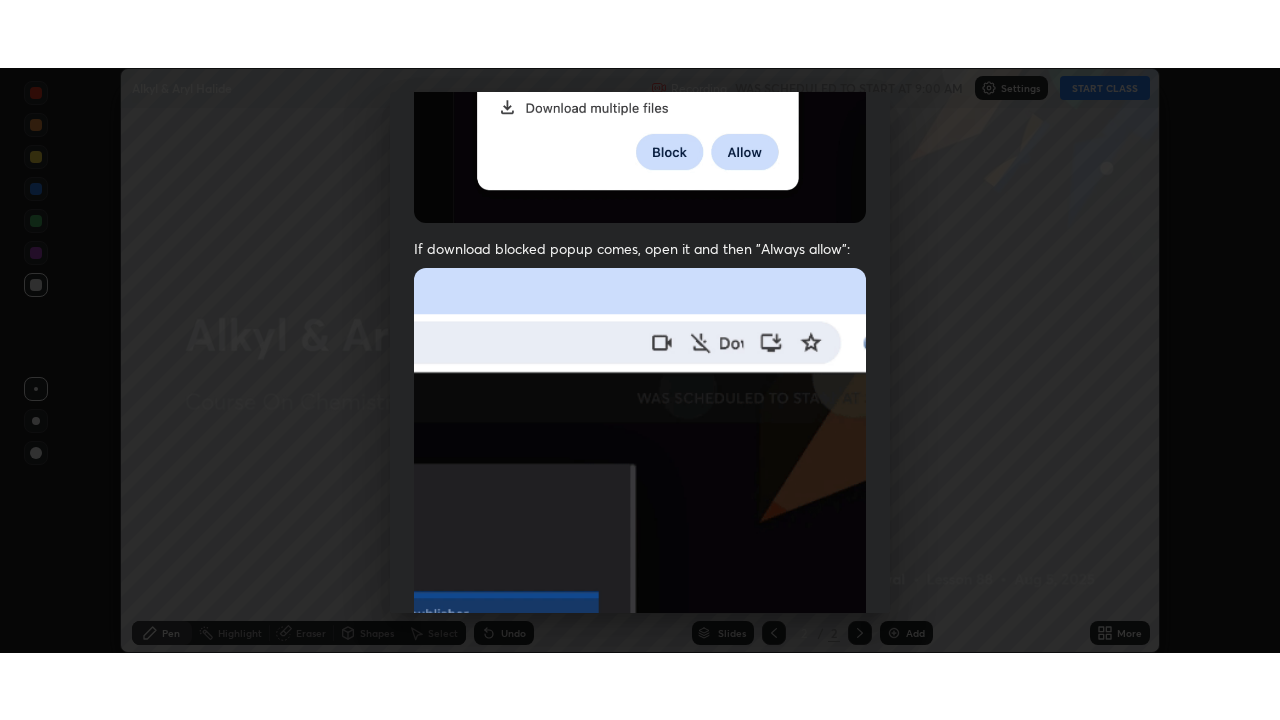 scroll, scrollTop: 479, scrollLeft: 0, axis: vertical 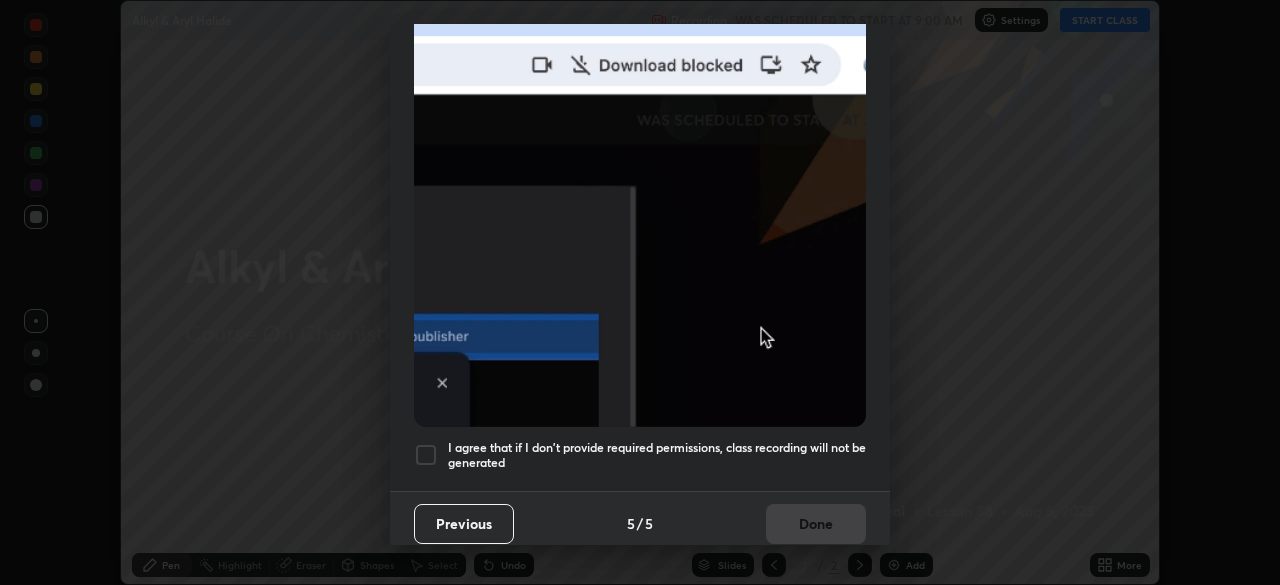 click at bounding box center (426, 455) 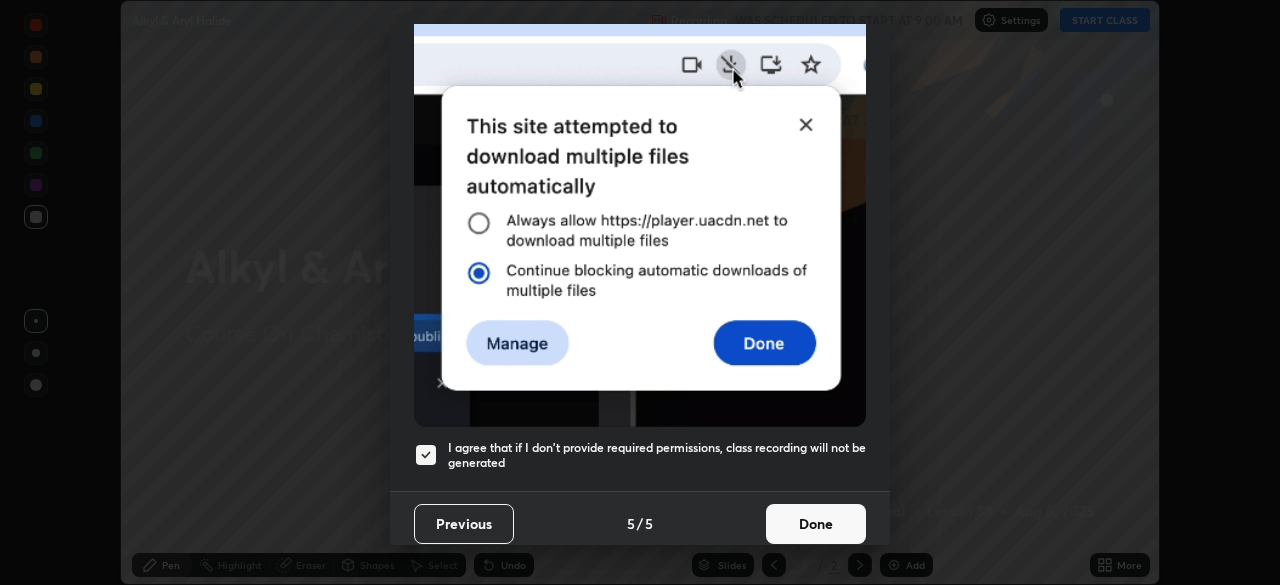 click on "Done" at bounding box center [816, 524] 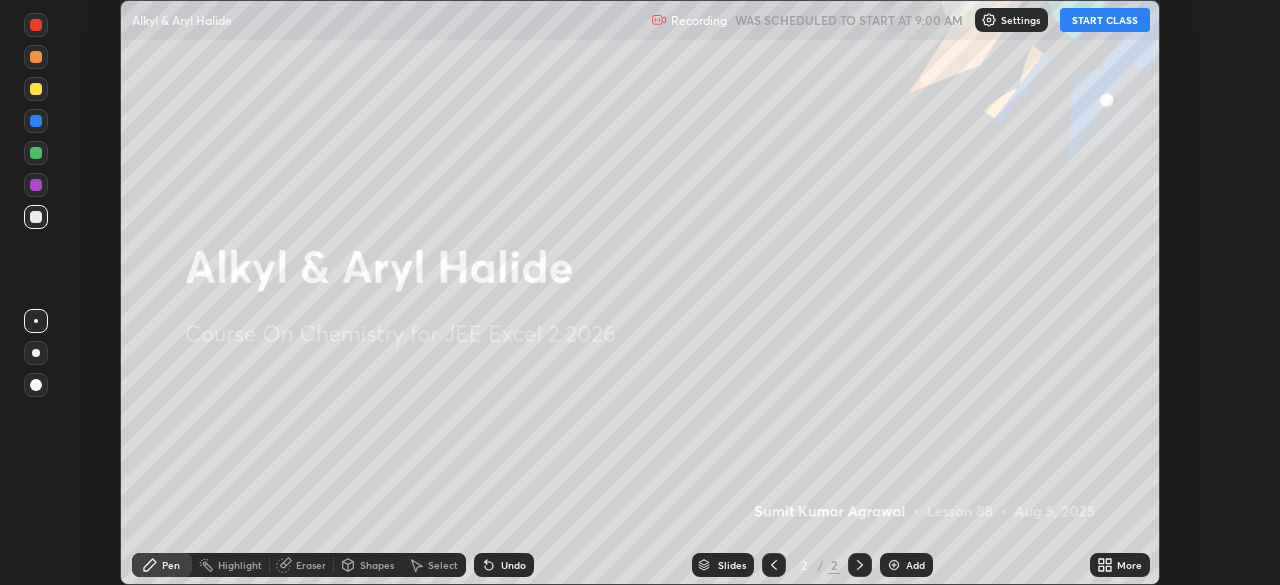 click on "START CLASS" at bounding box center [1105, 20] 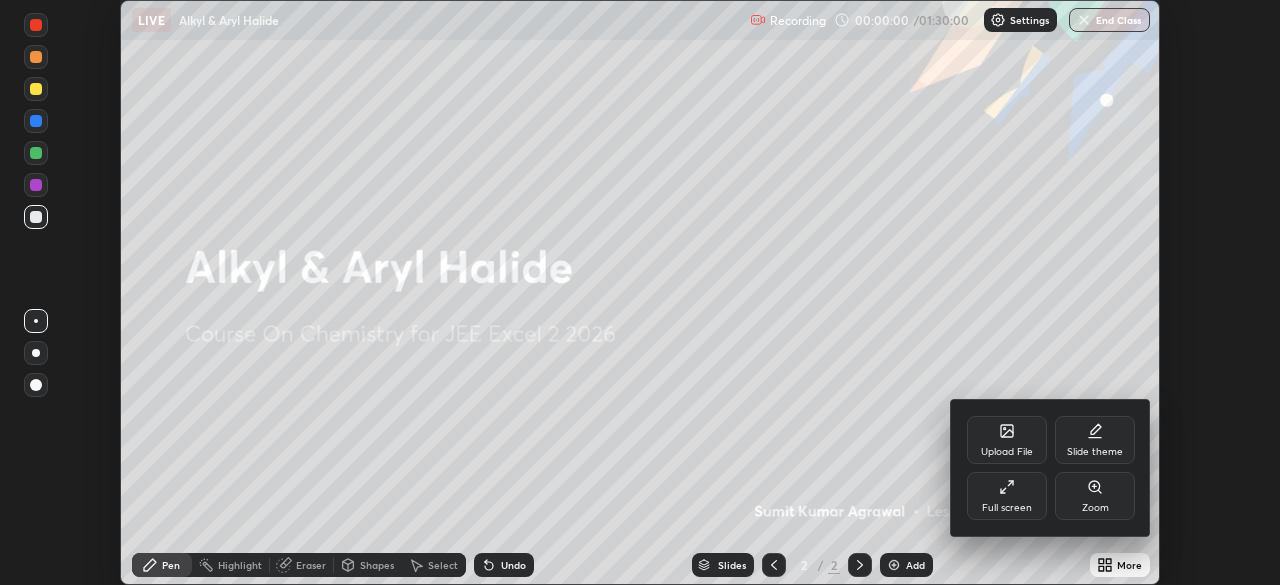 click on "Full screen" at bounding box center [1007, 496] 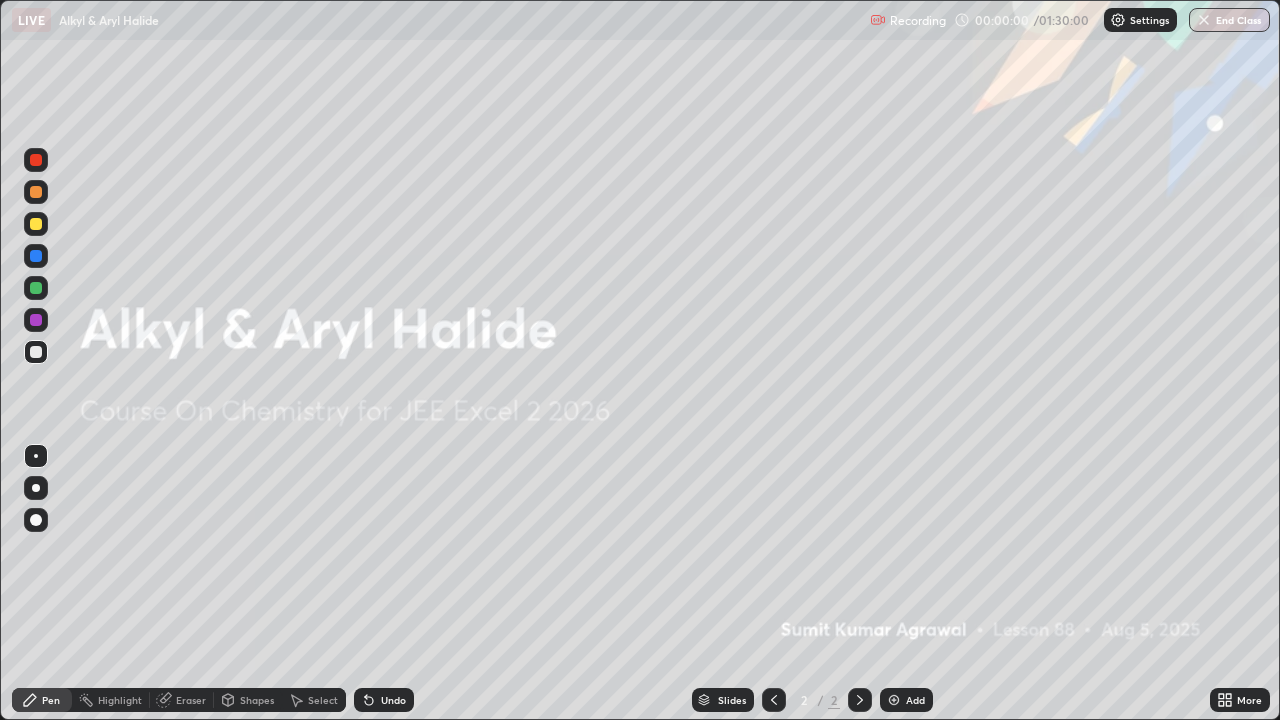 scroll, scrollTop: 99280, scrollLeft: 98720, axis: both 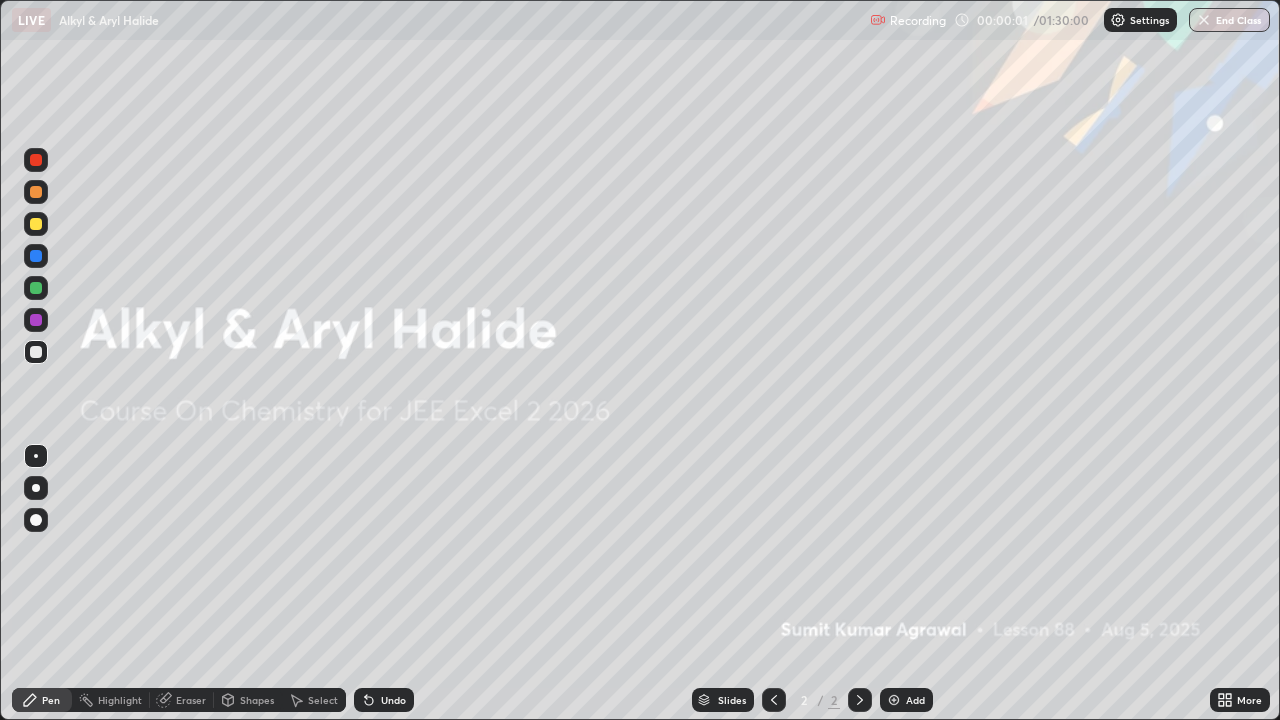 click on "Add" at bounding box center [906, 700] 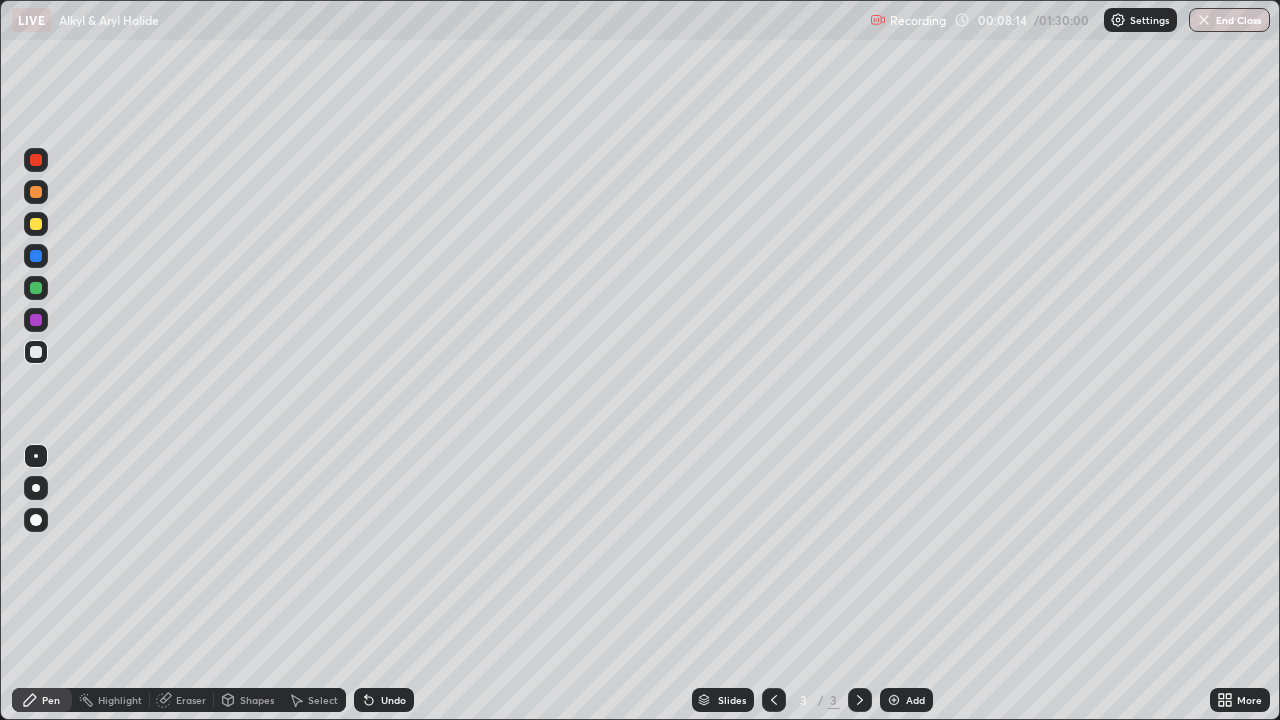 click on "Eraser" at bounding box center [191, 700] 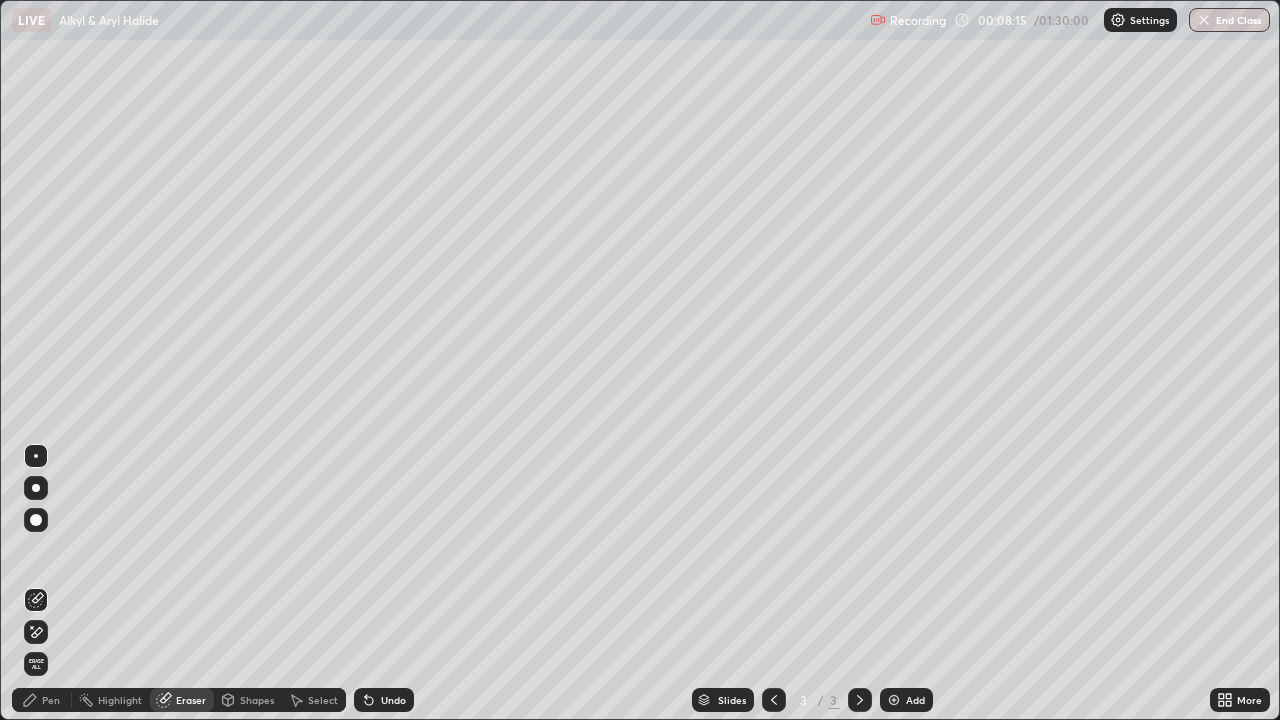 click on "Pen" at bounding box center [42, 700] 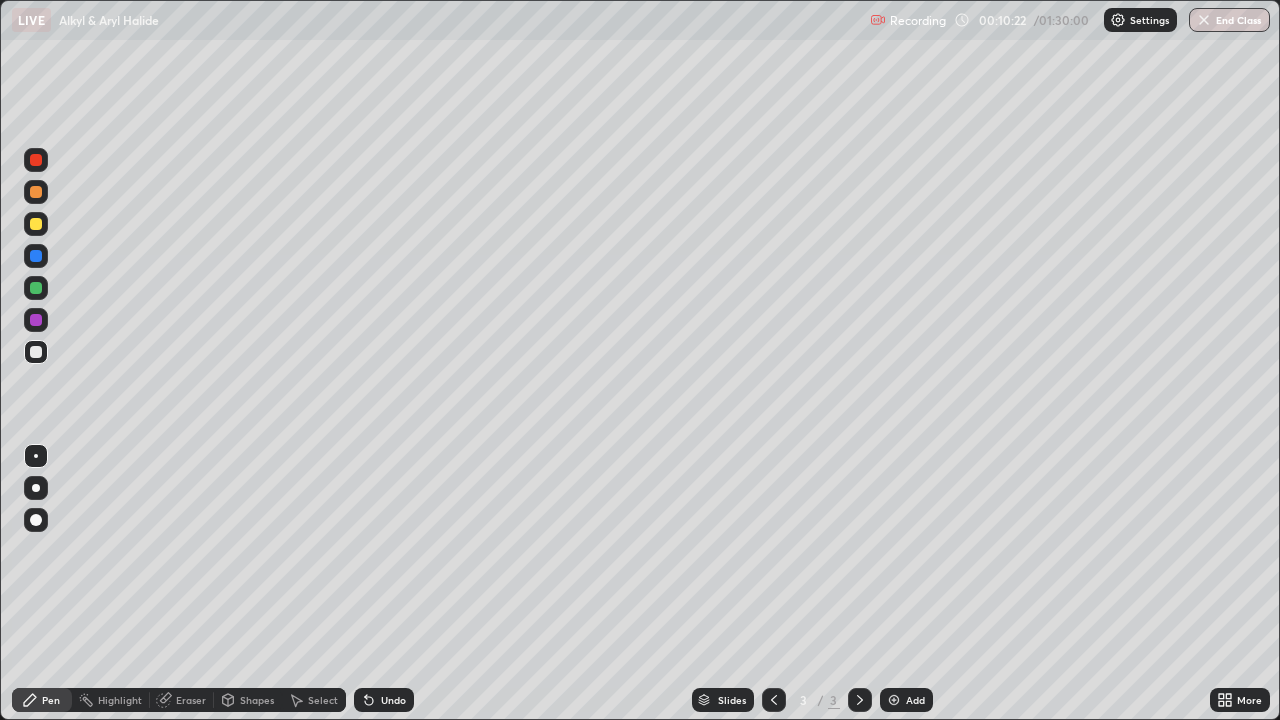 click on "Add" at bounding box center [915, 700] 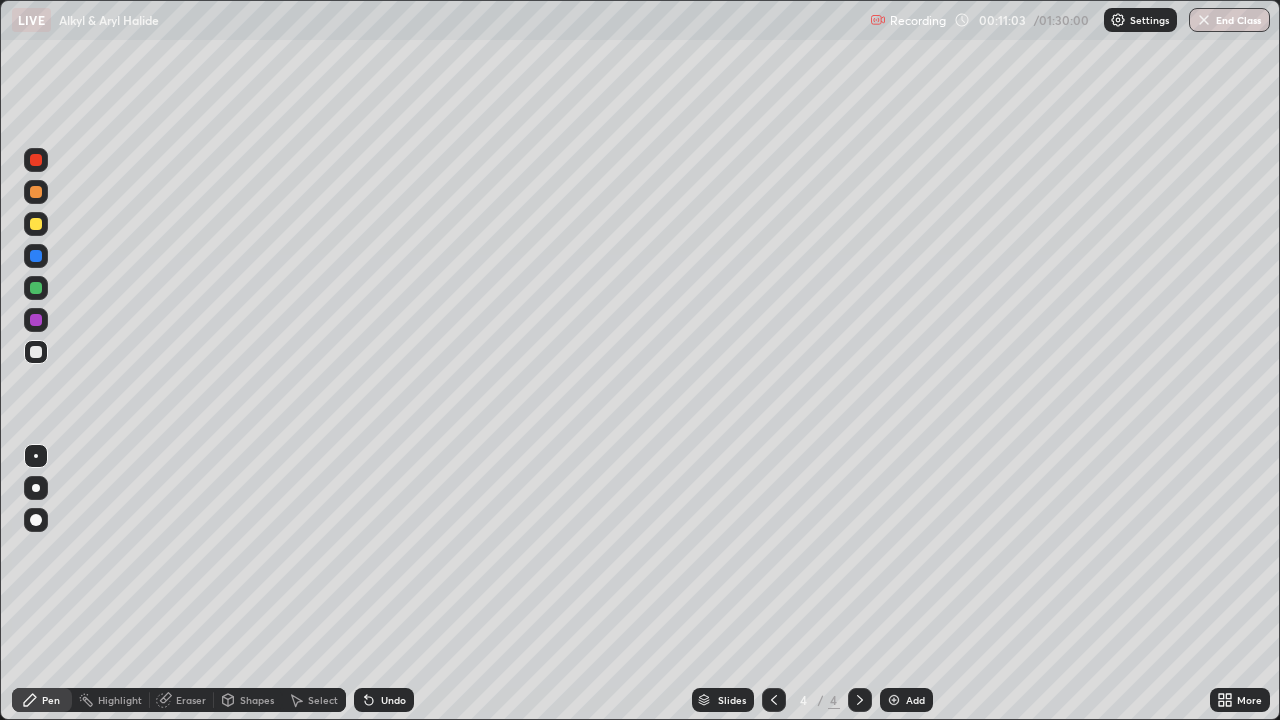 click on "Undo" at bounding box center [384, 700] 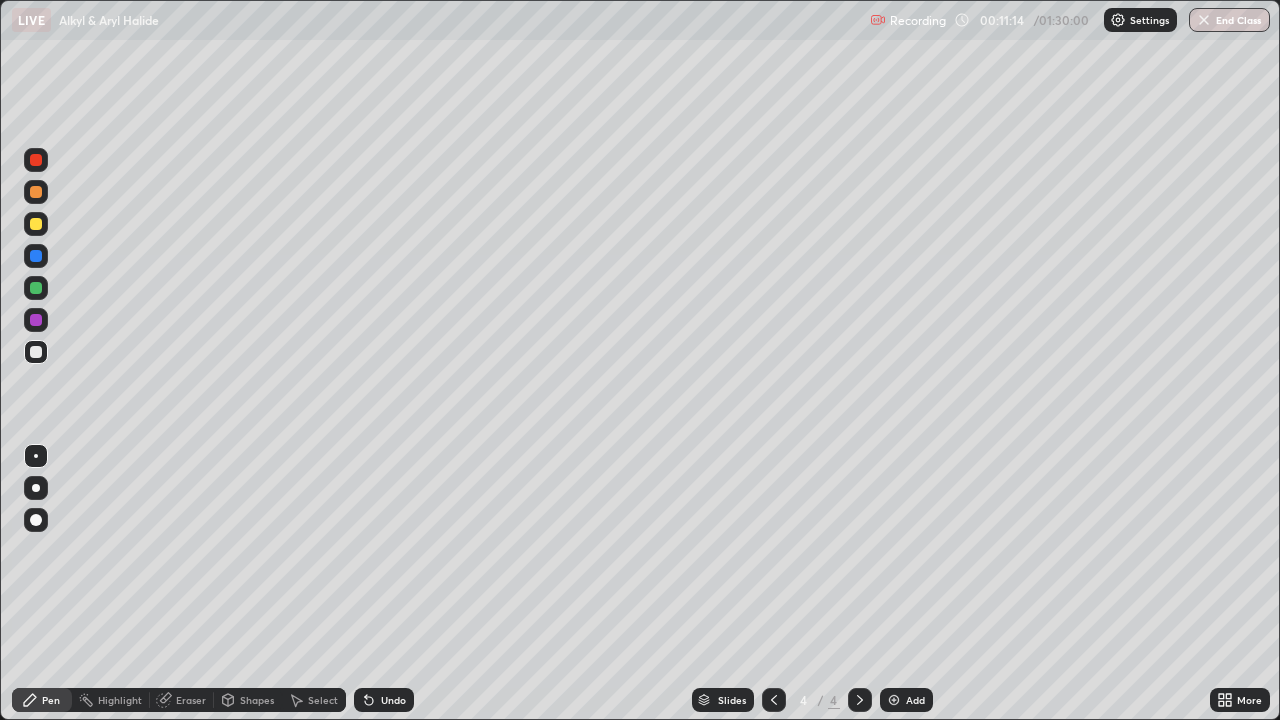 click at bounding box center [774, 700] 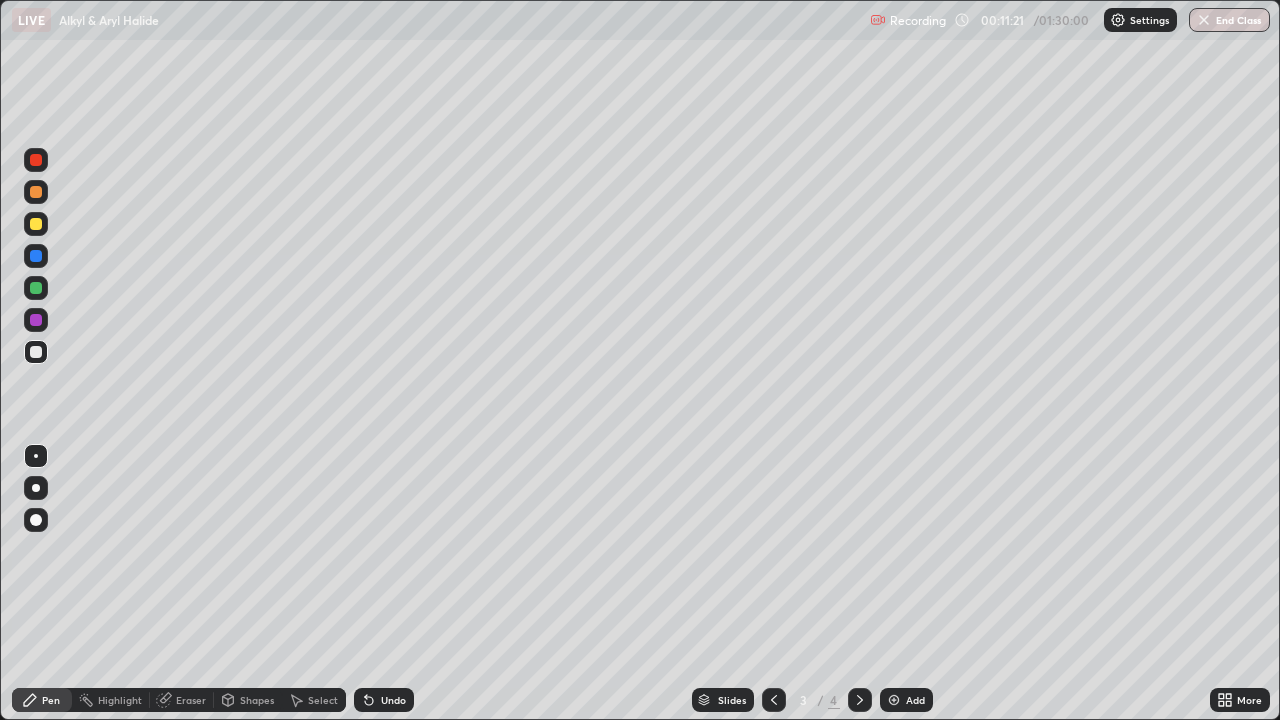 click 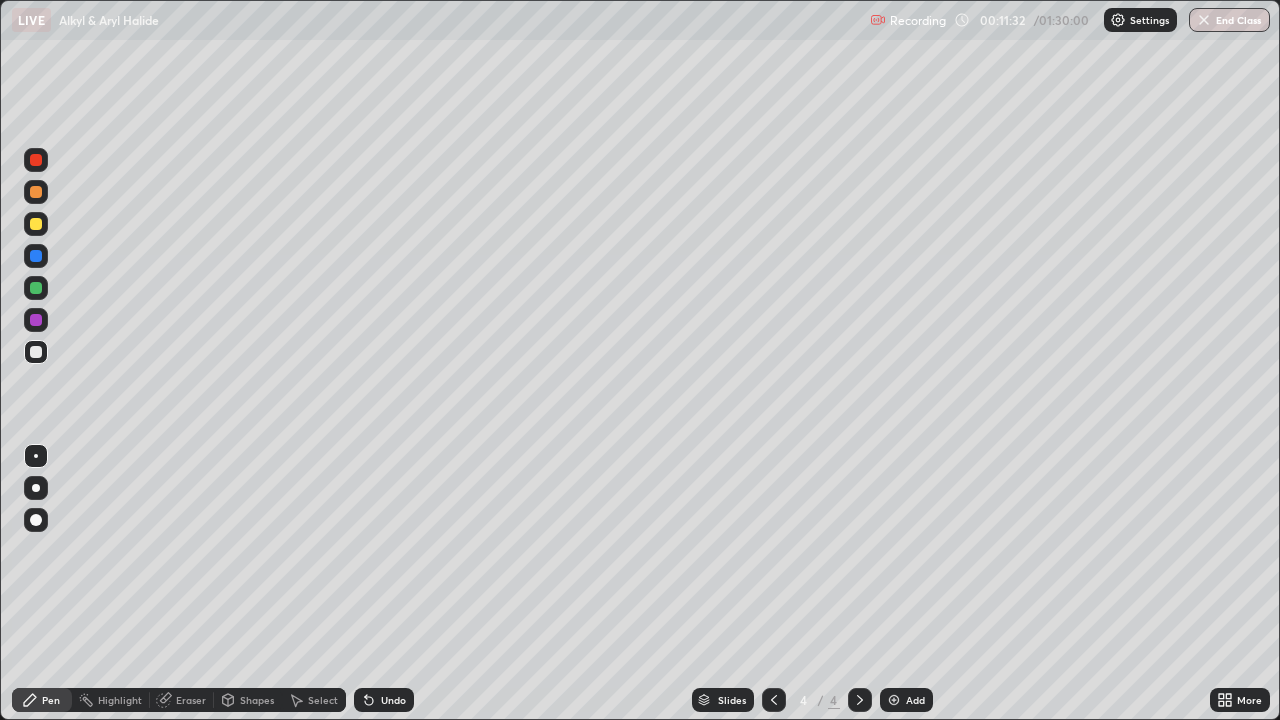 click 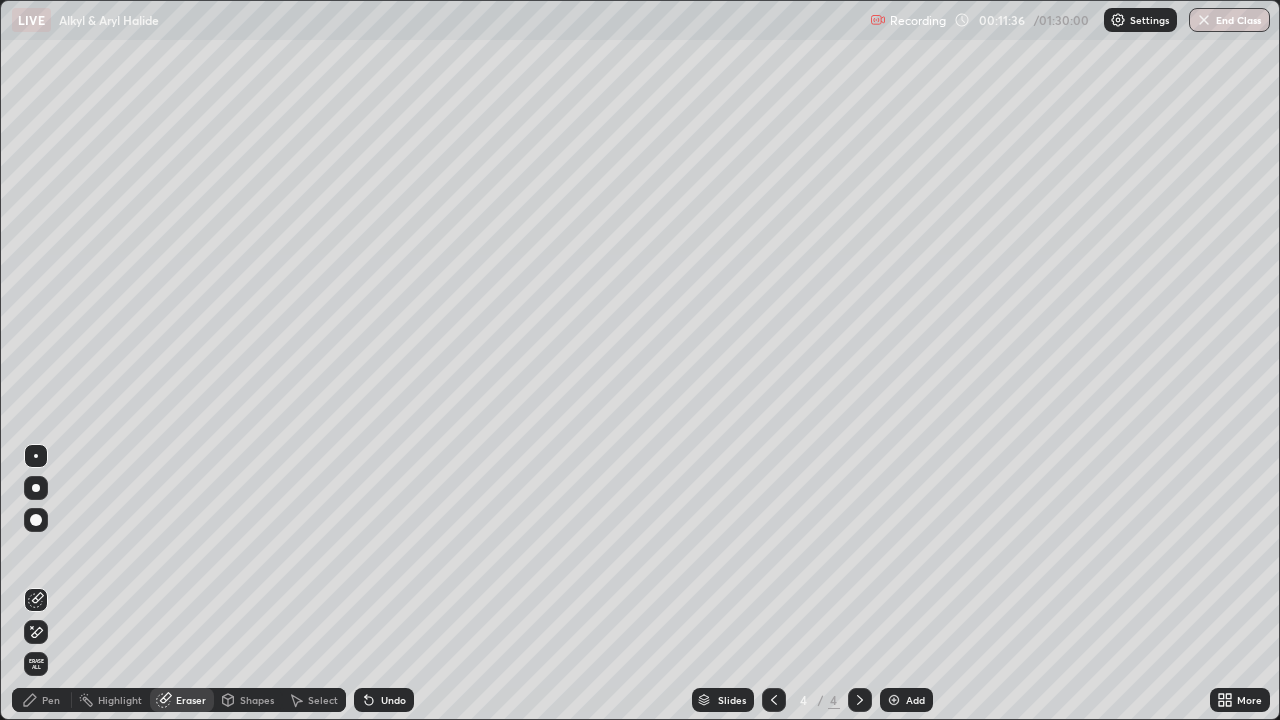 click on "Pen" at bounding box center [51, 700] 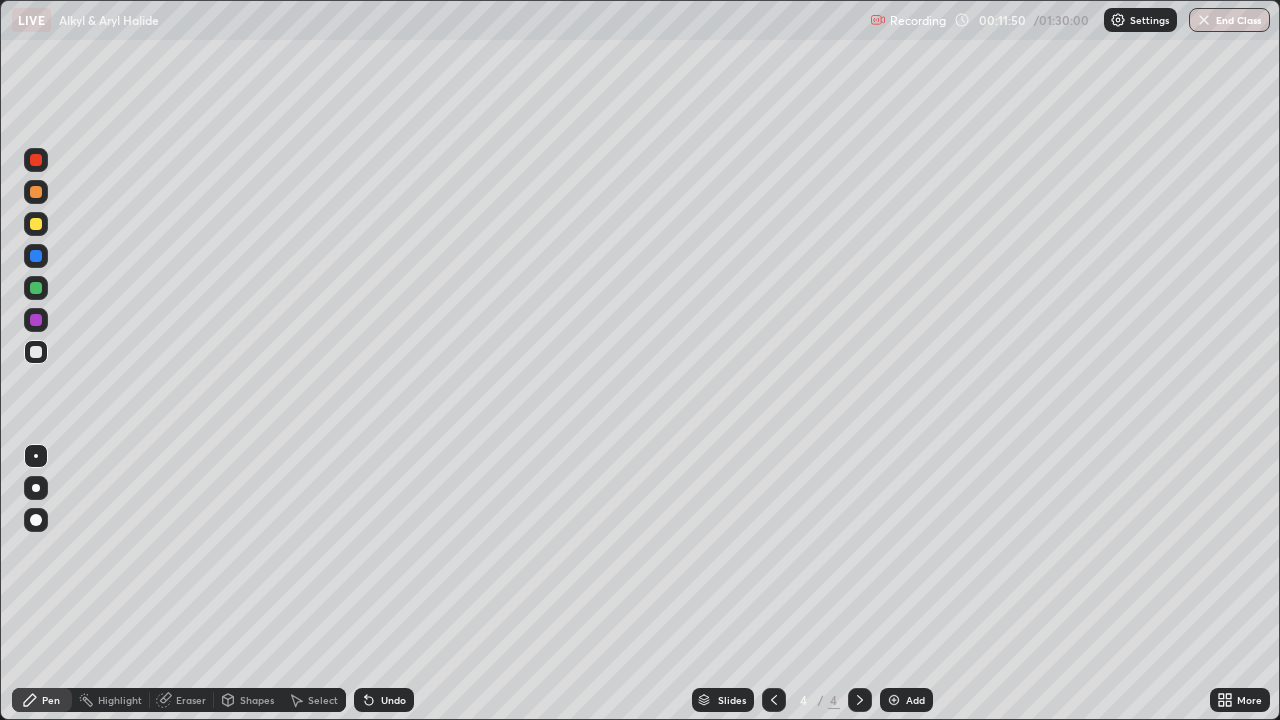 click 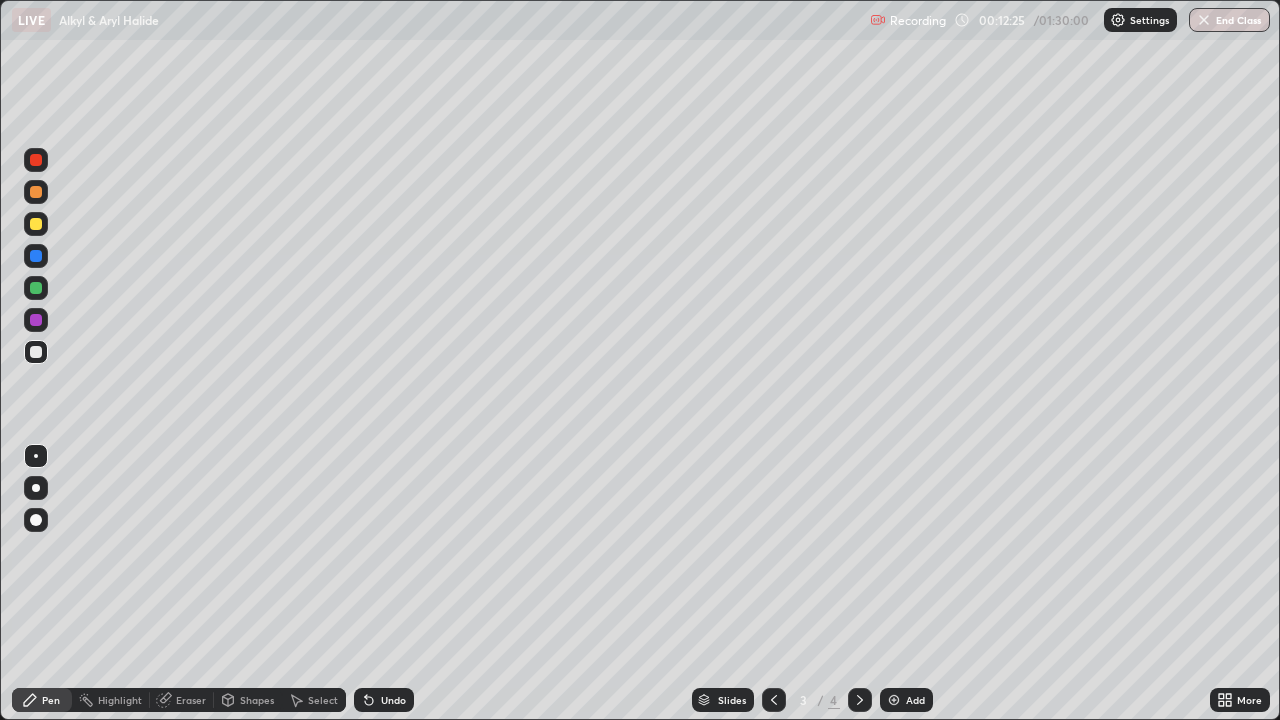 click at bounding box center [860, 700] 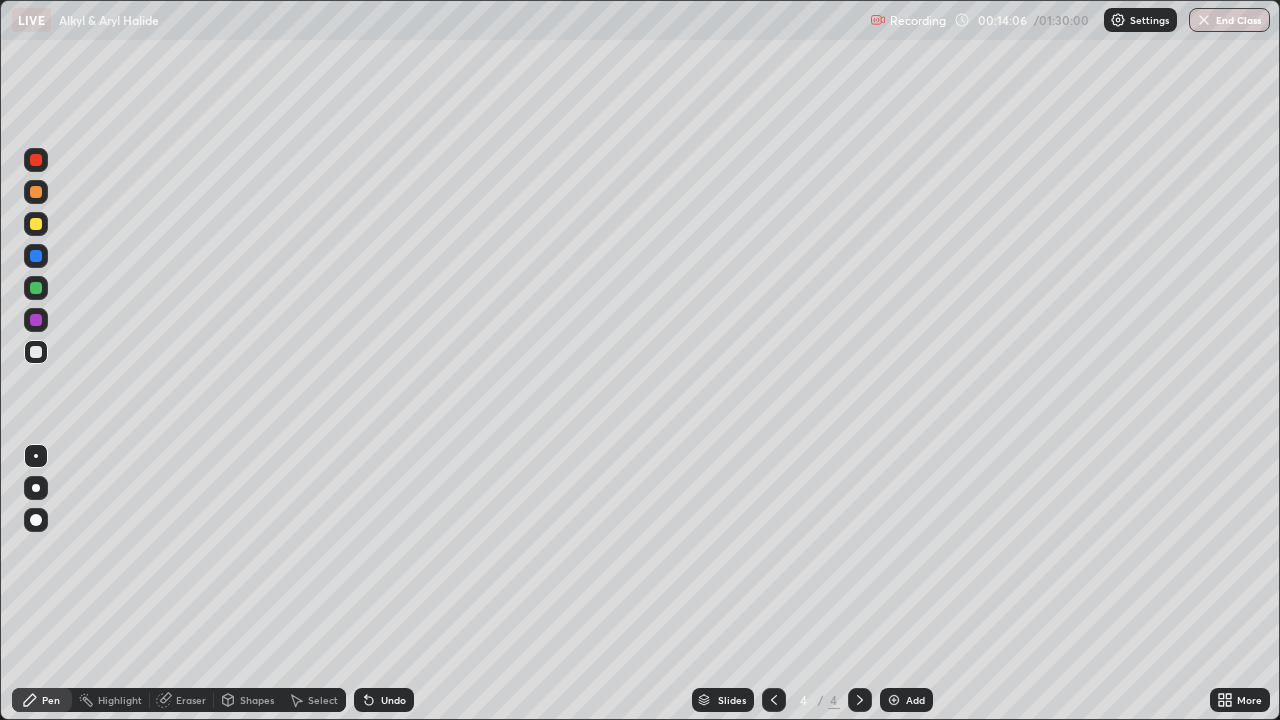 click on "Undo" at bounding box center [384, 700] 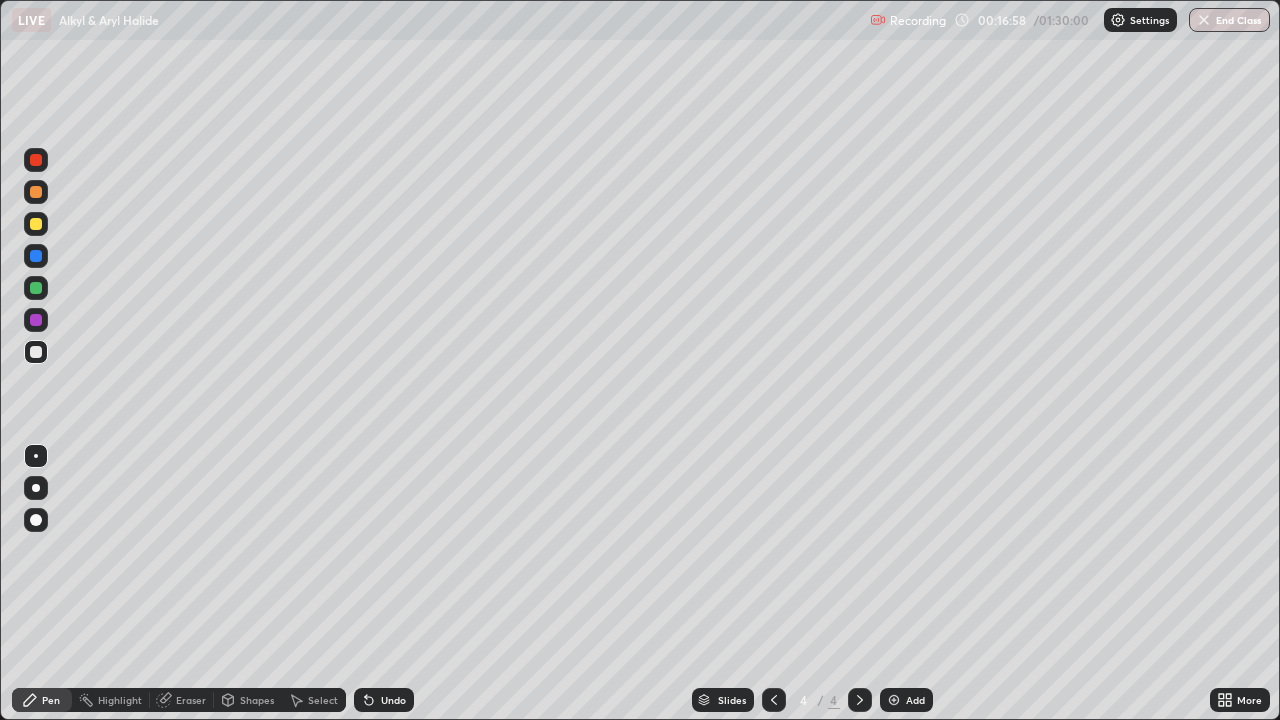 click at bounding box center [894, 700] 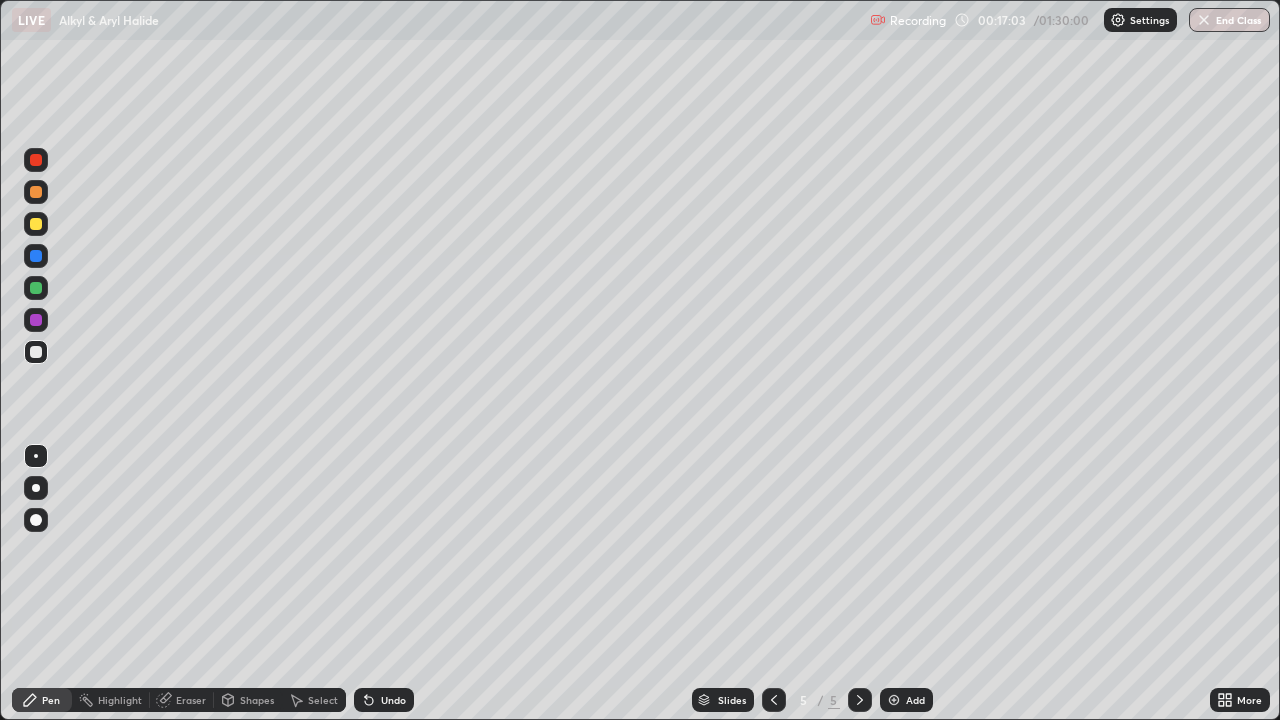 click on "Undo" at bounding box center [393, 700] 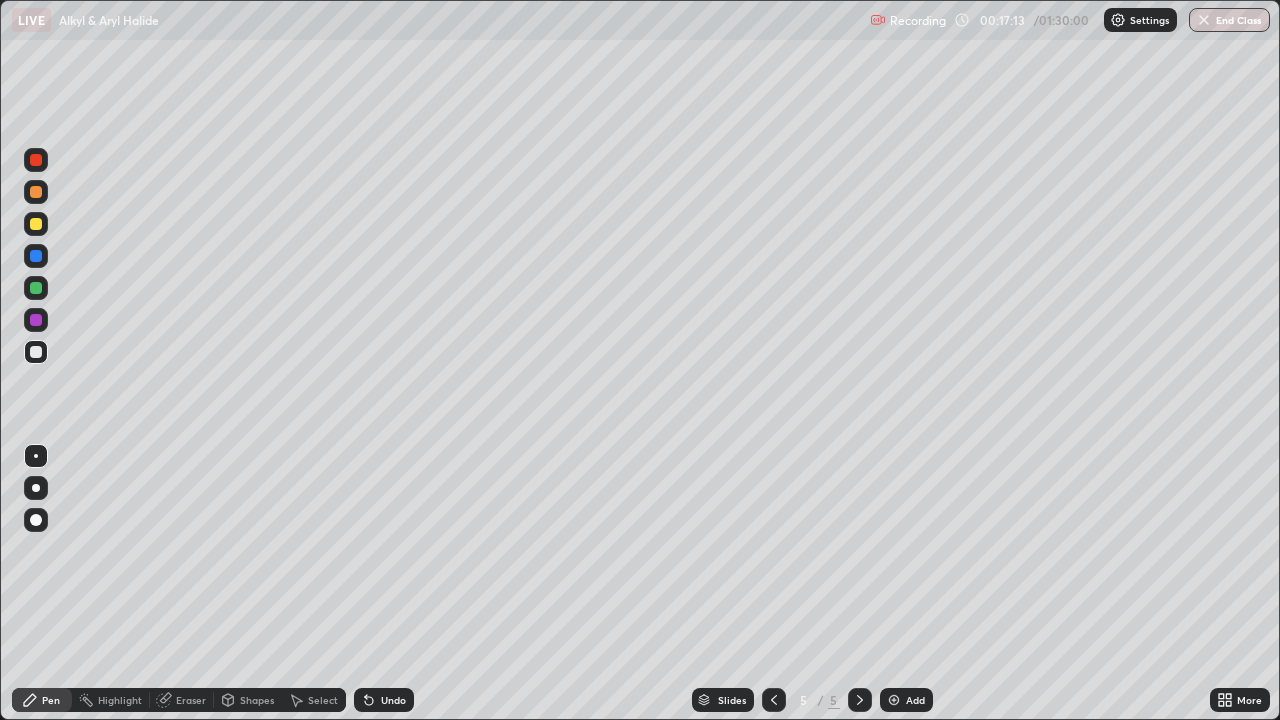 click on "Undo" at bounding box center (393, 700) 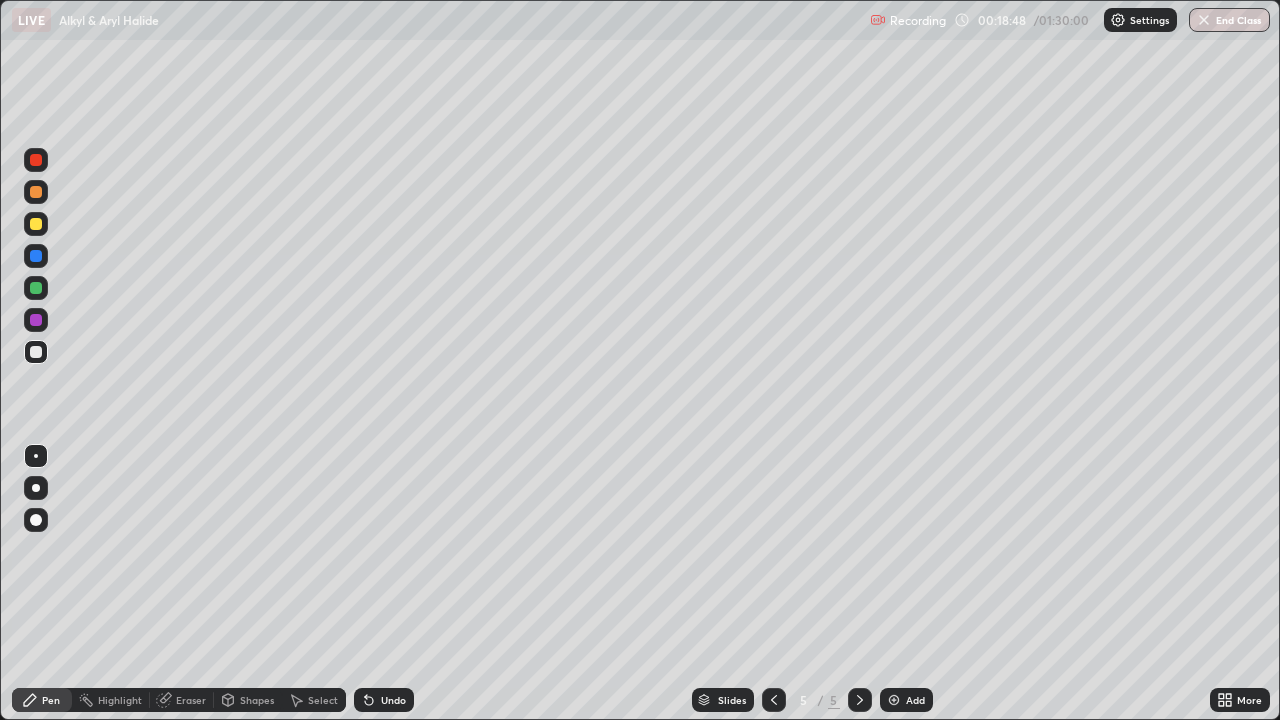 click on "Undo" at bounding box center (384, 700) 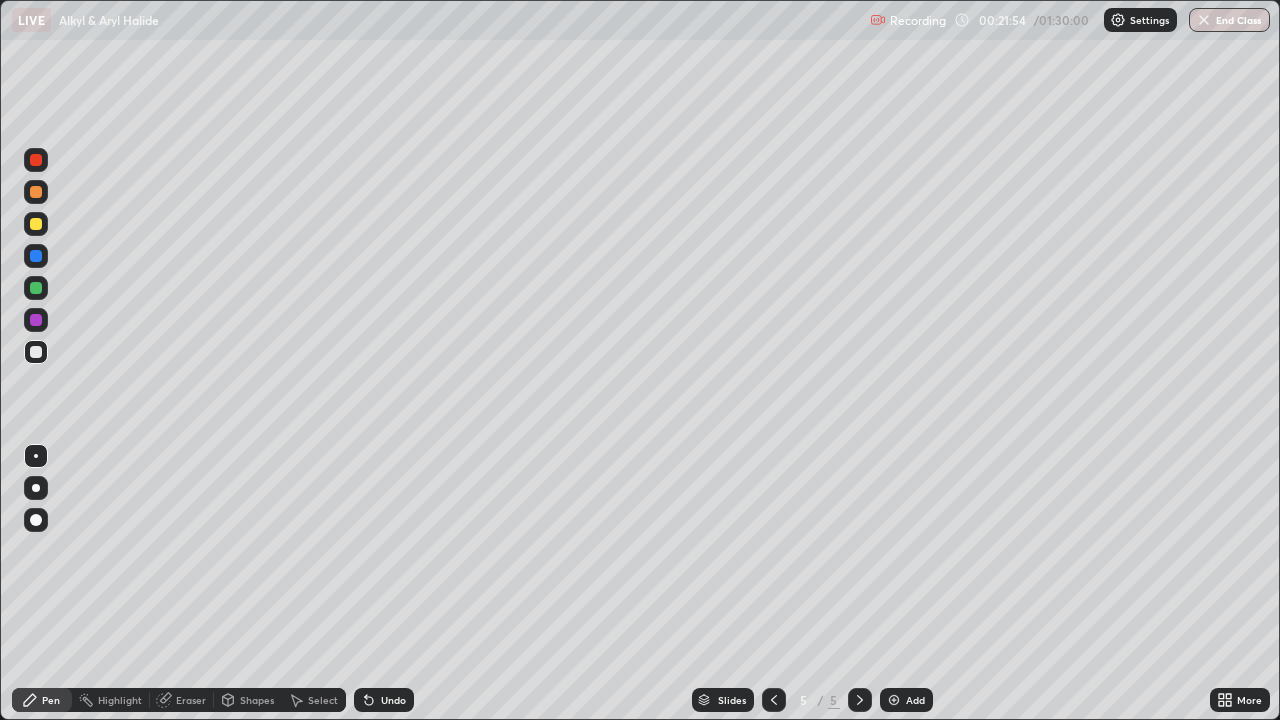 click at bounding box center (894, 700) 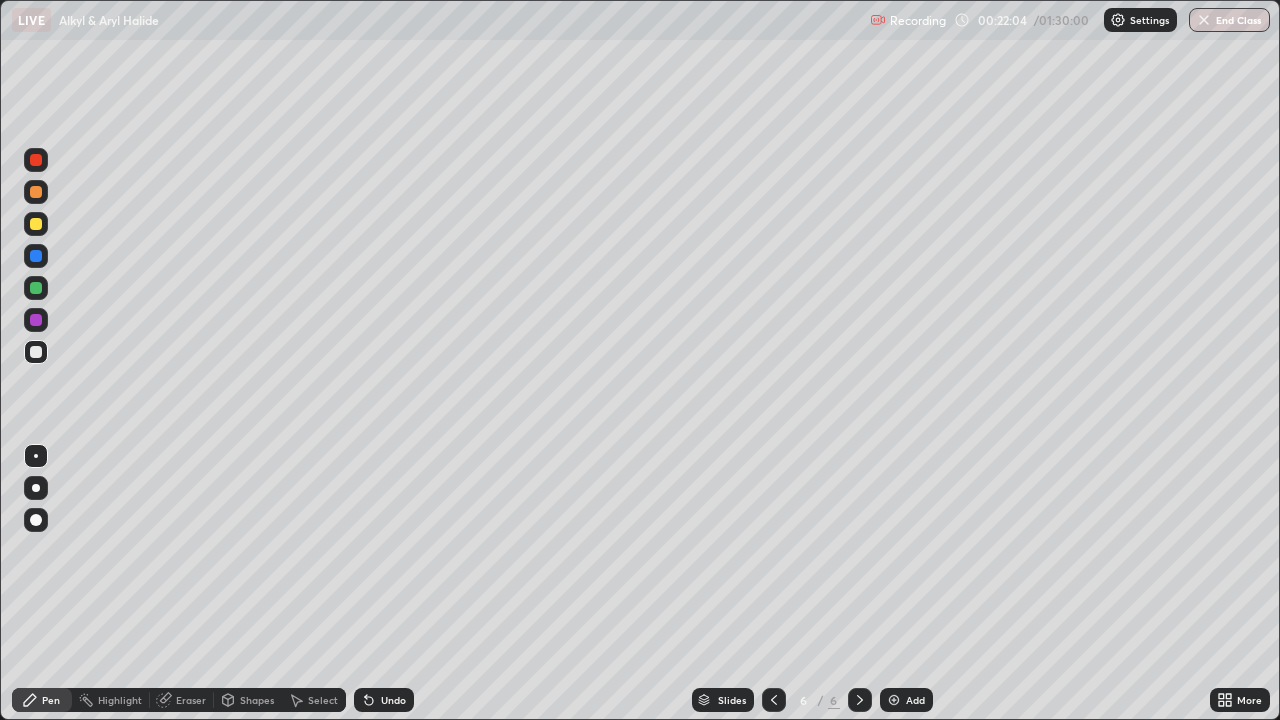 click on "Undo" at bounding box center [384, 700] 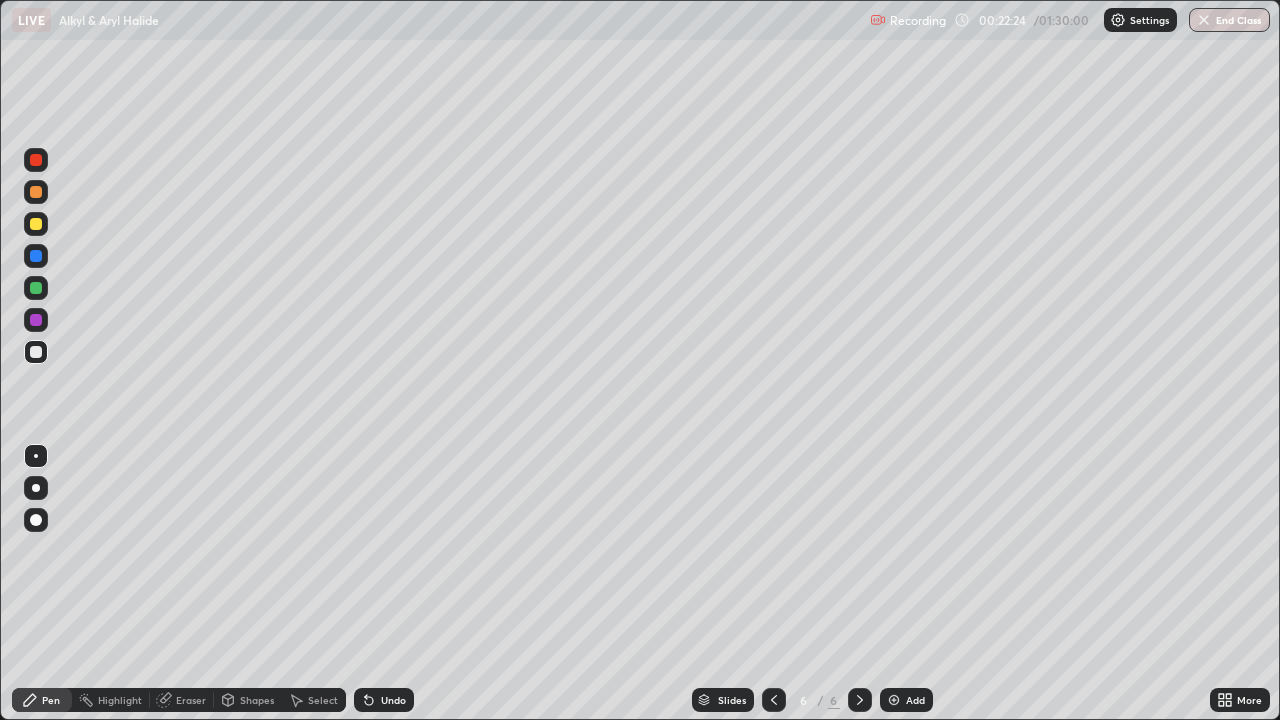 click on "Undo" at bounding box center [393, 700] 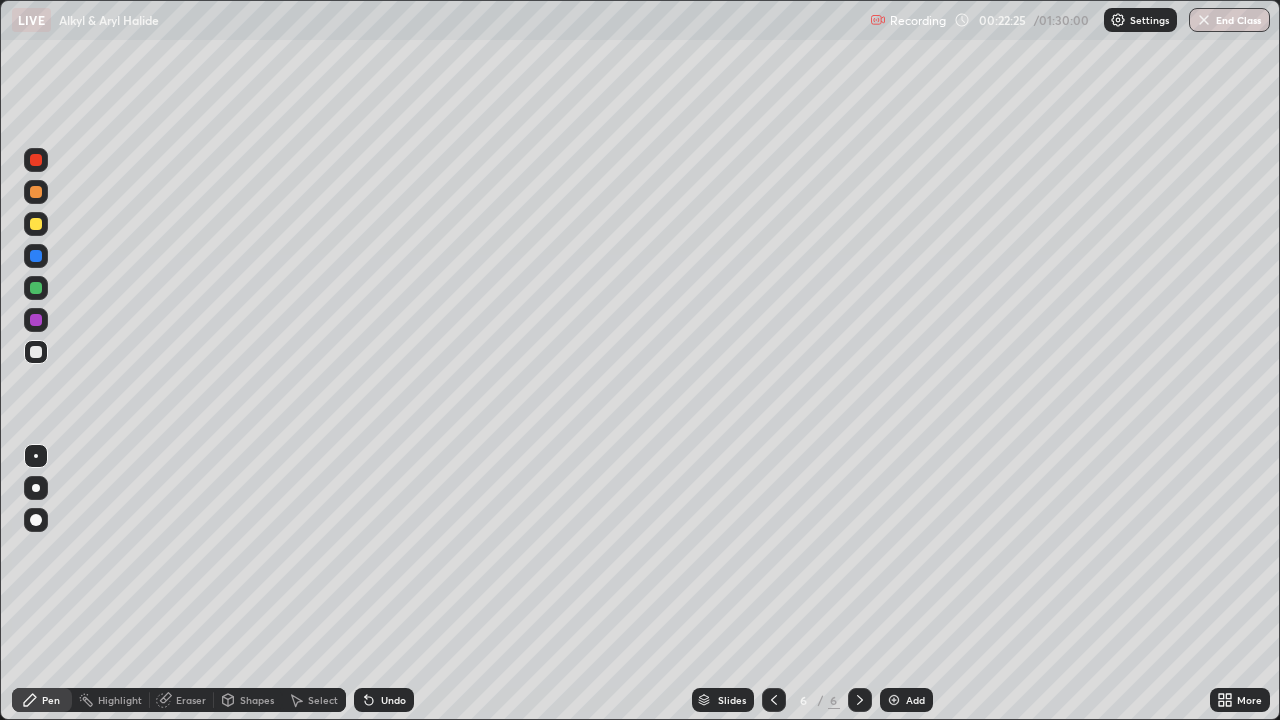 click on "Undo" at bounding box center [393, 700] 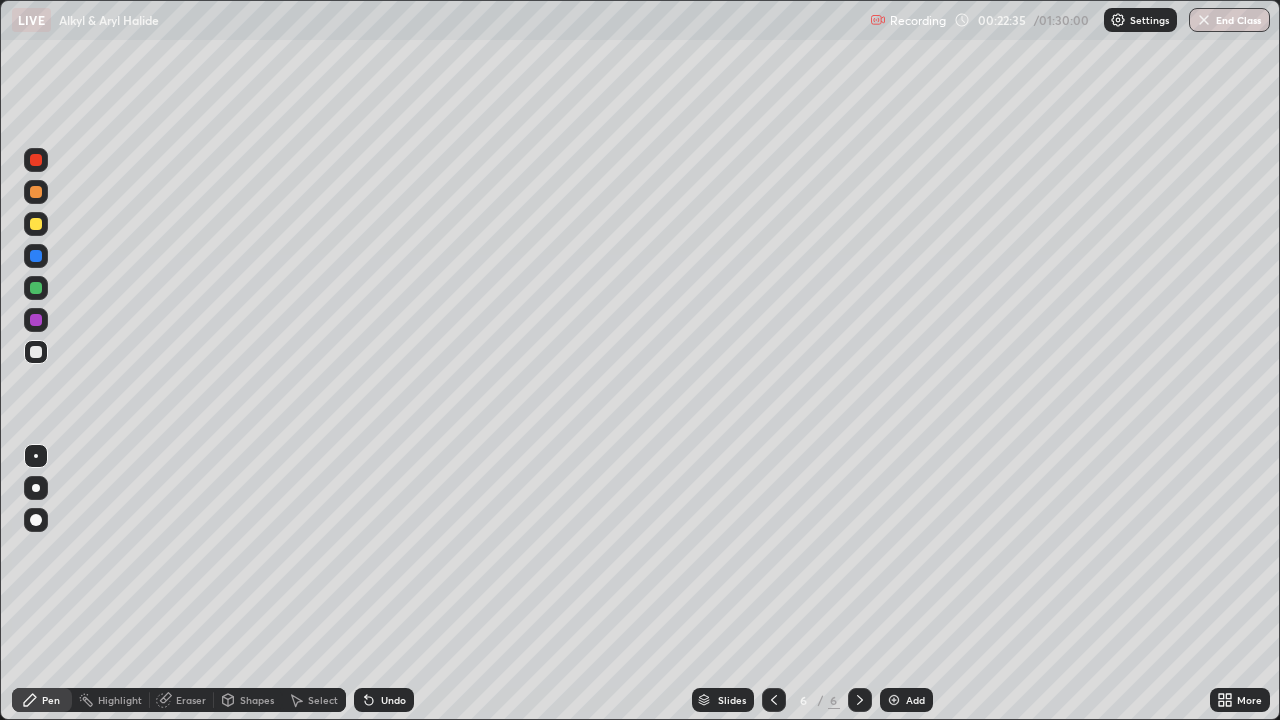 click on "Undo" at bounding box center (384, 700) 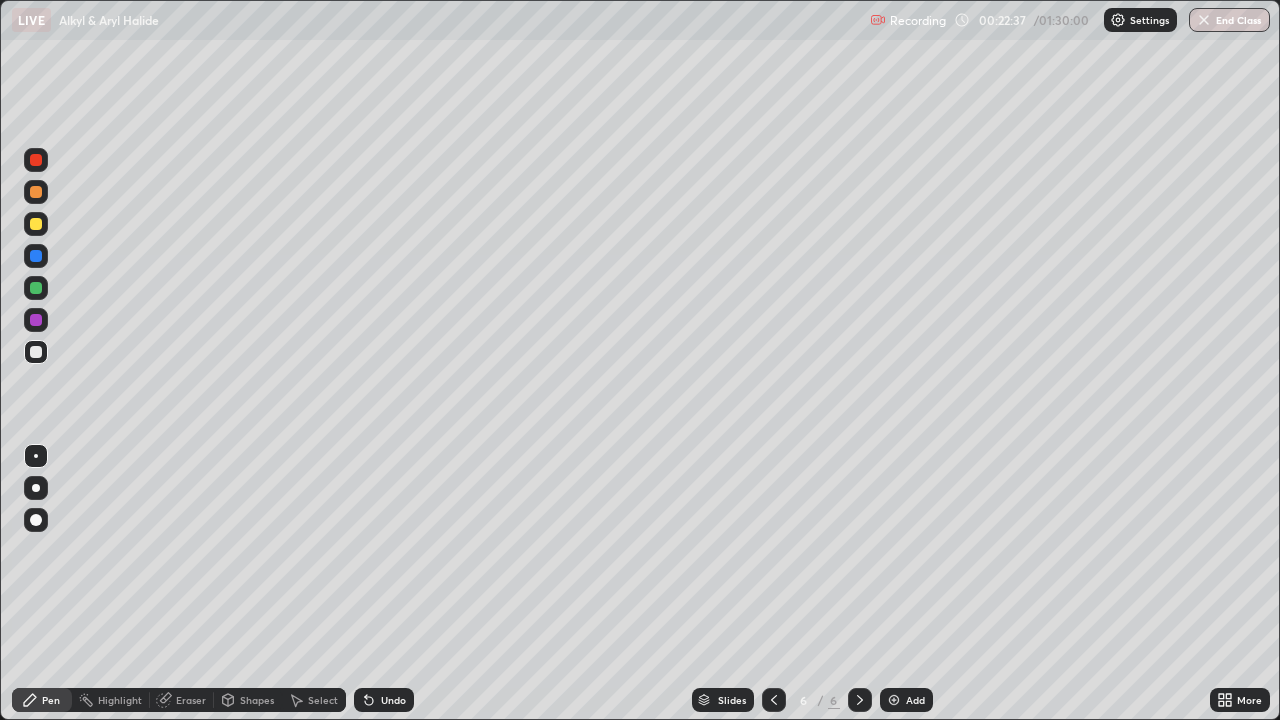 click on "Undo" at bounding box center (393, 700) 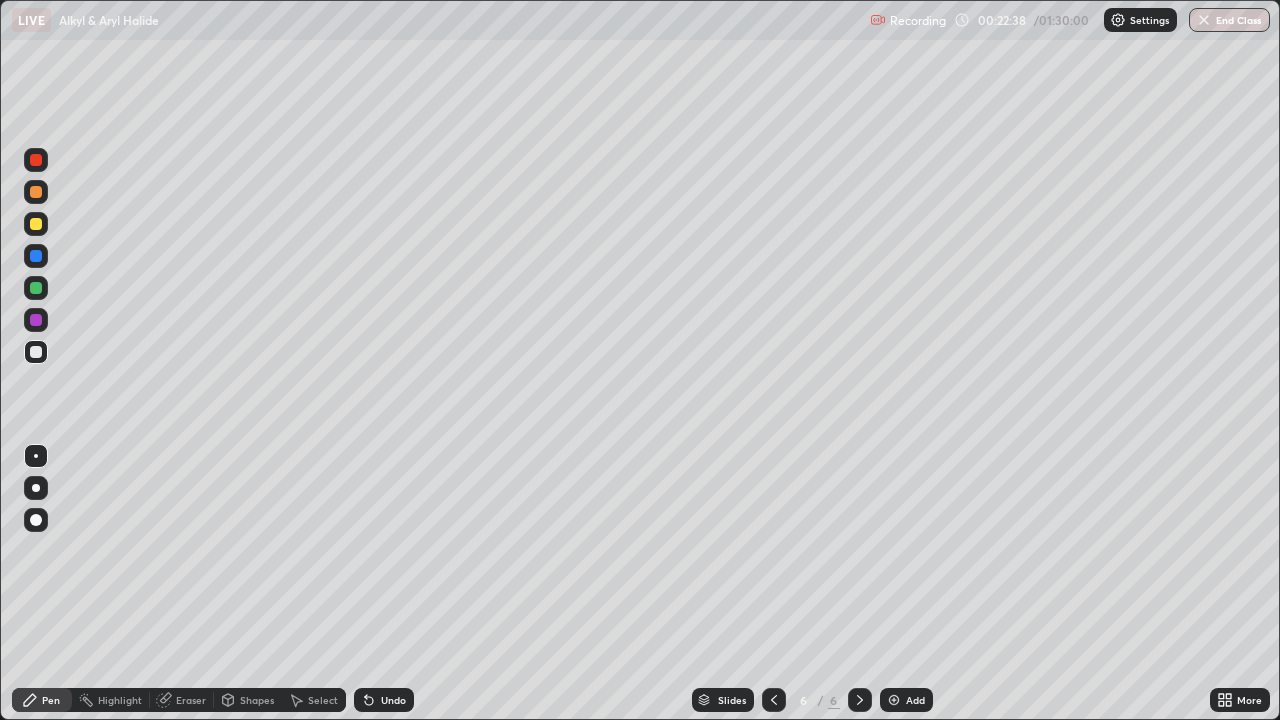 click on "Undo" at bounding box center [393, 700] 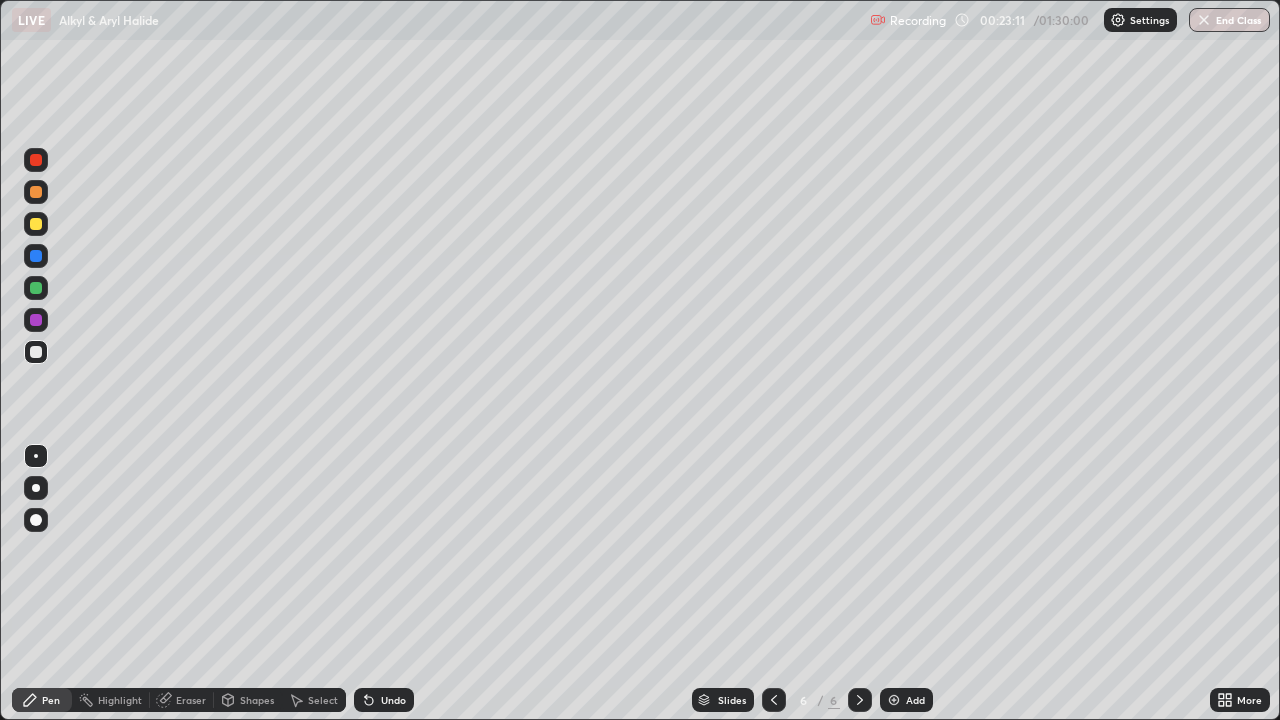 click 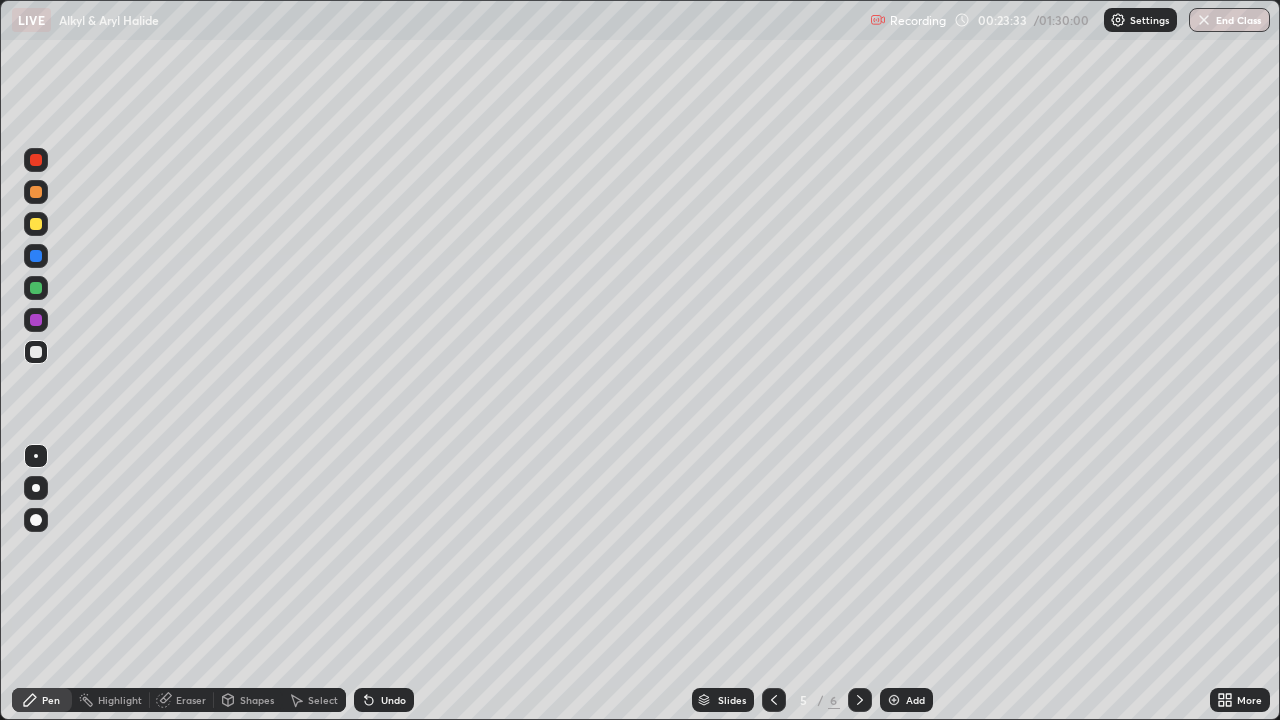 click on "Undo" at bounding box center (384, 700) 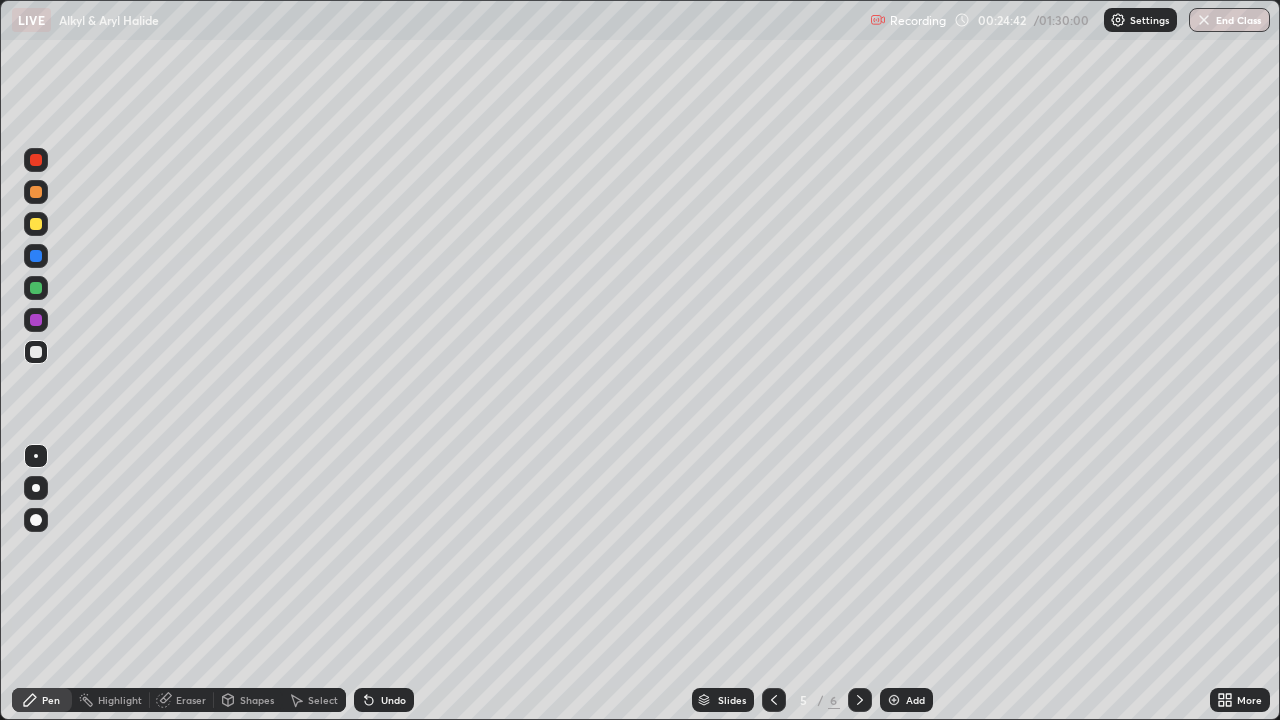 click 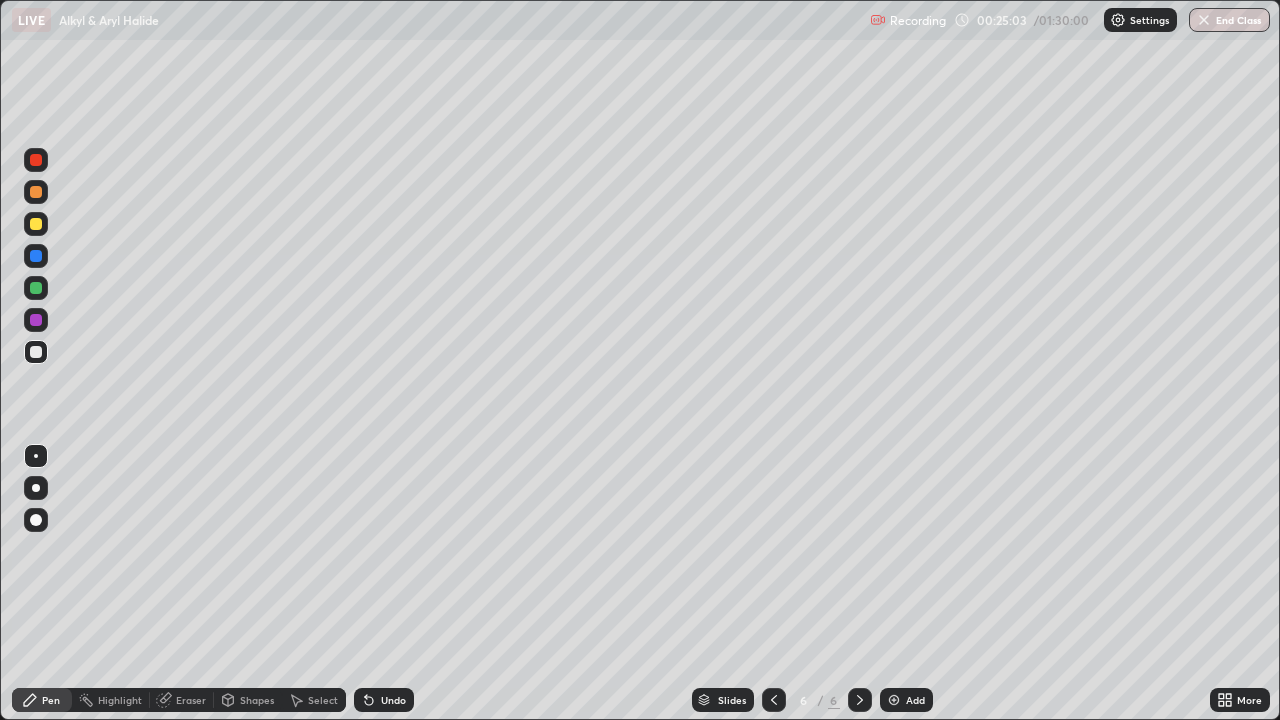 click on "Undo" at bounding box center (393, 700) 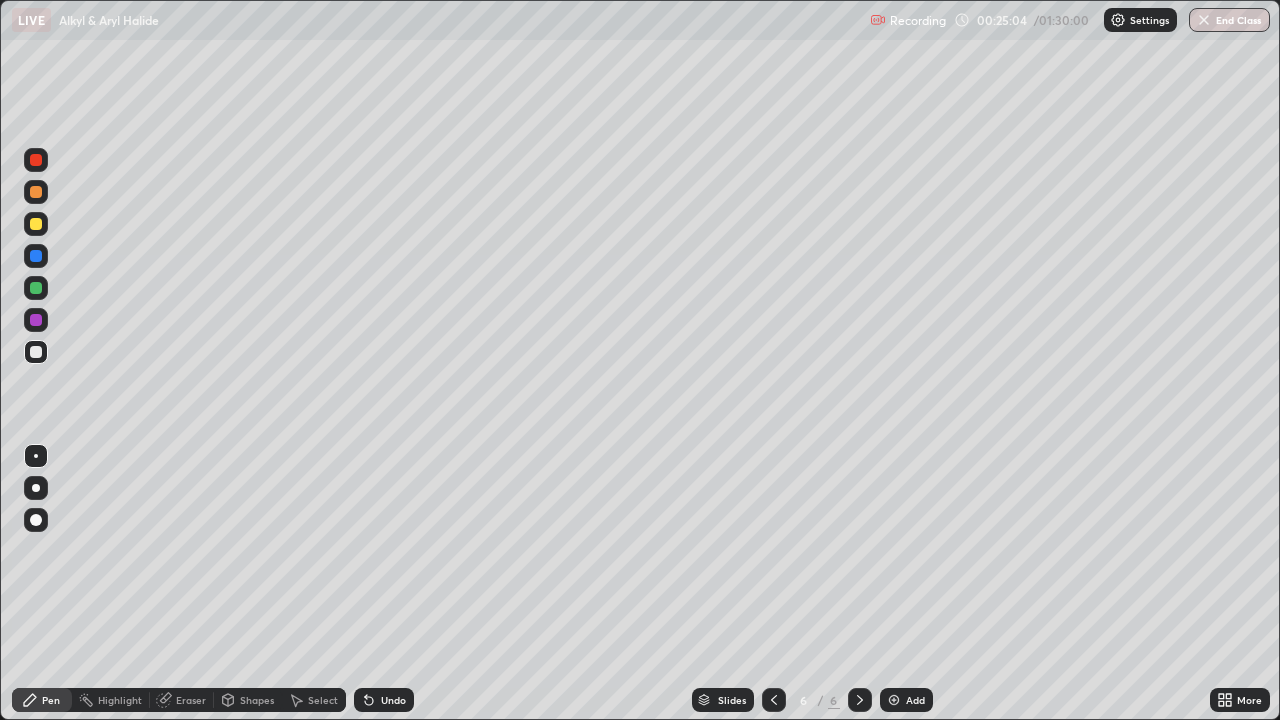 click on "Undo" at bounding box center (384, 700) 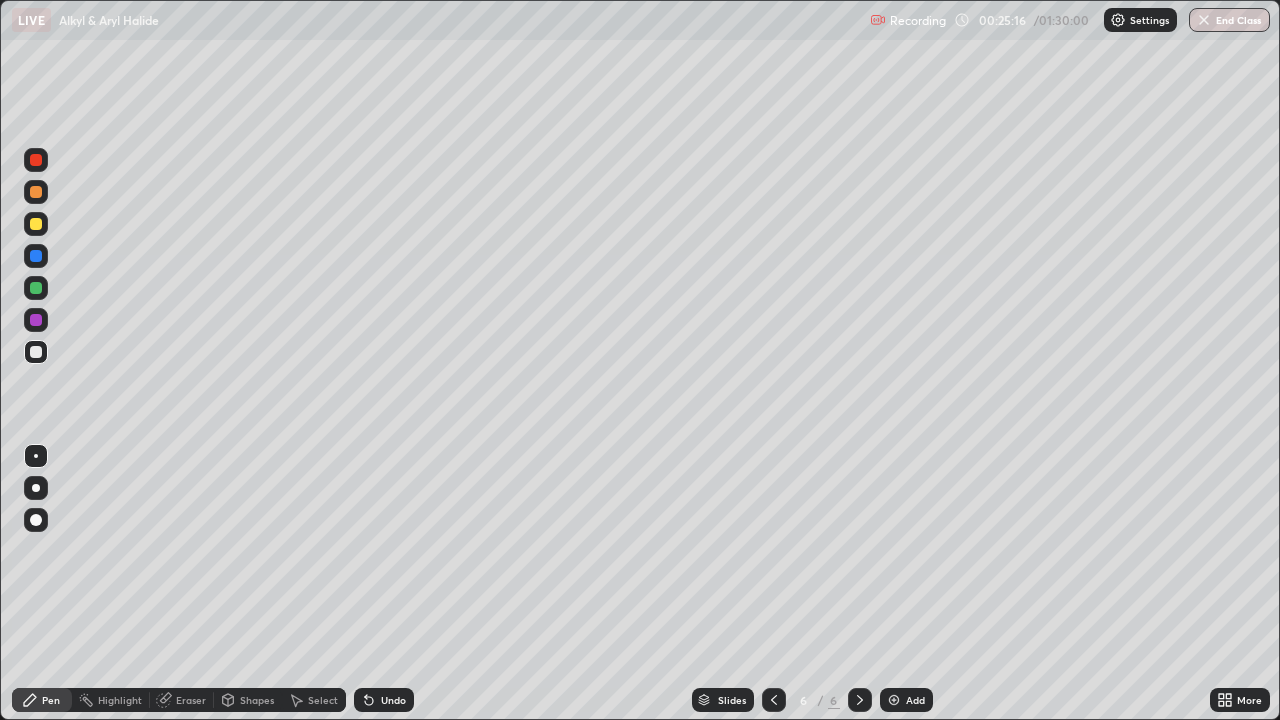 click on "Eraser" at bounding box center [191, 700] 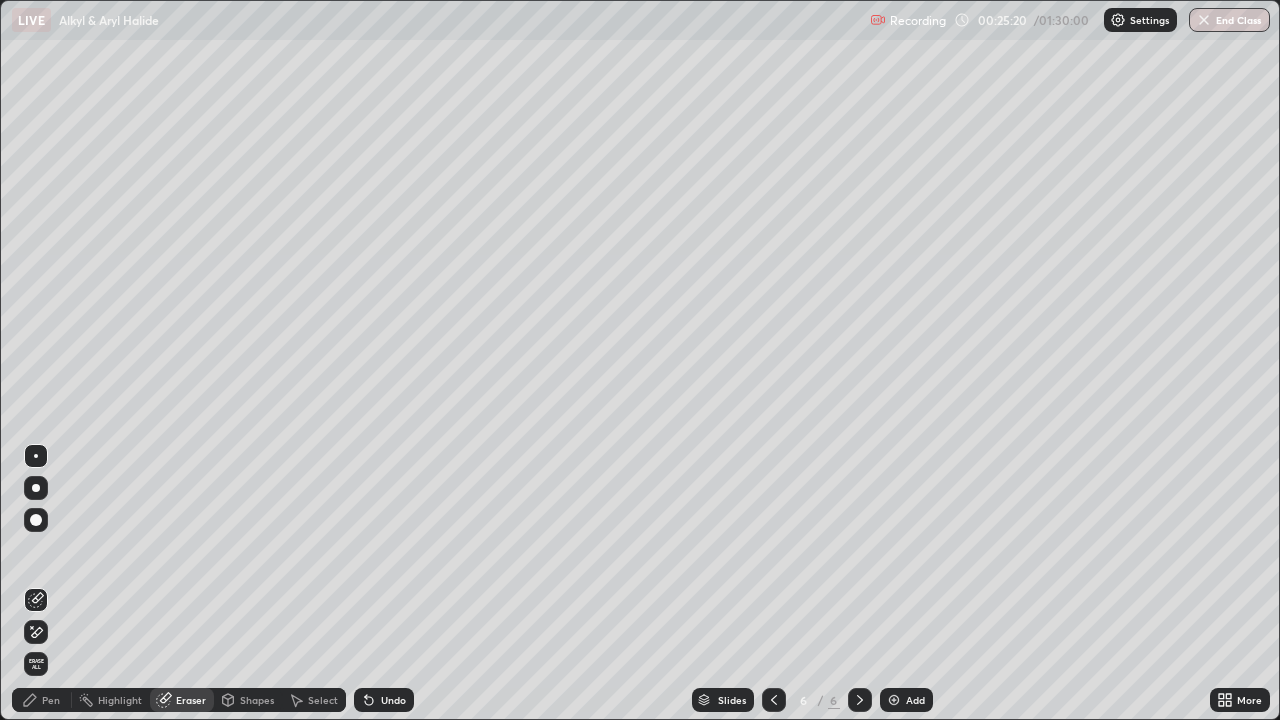 click on "Pen" at bounding box center (51, 700) 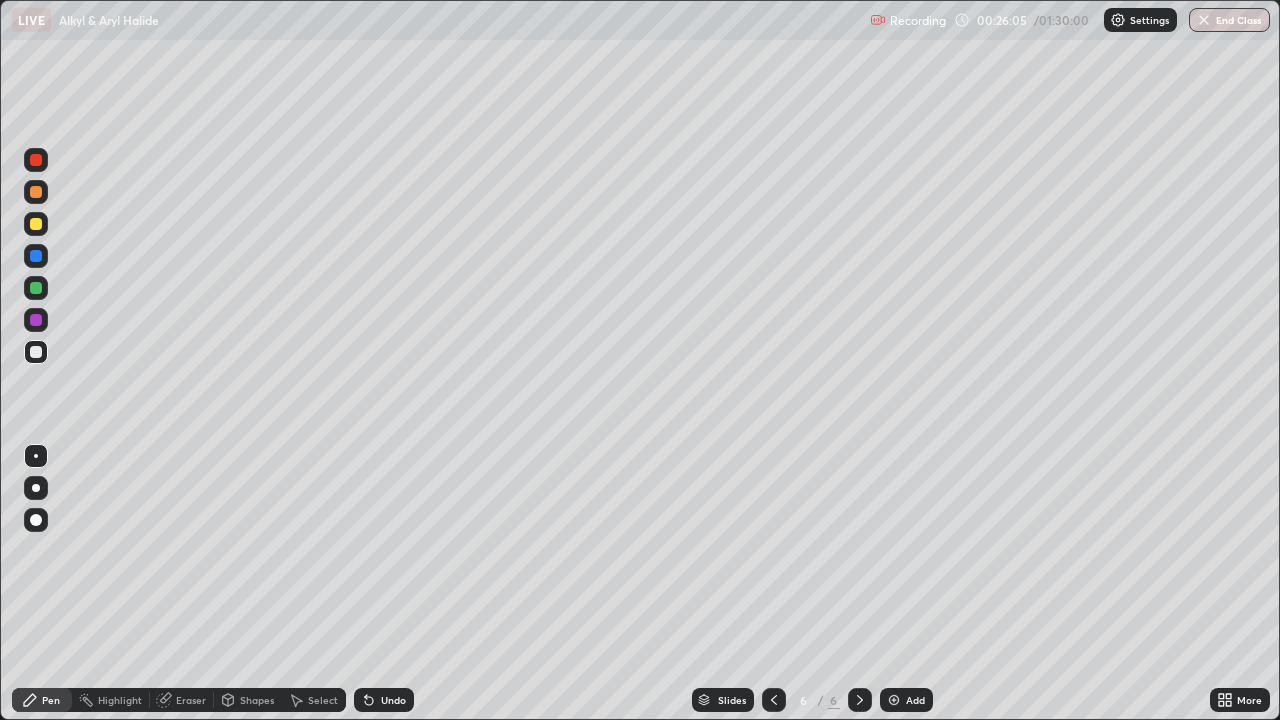 click on "Undo" at bounding box center (384, 700) 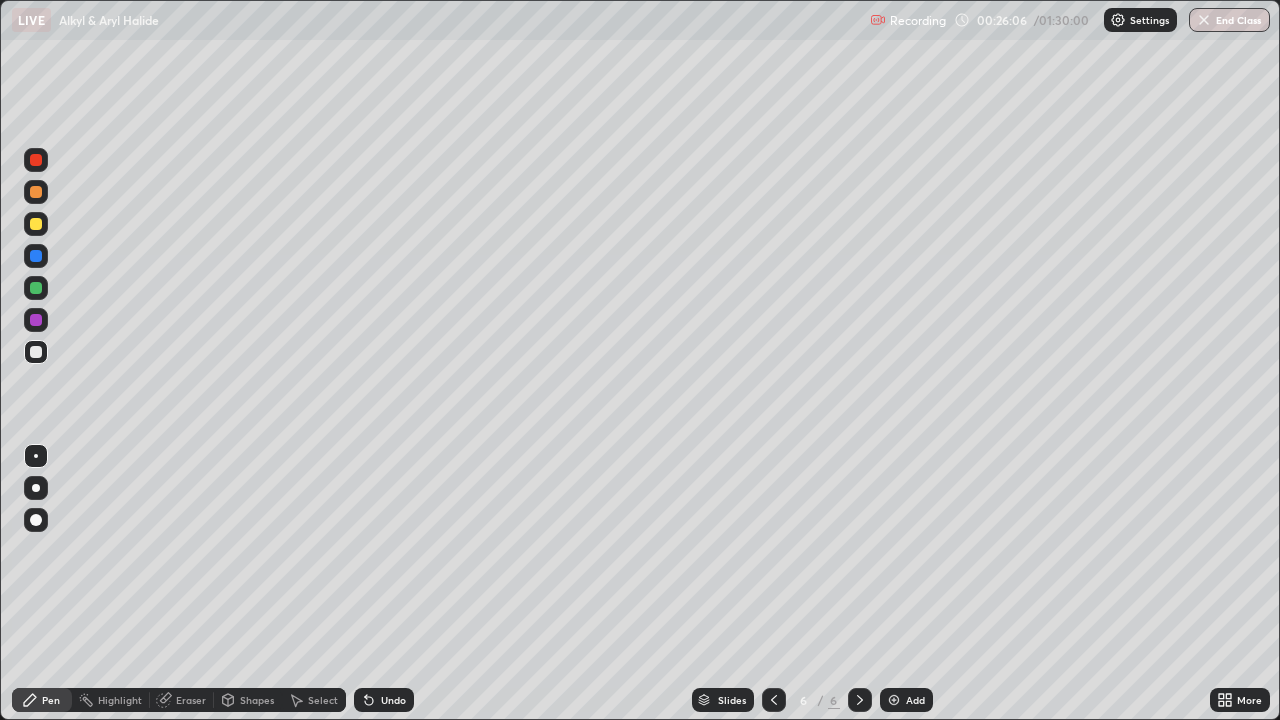 click on "Undo" at bounding box center [384, 700] 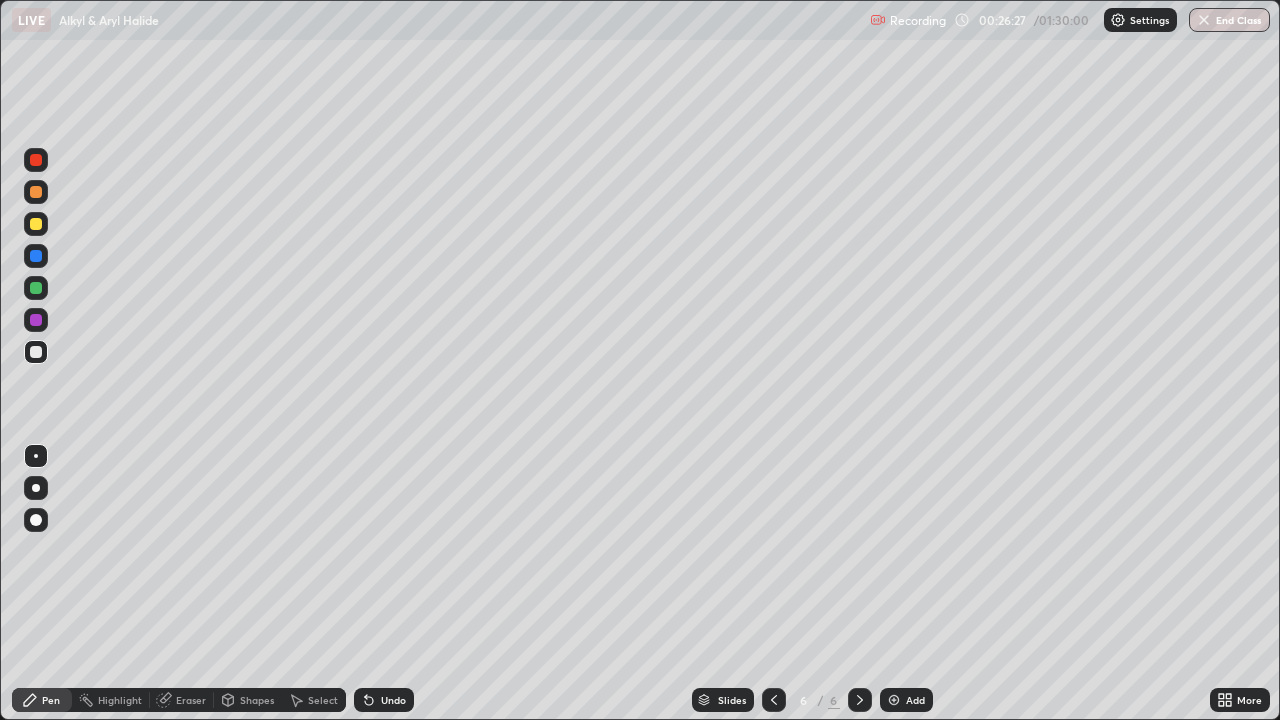 click on "Undo" at bounding box center [384, 700] 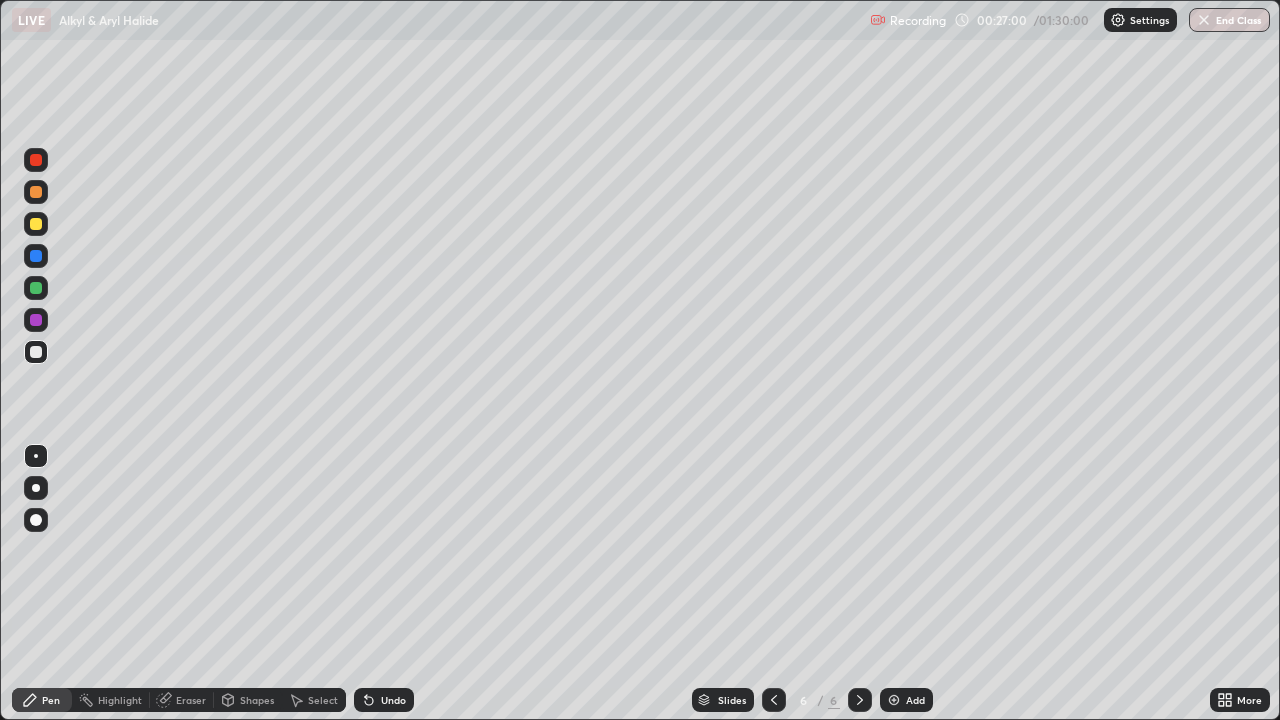 click on "Undo" at bounding box center [393, 700] 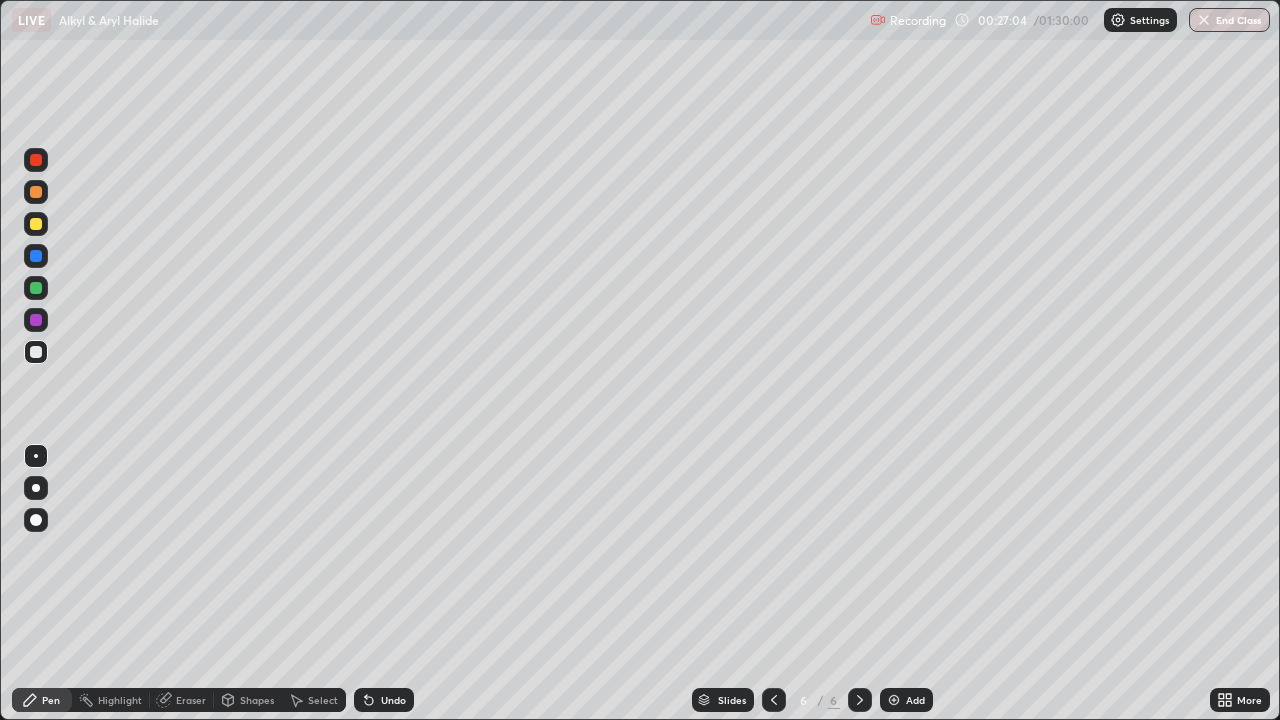 click on "Undo" at bounding box center (393, 700) 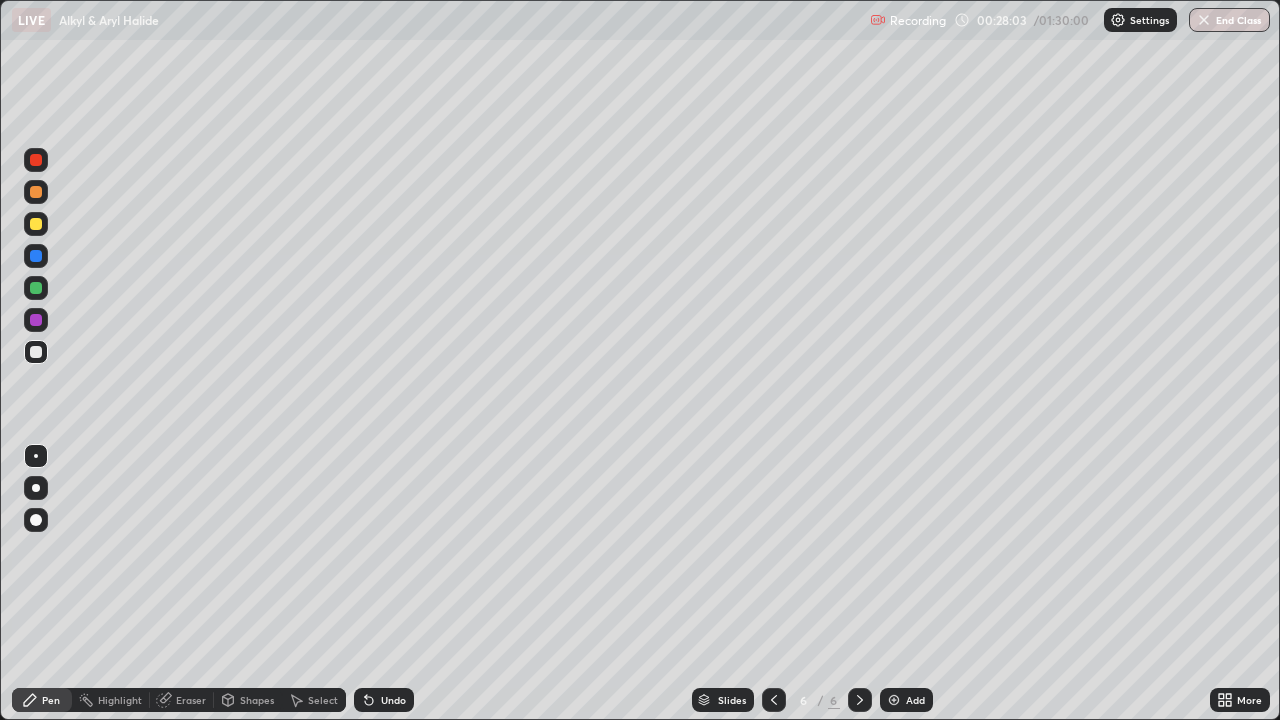 click at bounding box center (894, 700) 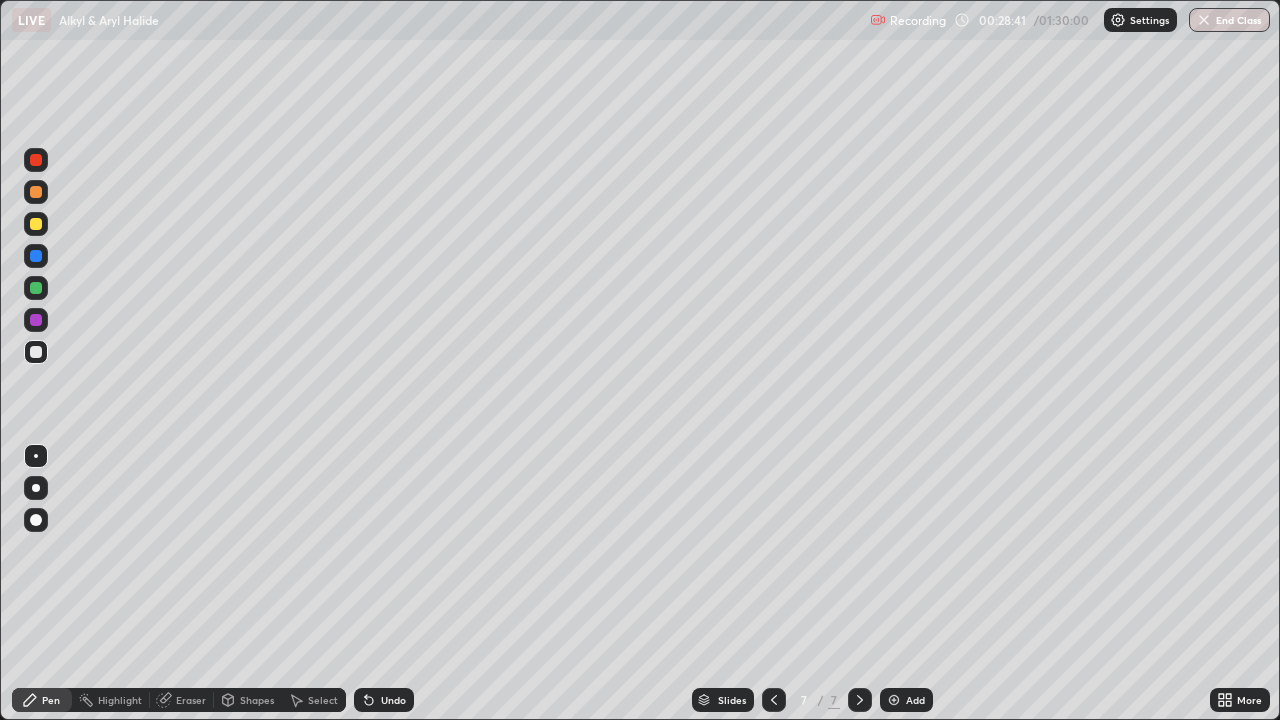 click on "Undo" at bounding box center (384, 700) 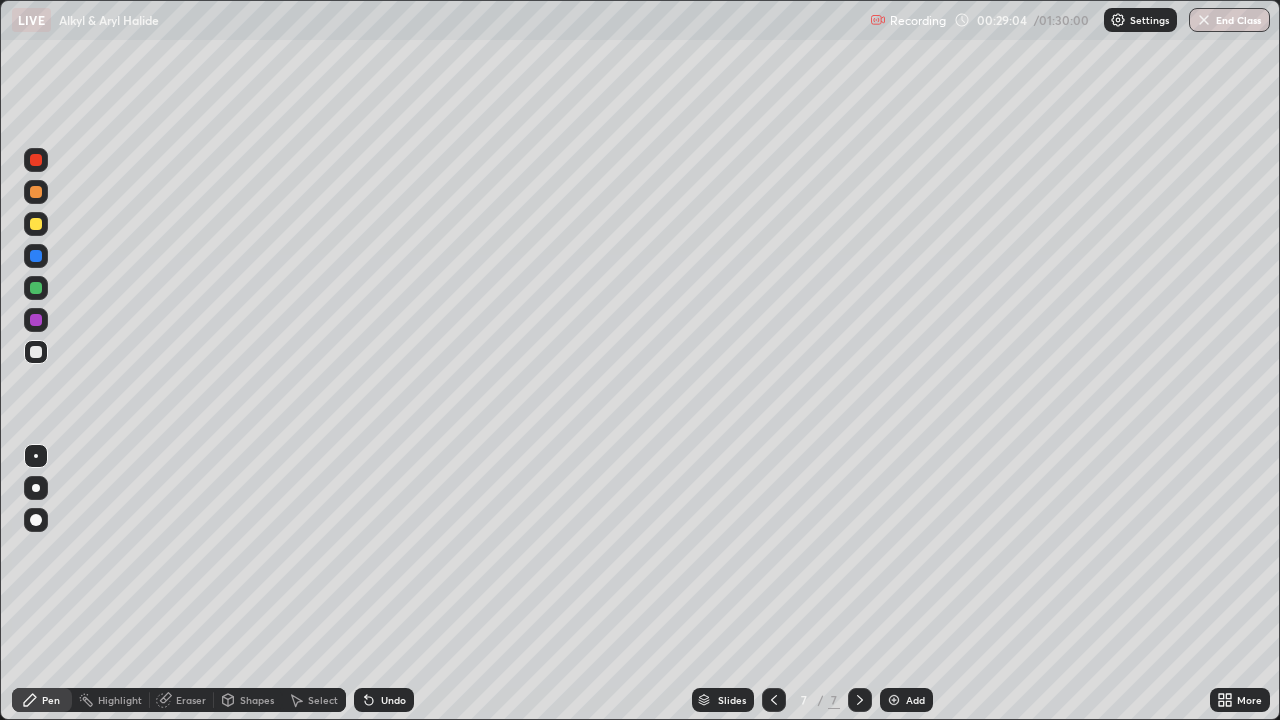 click on "Undo" at bounding box center (393, 700) 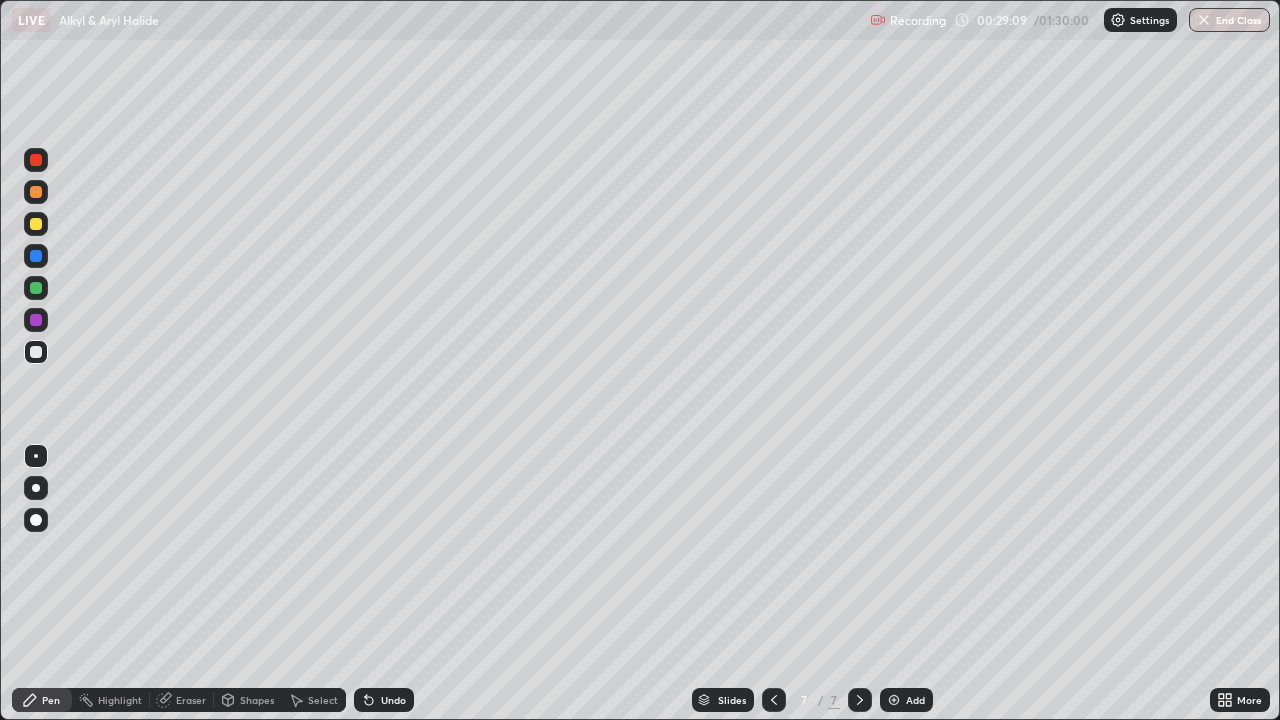 click 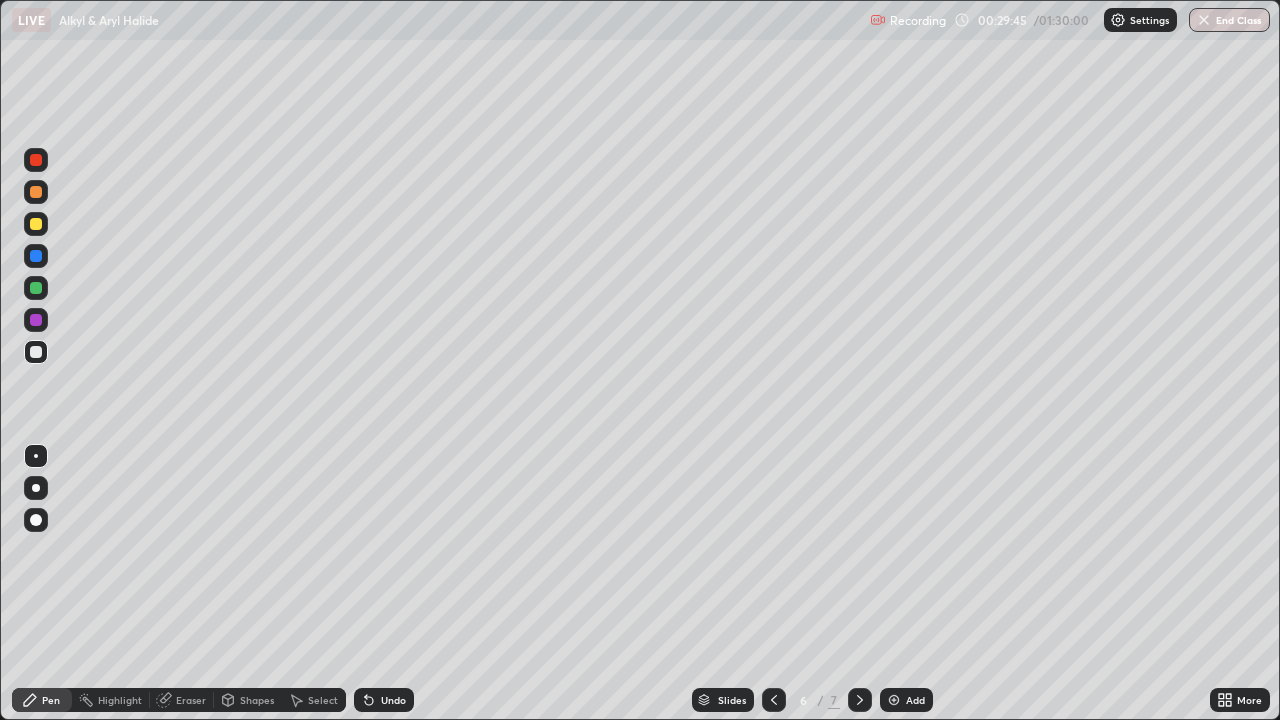 click 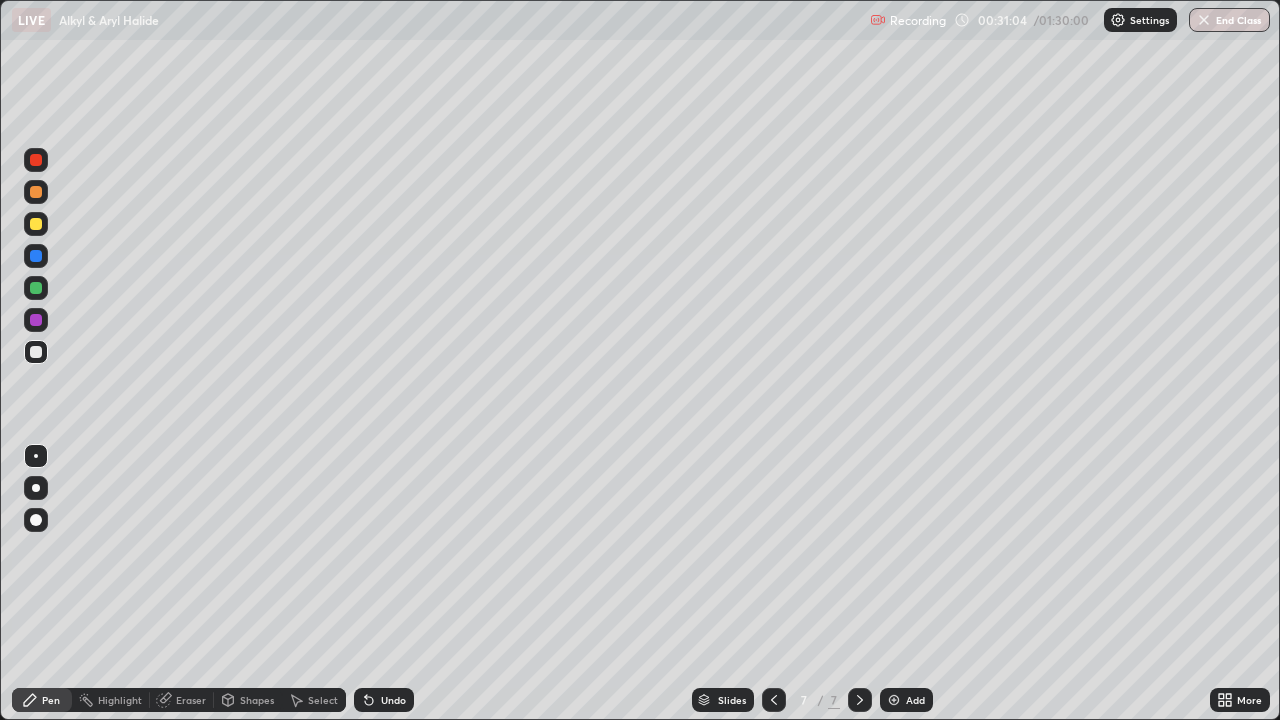 click on "Undo" at bounding box center (384, 700) 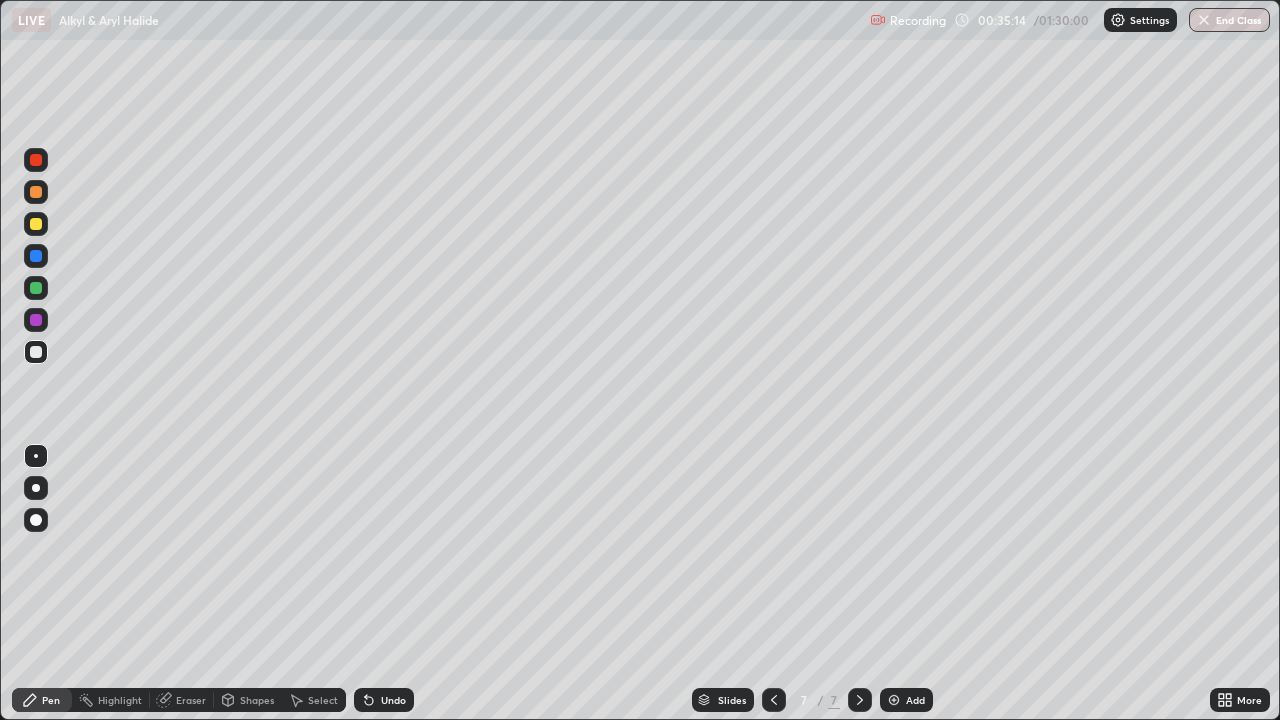 click on "Add" at bounding box center (915, 700) 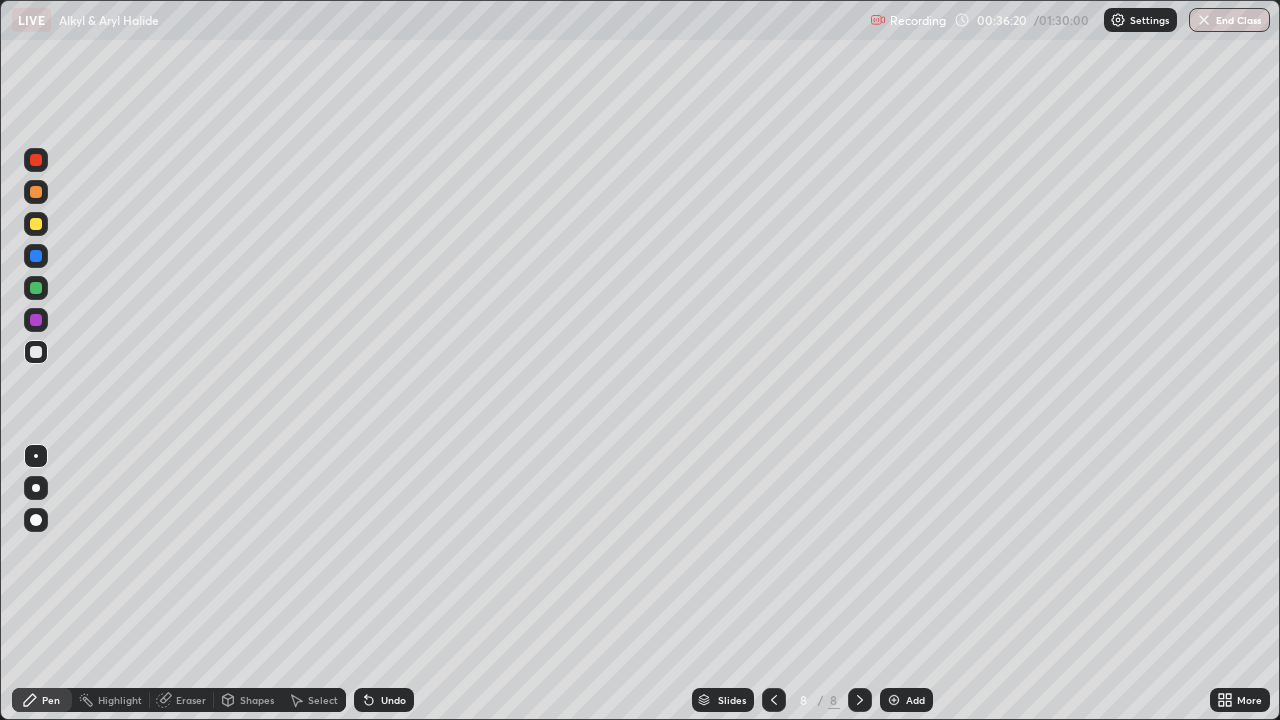 click on "Eraser" at bounding box center [191, 700] 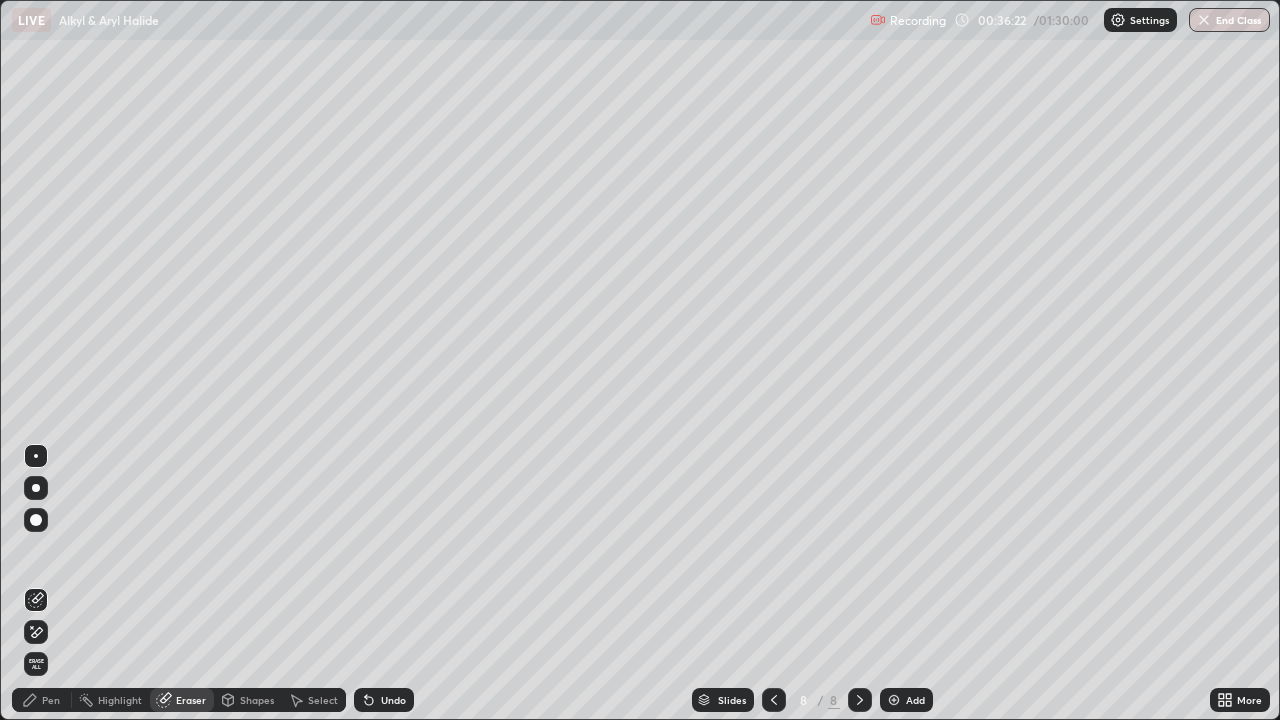 click on "Pen" at bounding box center [51, 700] 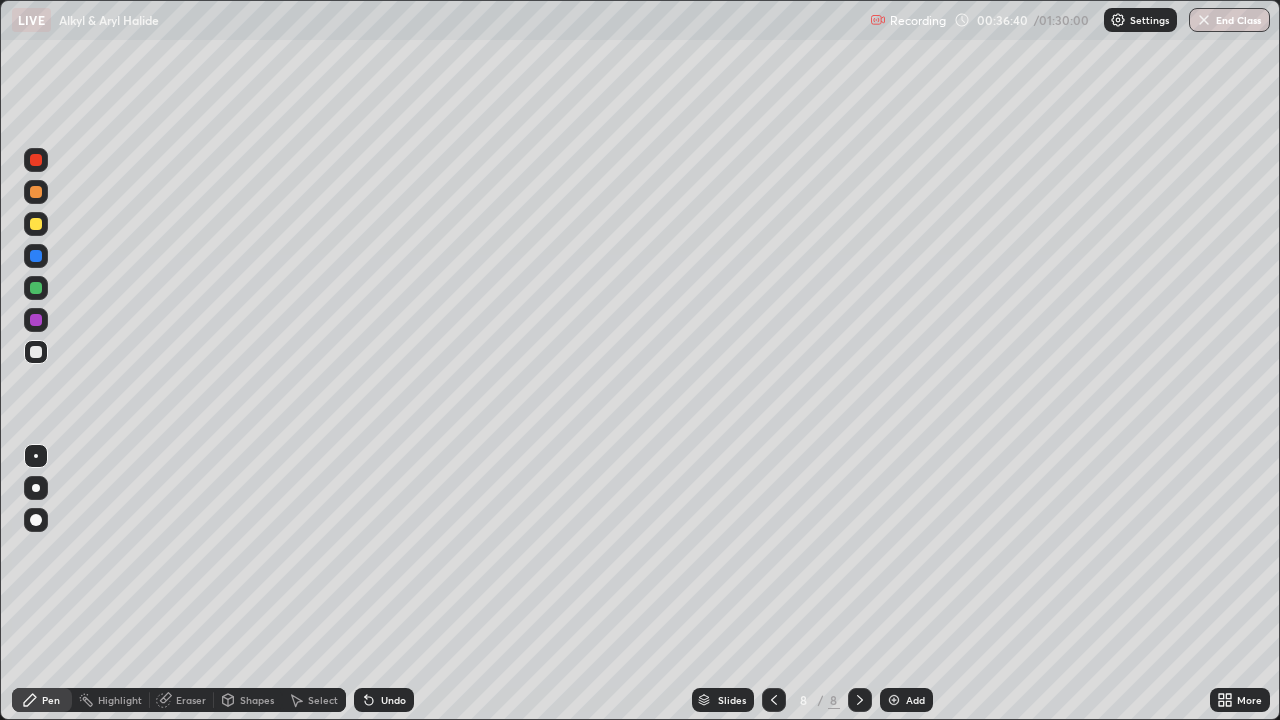 click on "Undo" at bounding box center [393, 700] 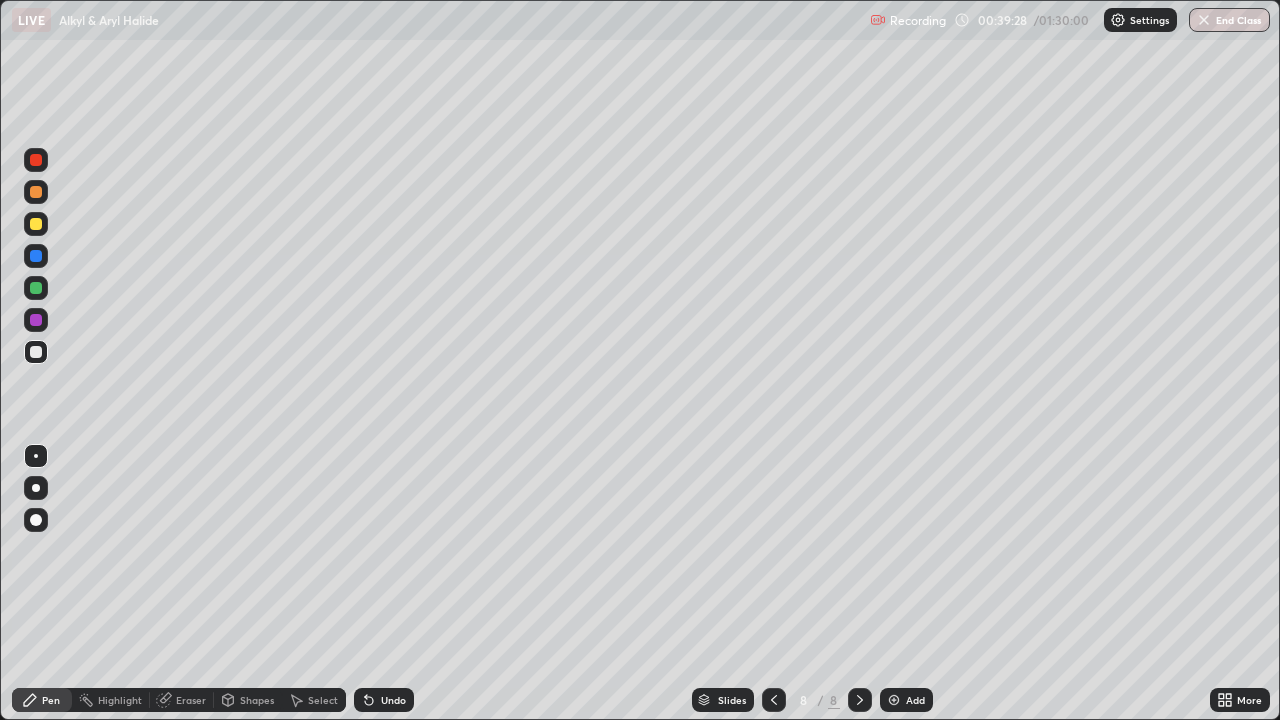 click on "Eraser" at bounding box center (191, 700) 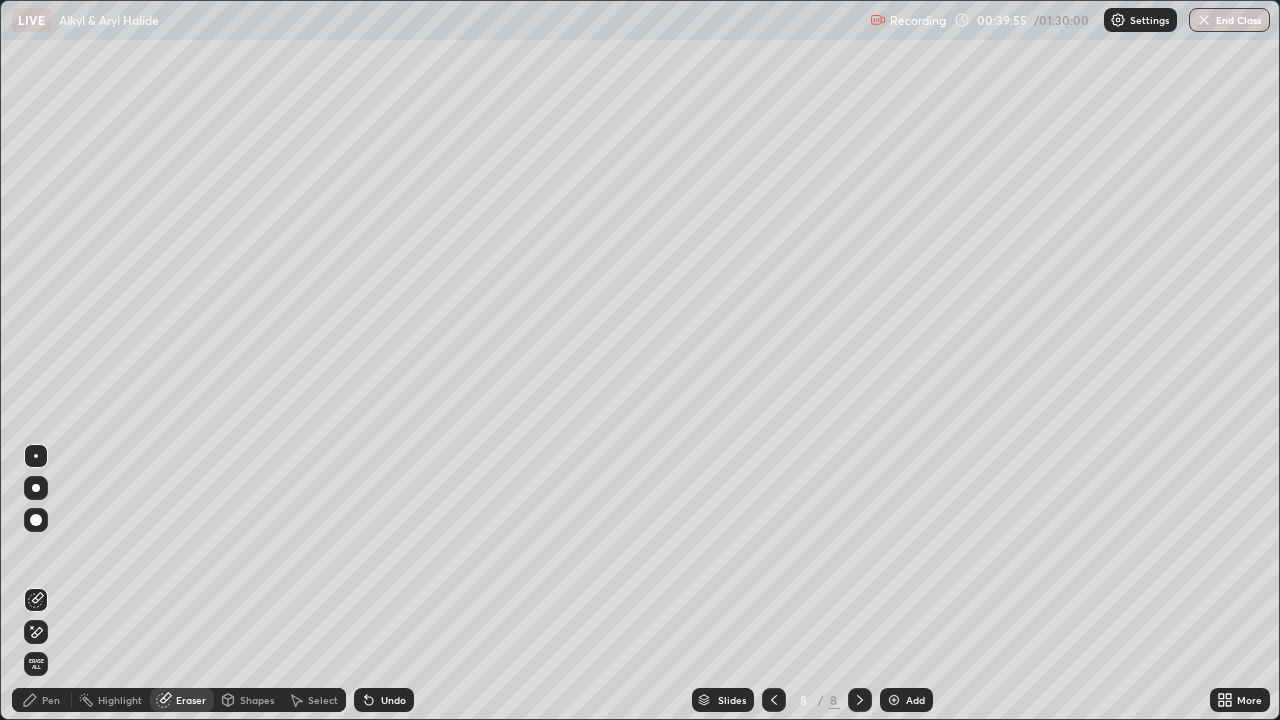 click on "Pen" at bounding box center [51, 700] 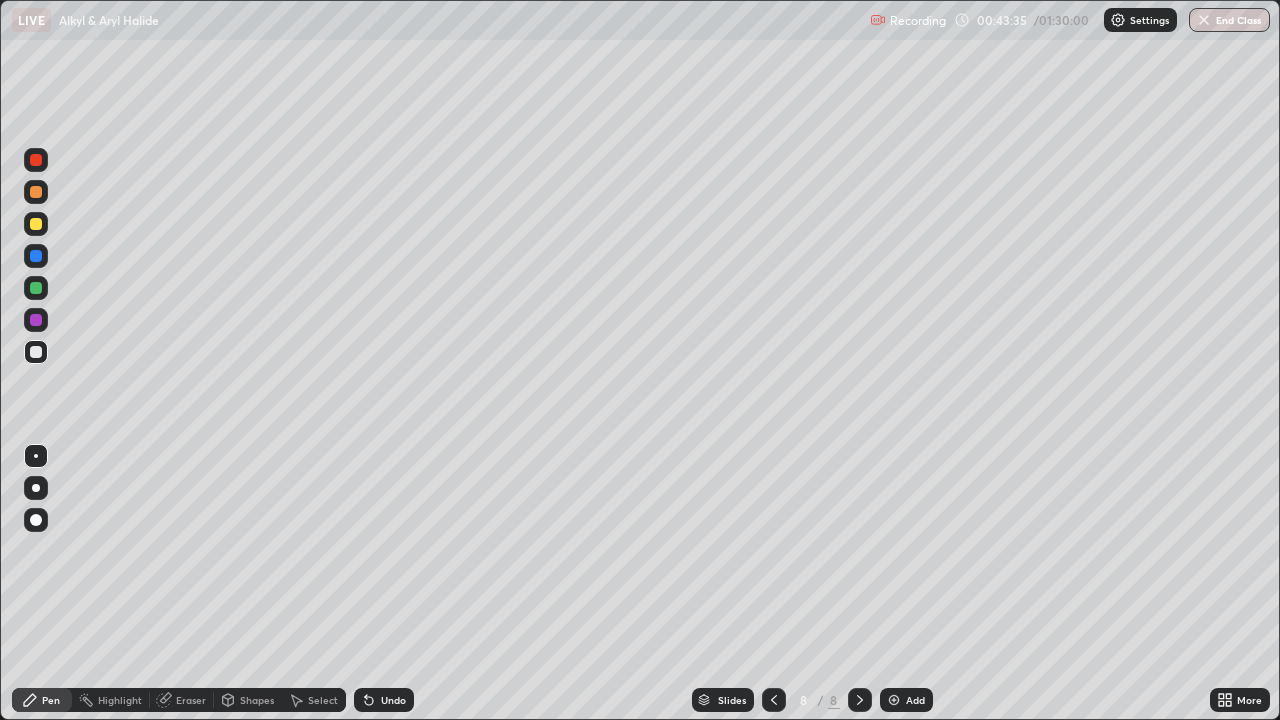 click on "Add" at bounding box center [915, 700] 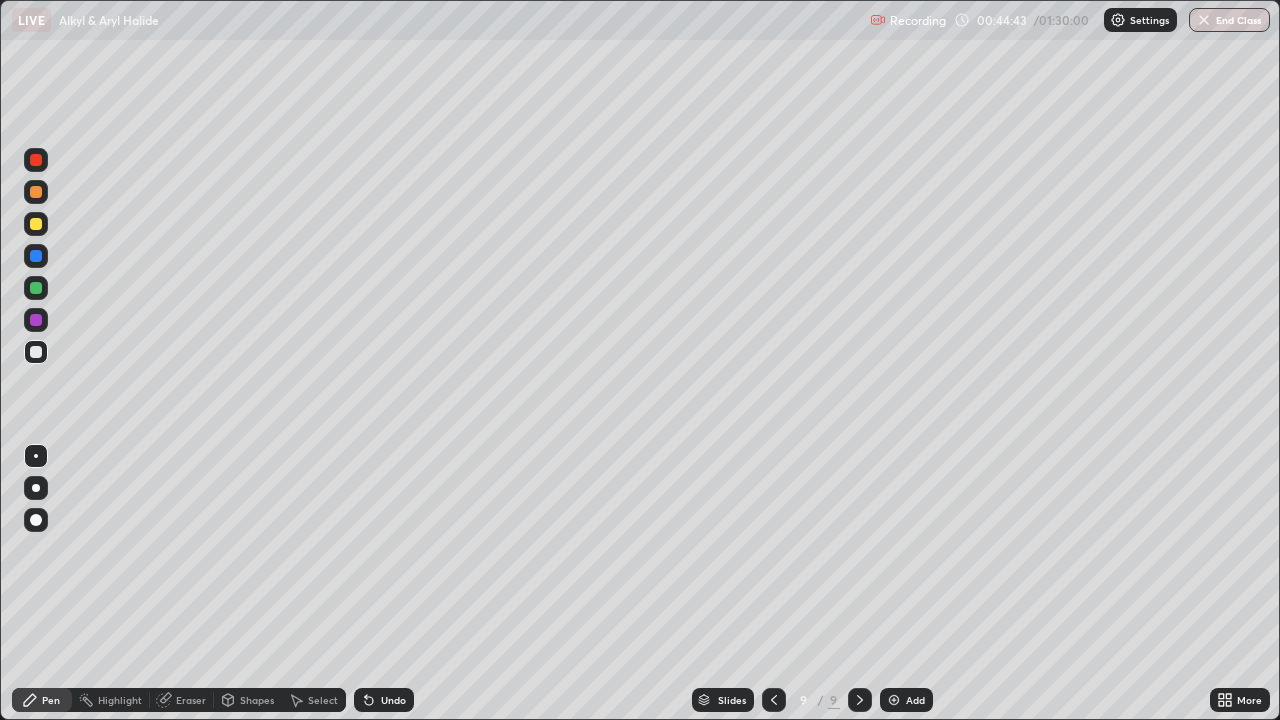 click on "Eraser" at bounding box center [191, 700] 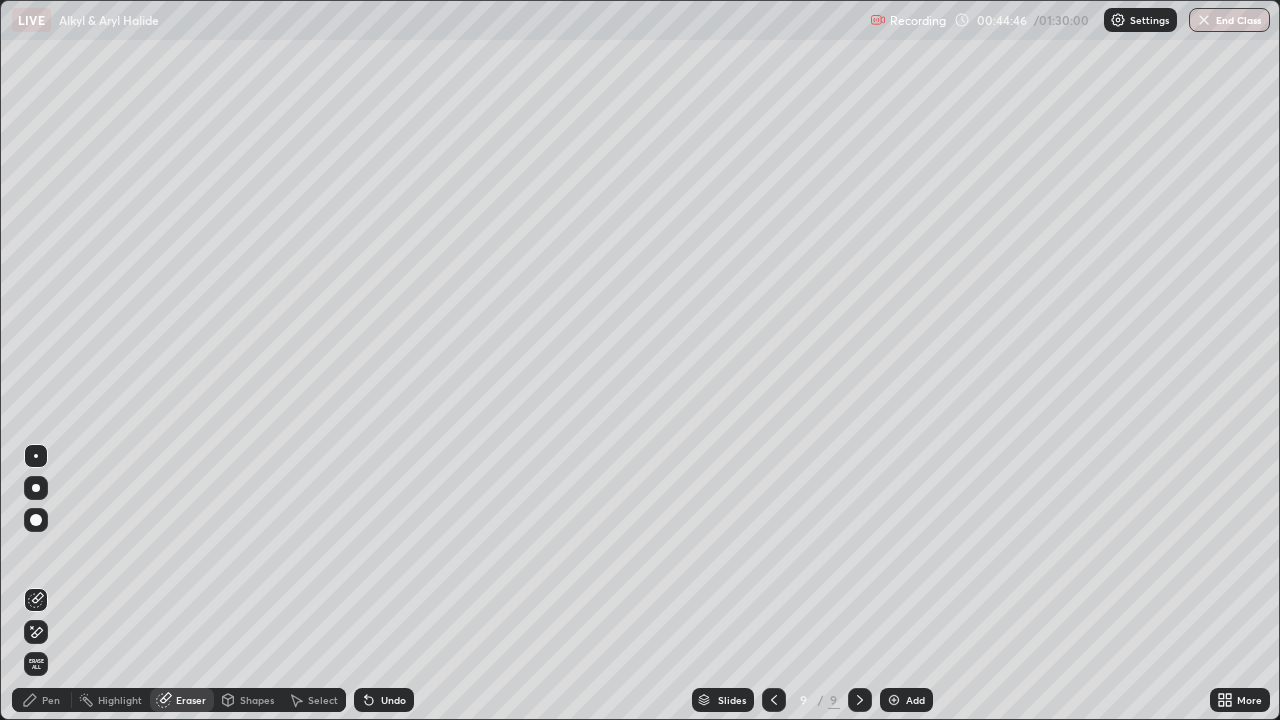 click on "Pen" at bounding box center [51, 700] 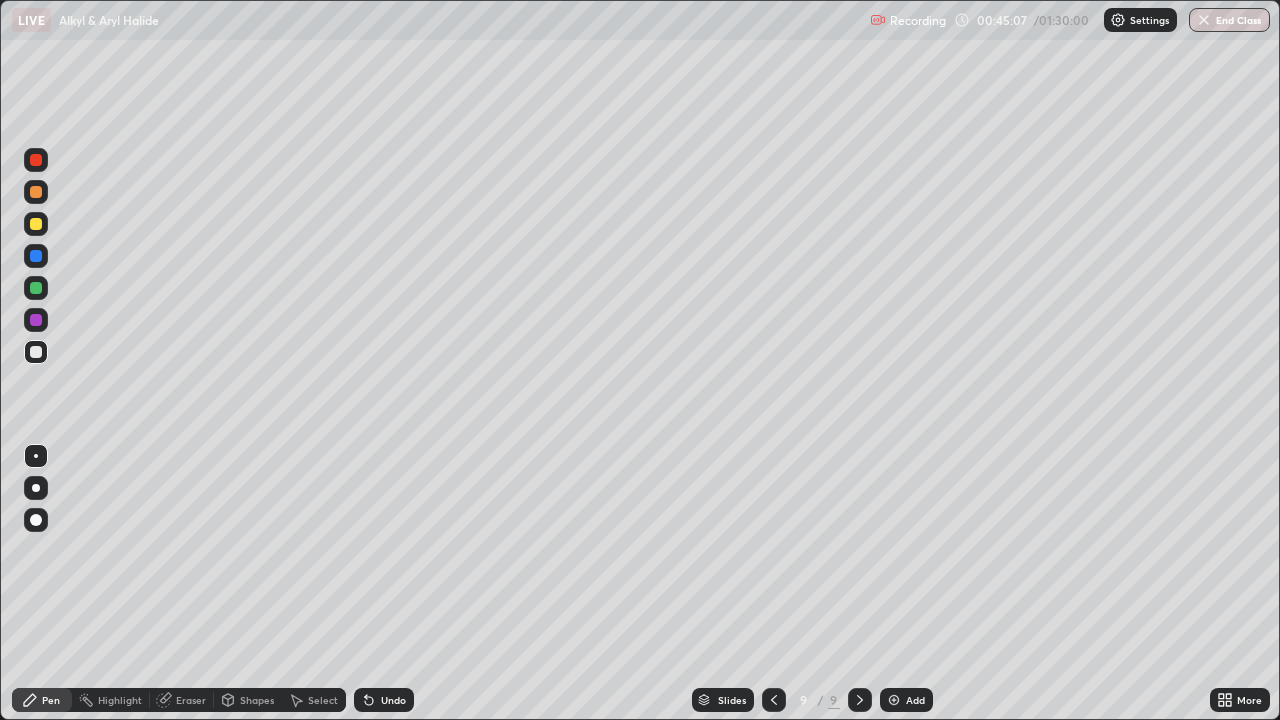 click on "Undo" at bounding box center (384, 700) 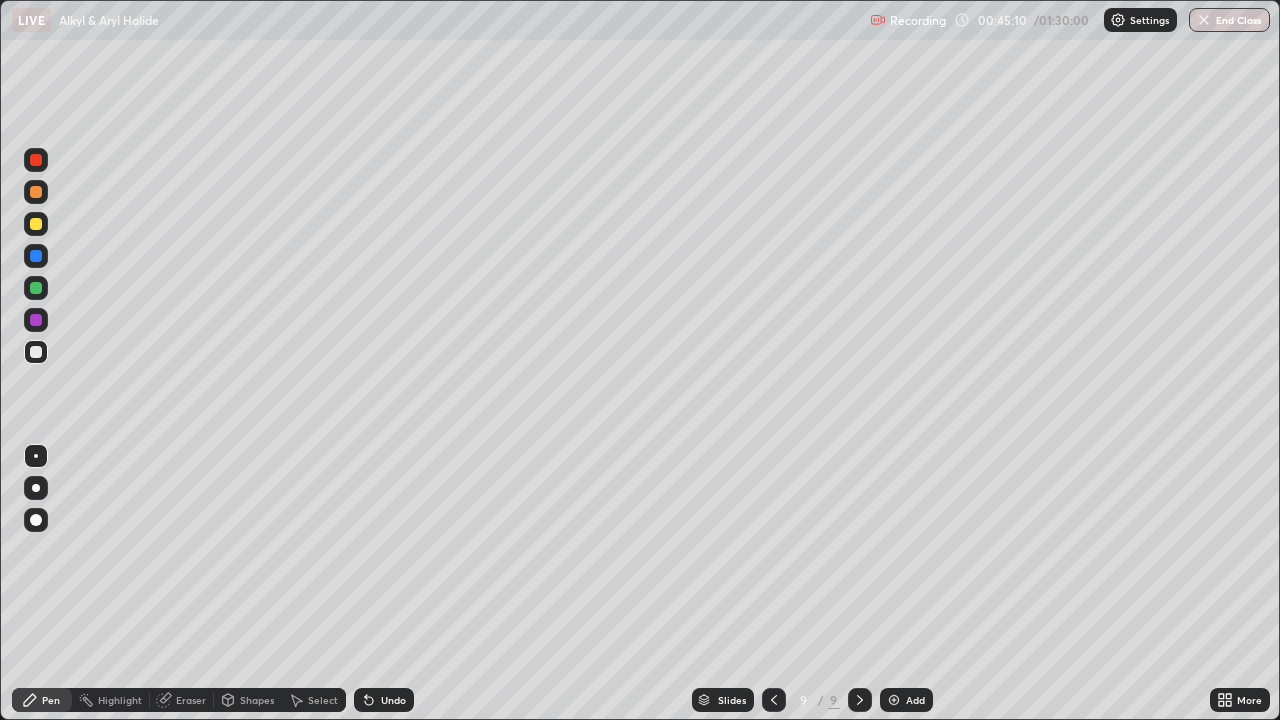 click on "Undo" at bounding box center [384, 700] 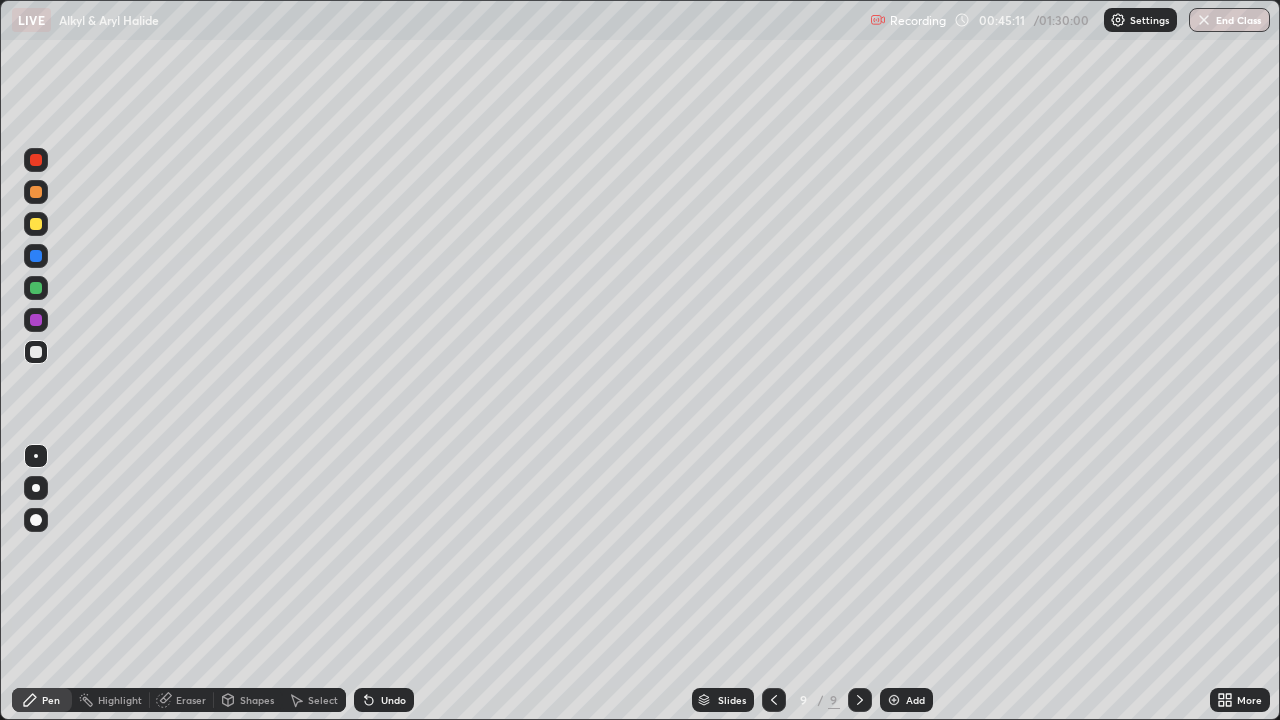 click on "Undo" at bounding box center (384, 700) 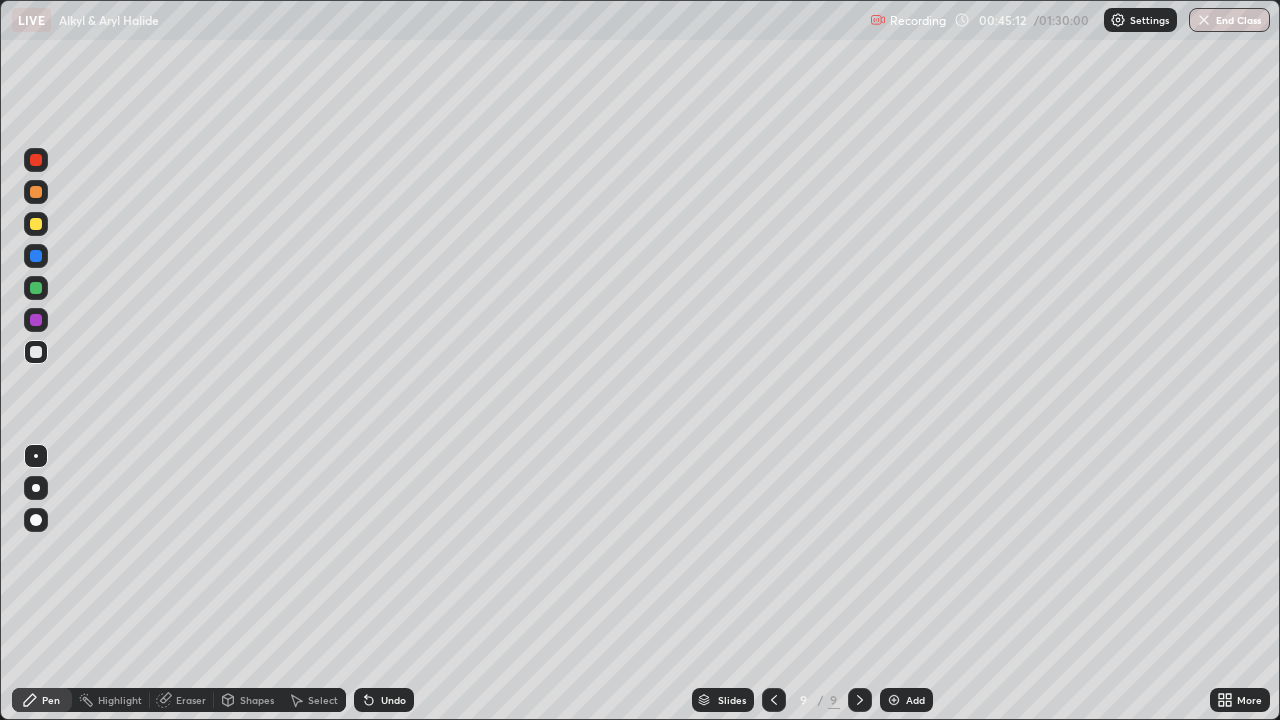 click on "Undo" at bounding box center [384, 700] 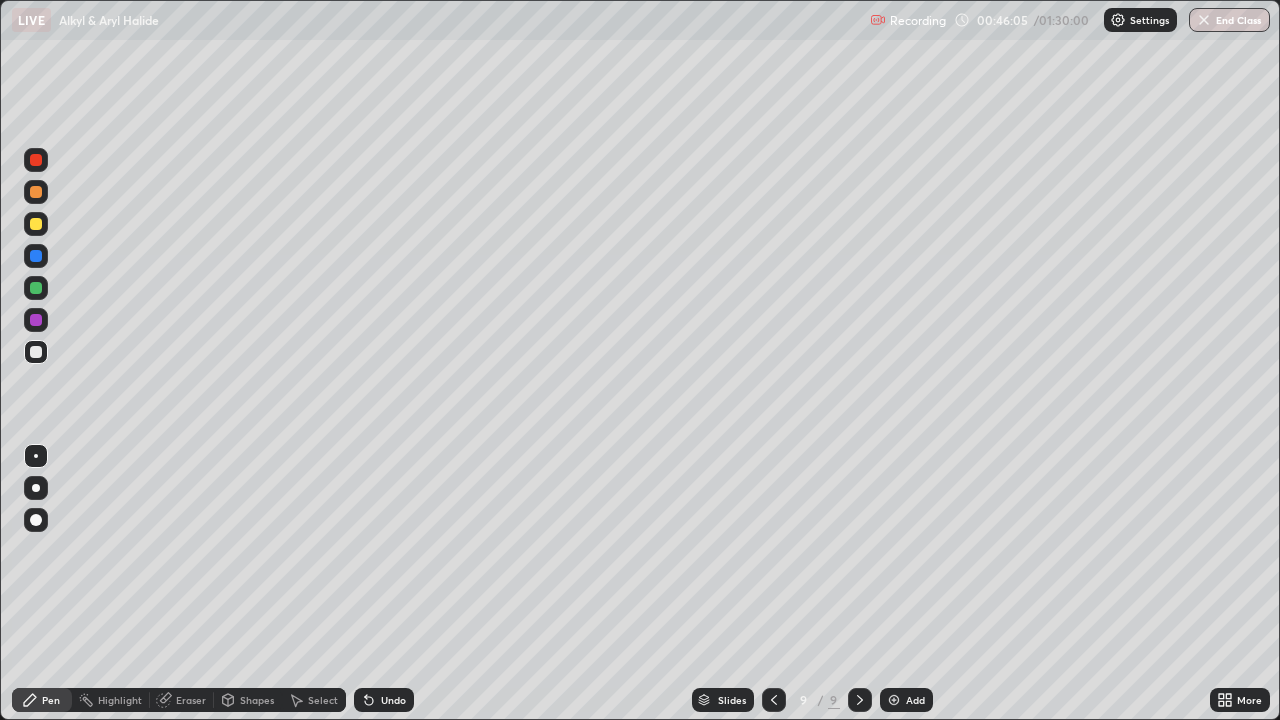 click on "Undo" at bounding box center [384, 700] 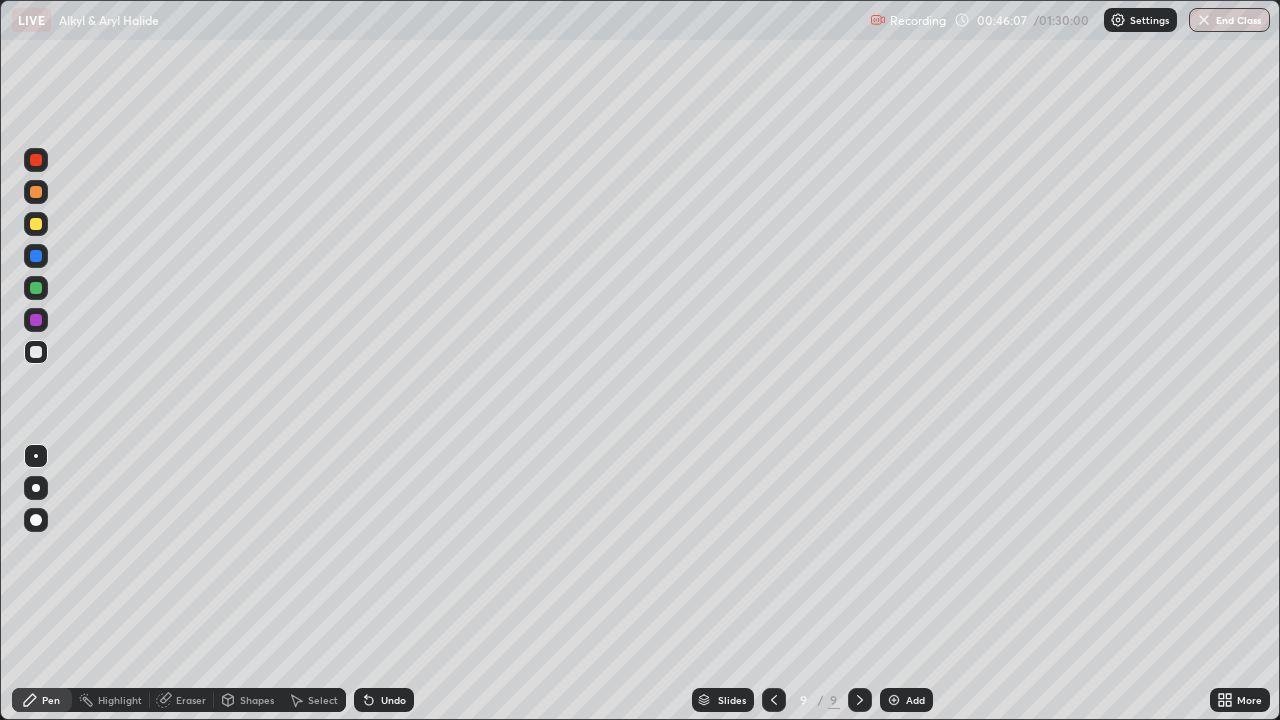 click on "Undo" at bounding box center (384, 700) 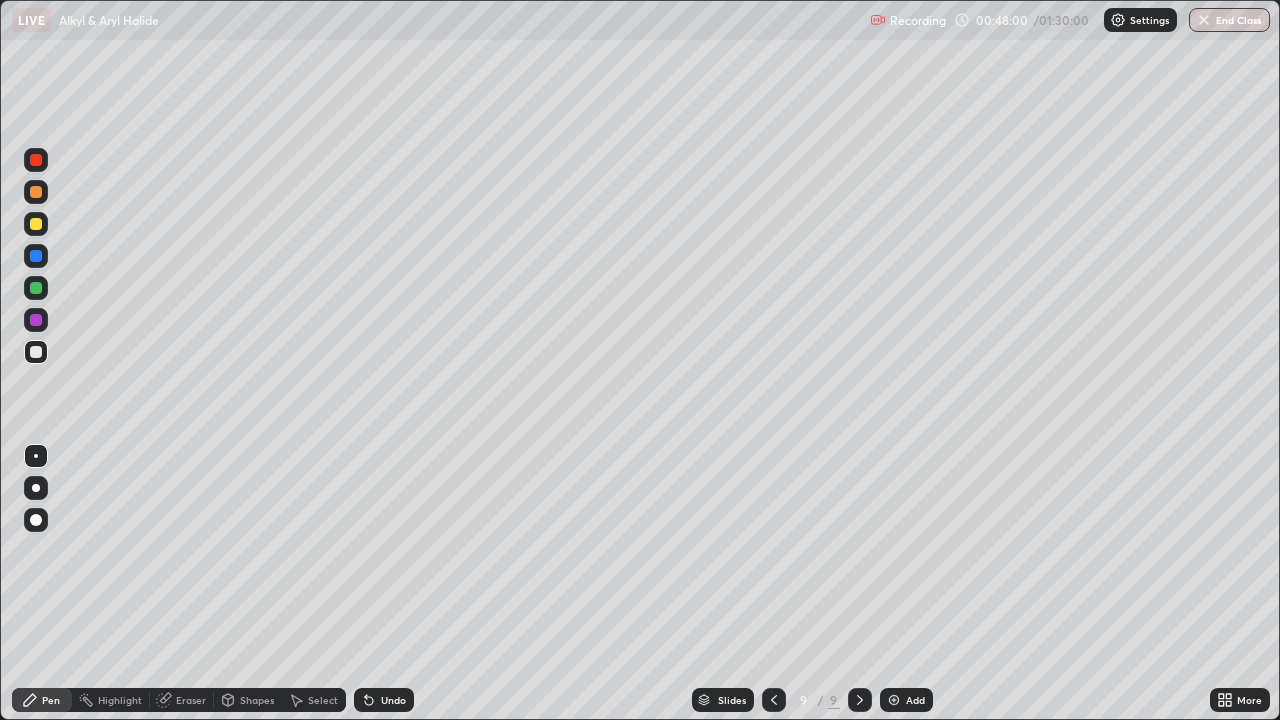 click on "Undo" at bounding box center (393, 700) 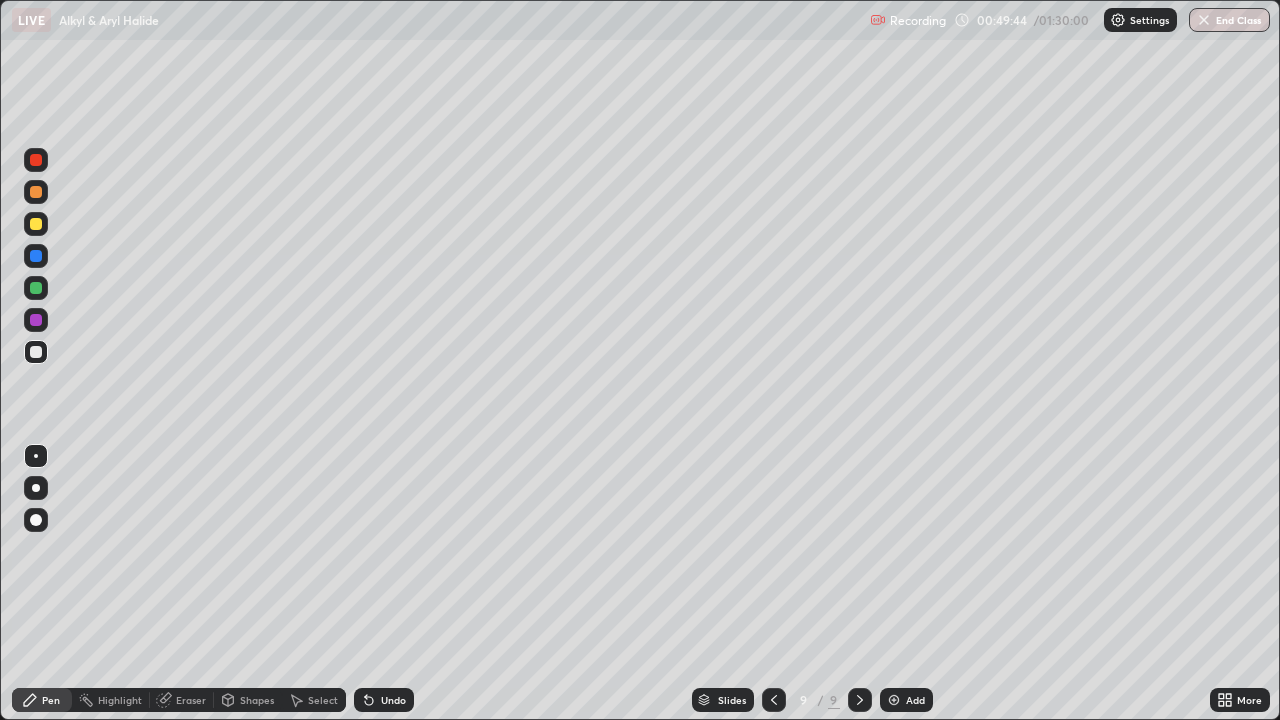click at bounding box center [894, 700] 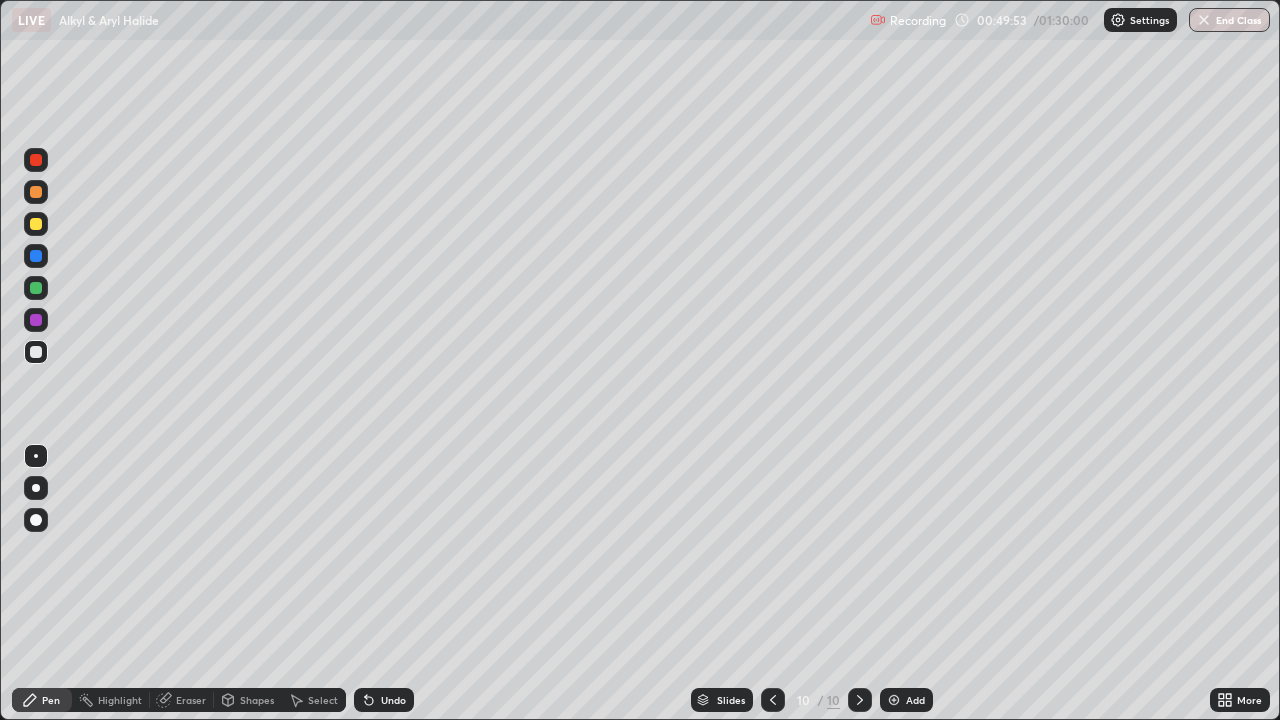 click on "Undo" at bounding box center [384, 700] 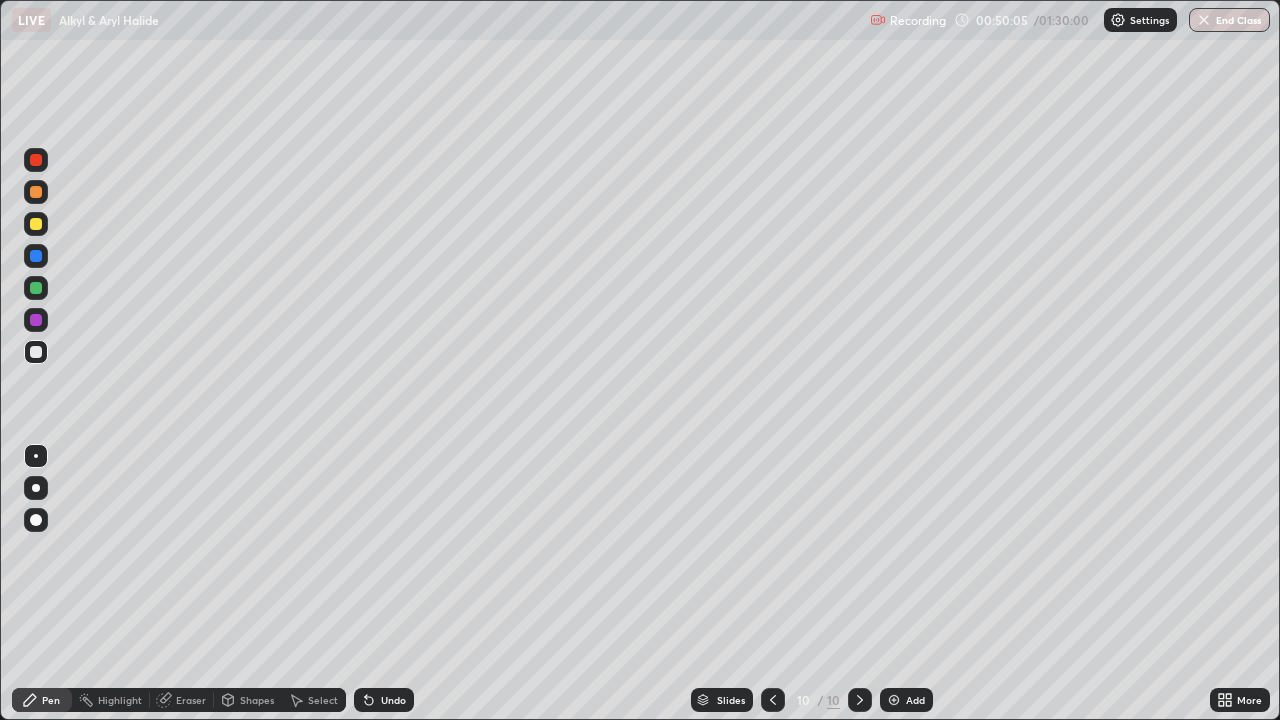 click on "Undo" at bounding box center (384, 700) 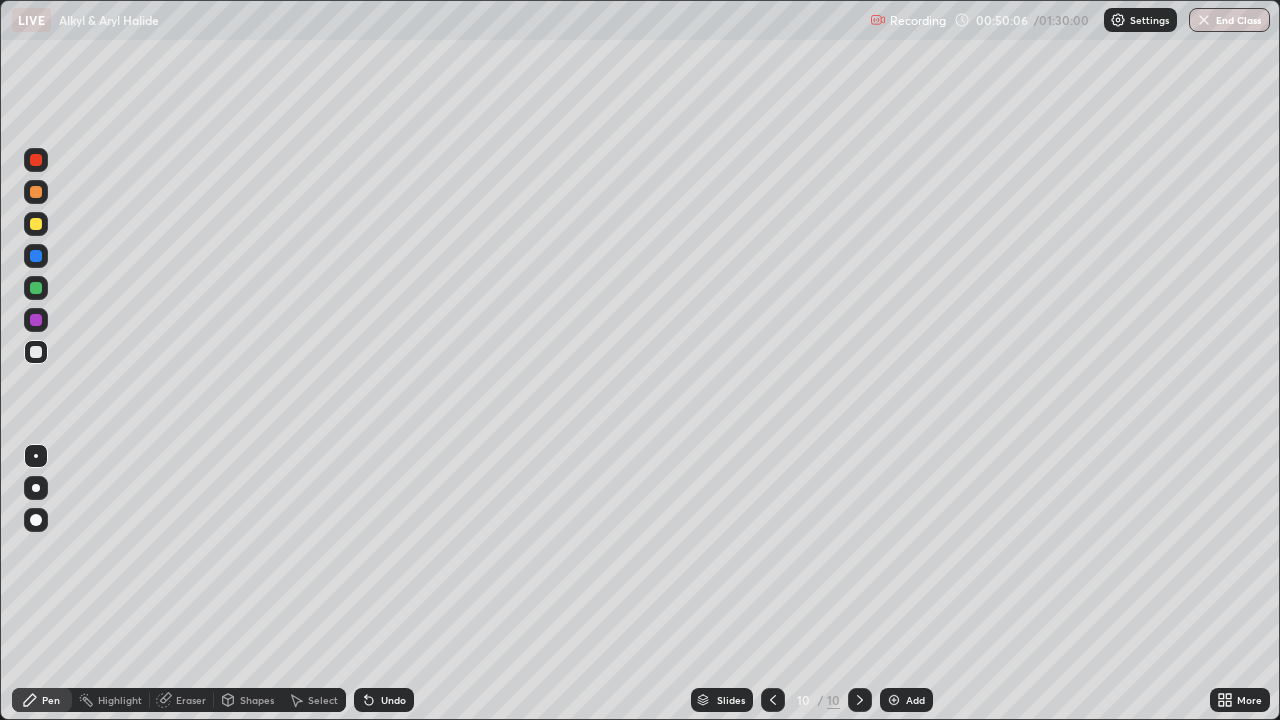 click on "Undo" at bounding box center [384, 700] 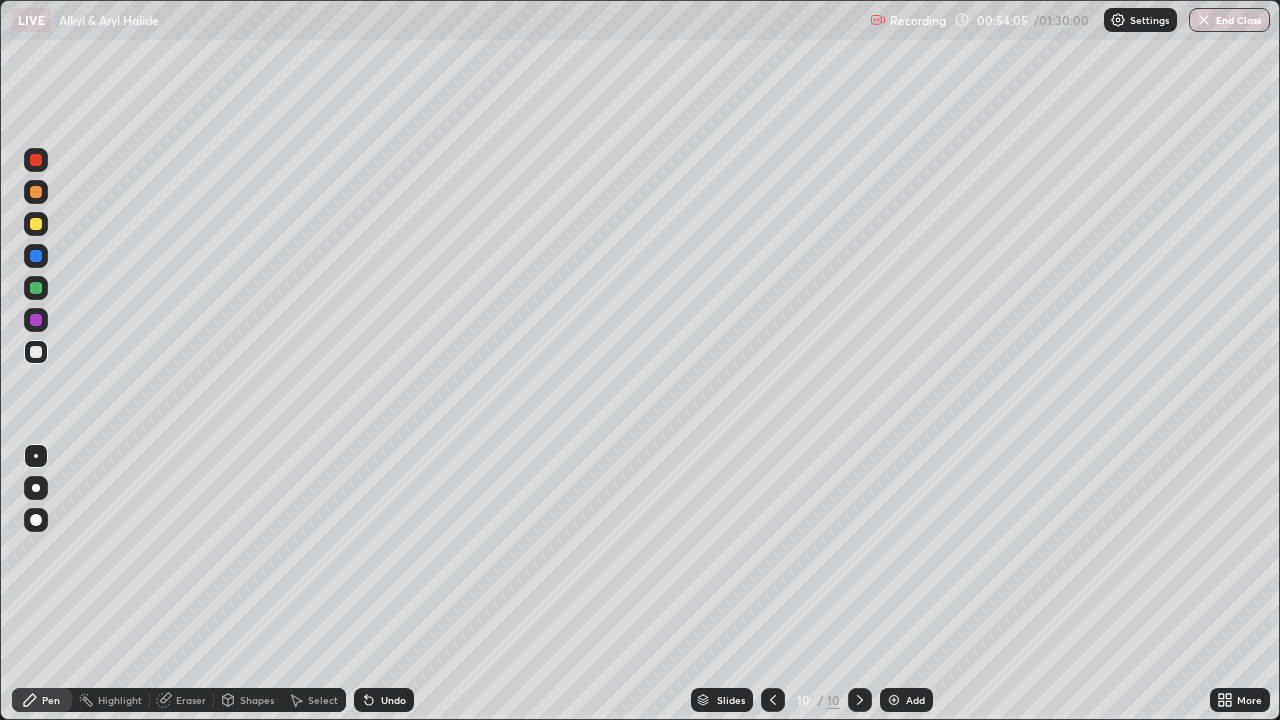 click on "Undo" at bounding box center [384, 700] 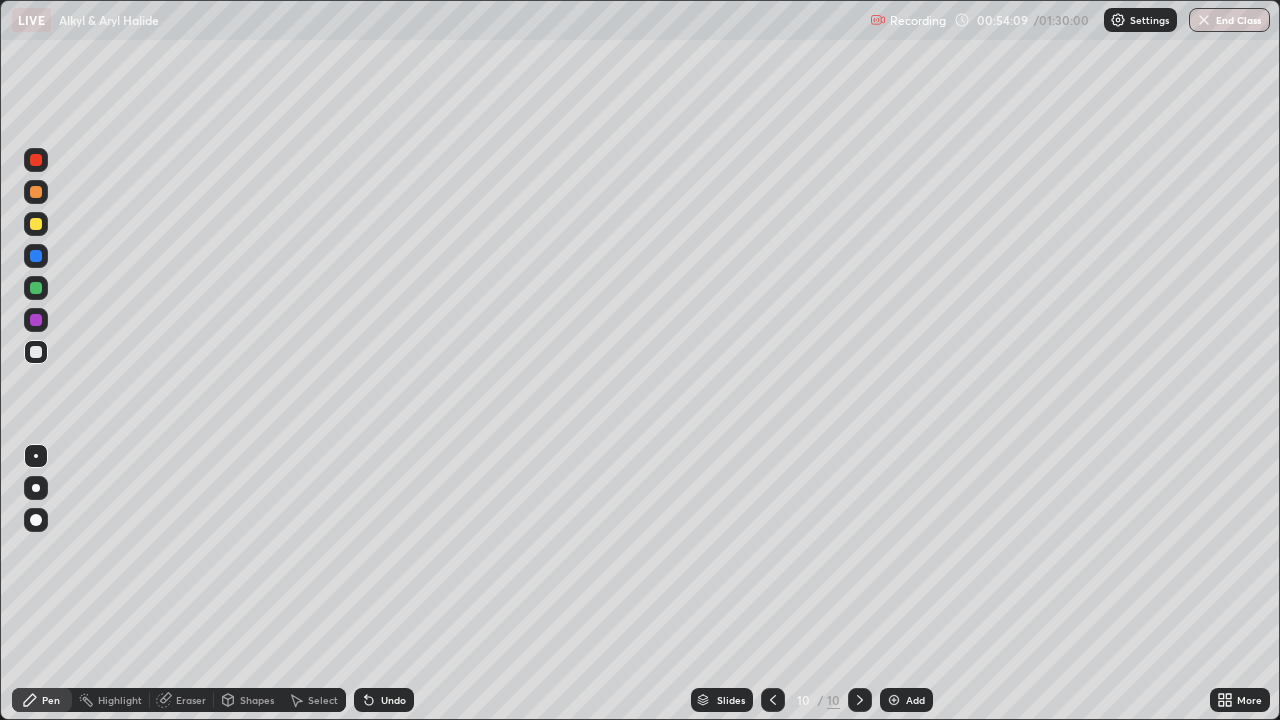 click on "Eraser" at bounding box center (191, 700) 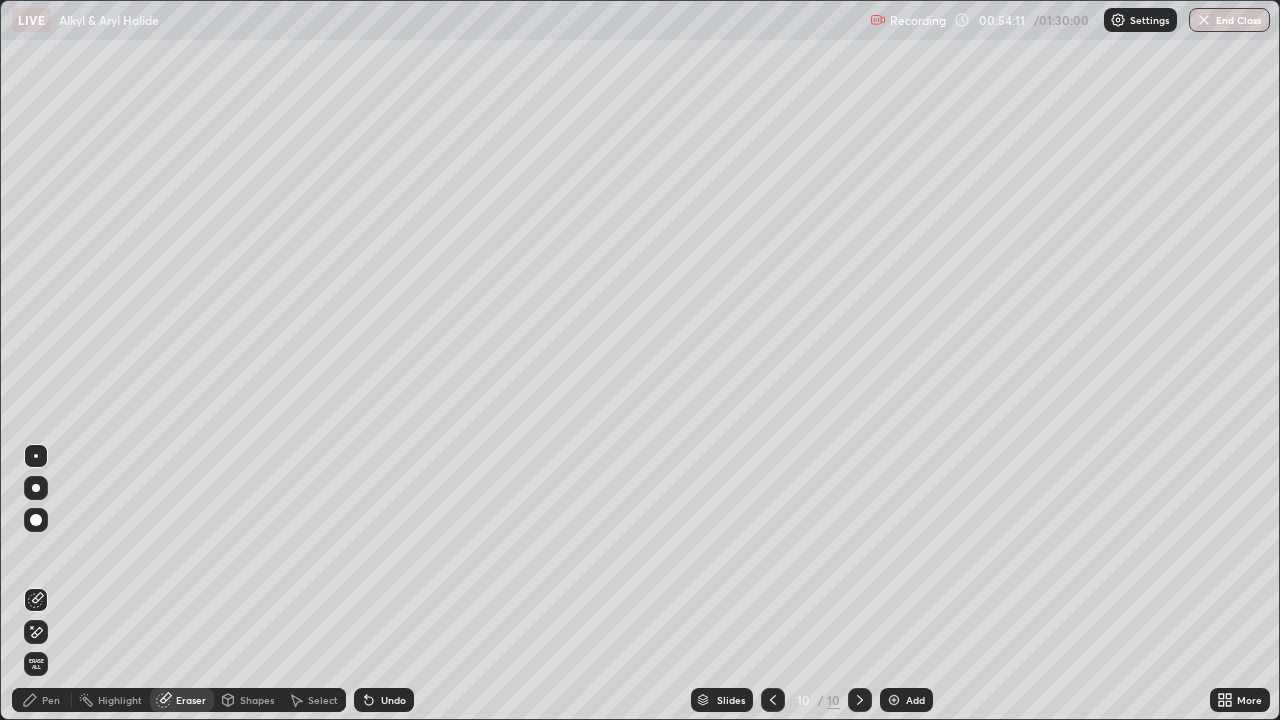 click on "Pen" at bounding box center [51, 700] 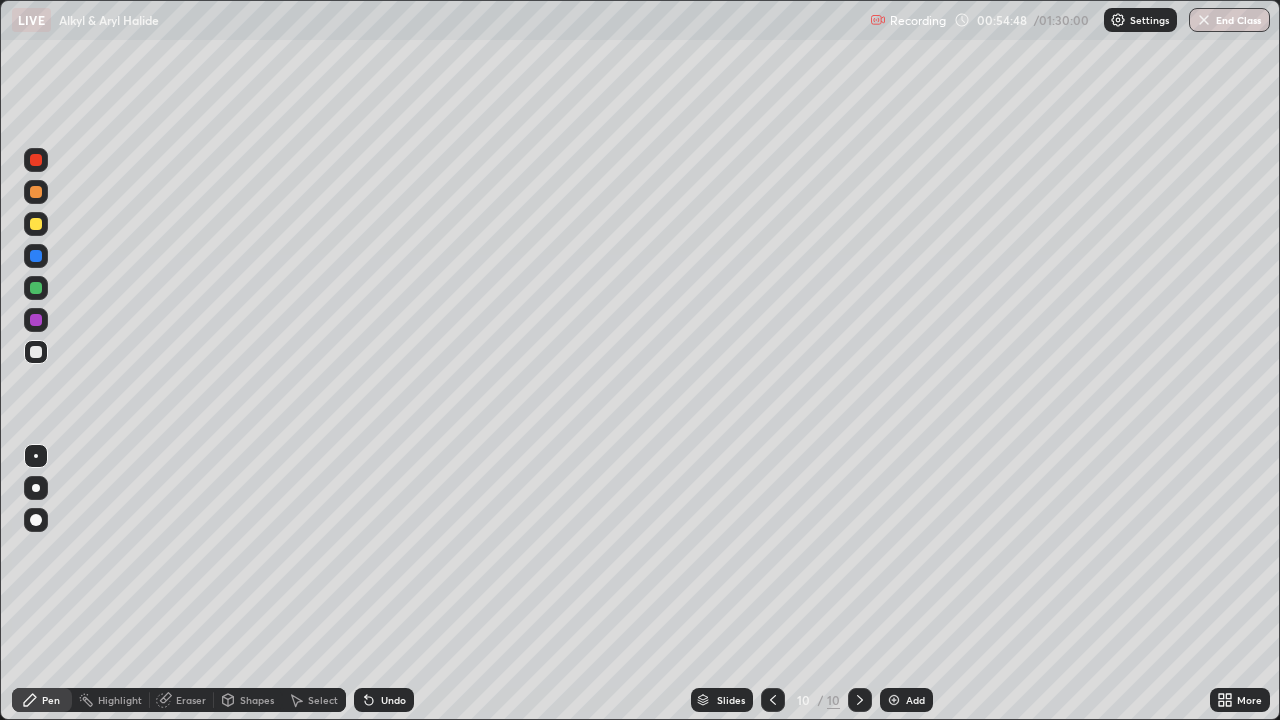 click on "Undo" at bounding box center [393, 700] 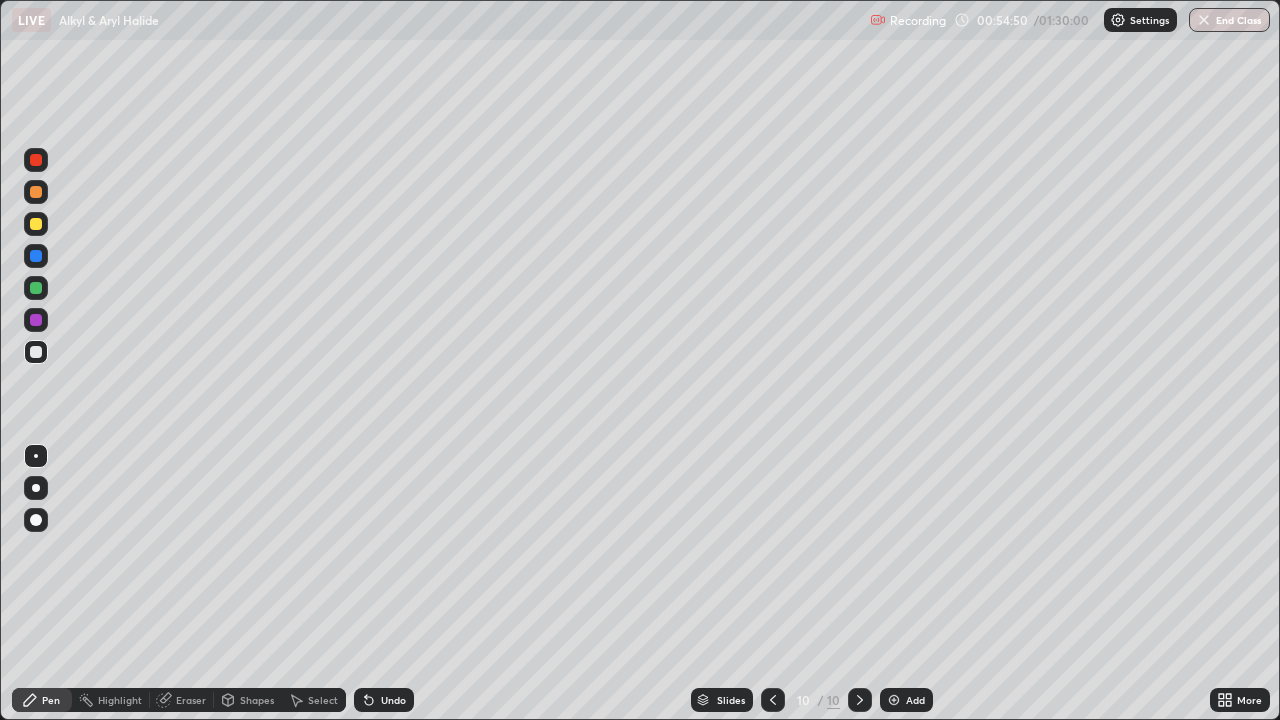 click on "Eraser" at bounding box center (191, 700) 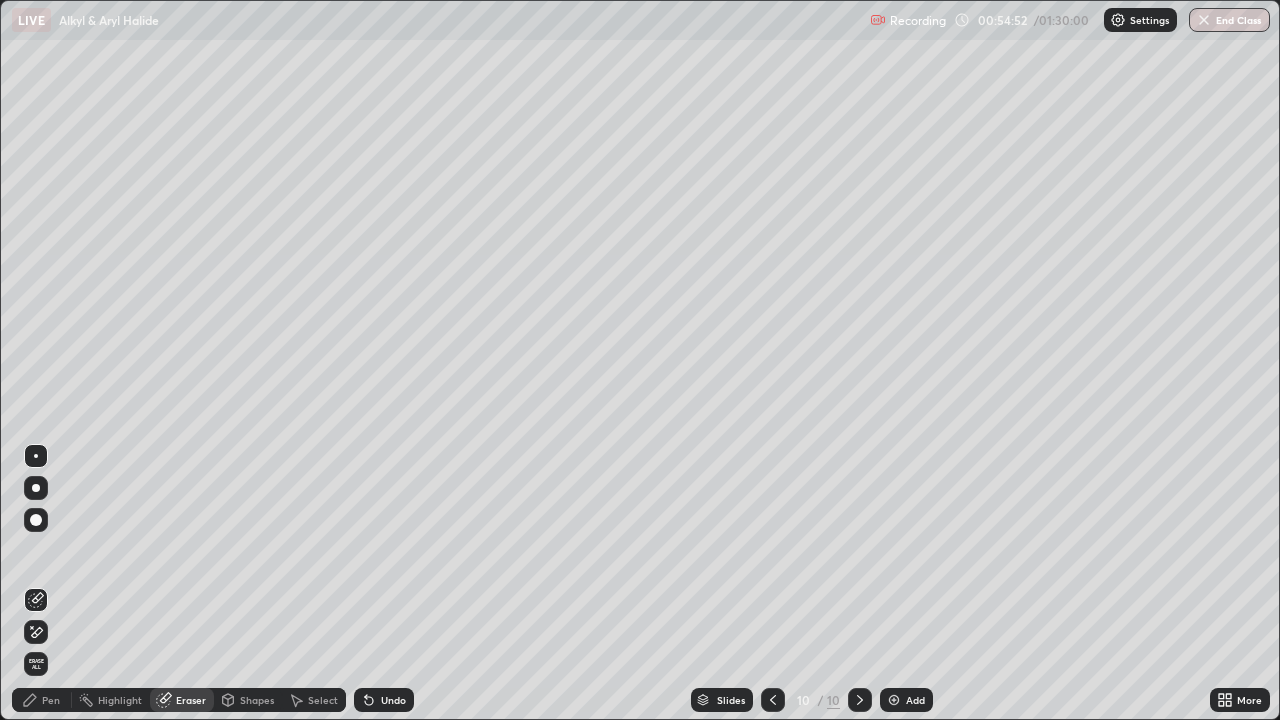 click on "Pen" at bounding box center (51, 700) 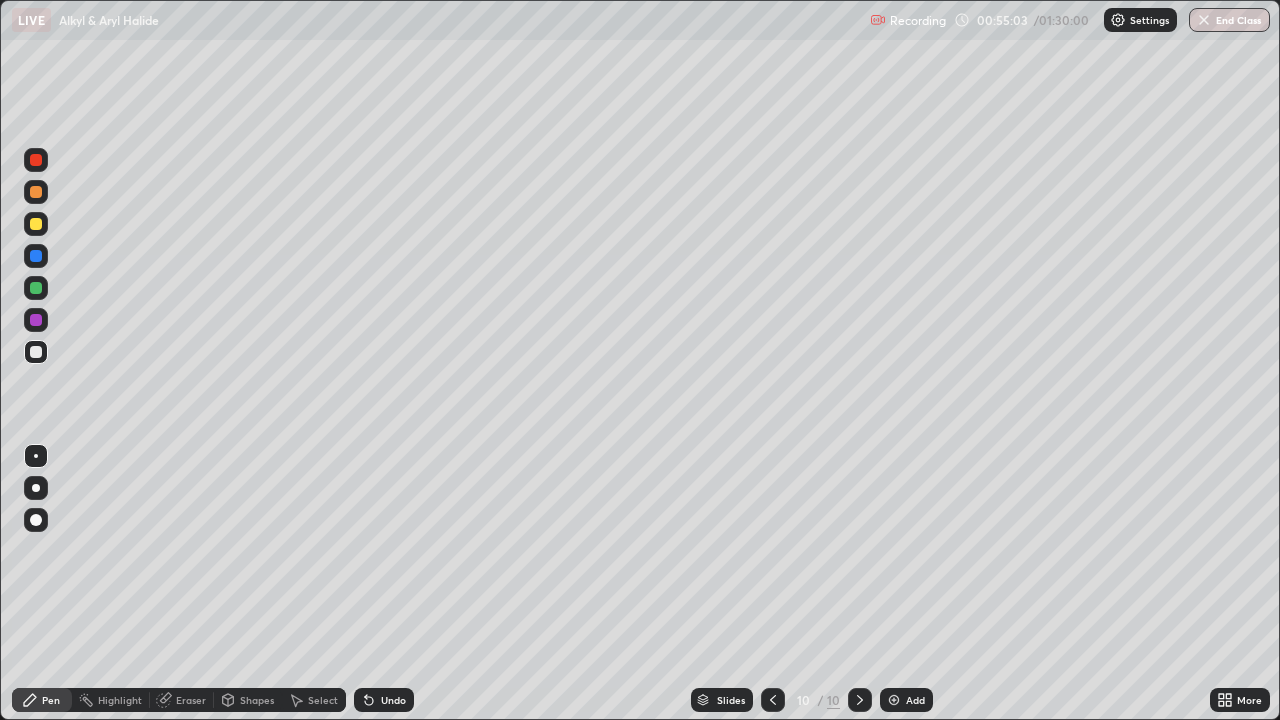 click on "Undo" at bounding box center (393, 700) 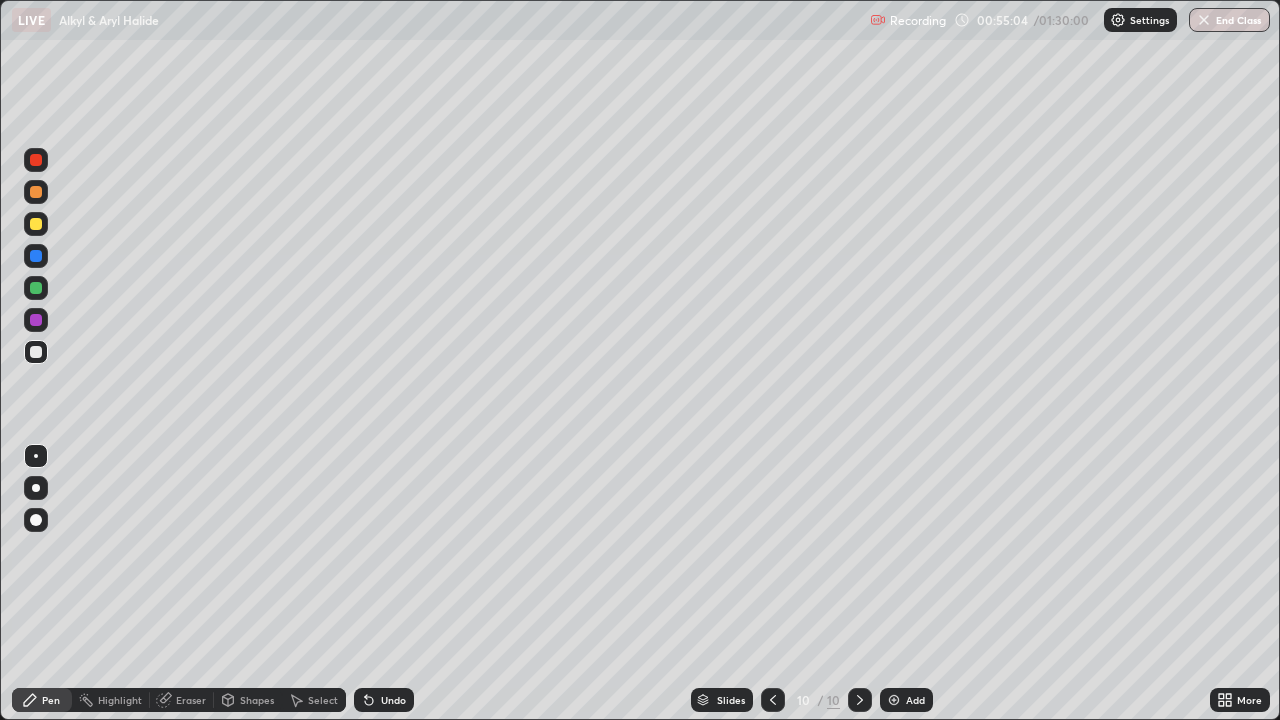 click on "Undo" at bounding box center (384, 700) 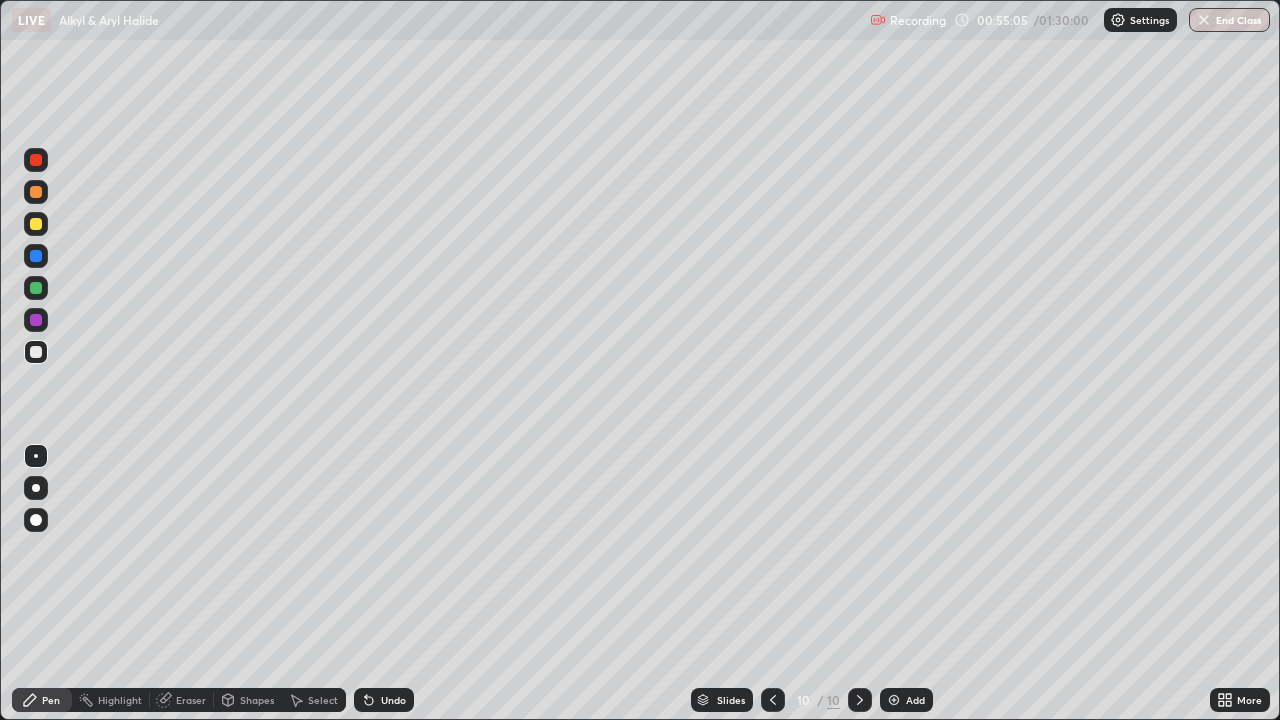 click on "Undo" at bounding box center (393, 700) 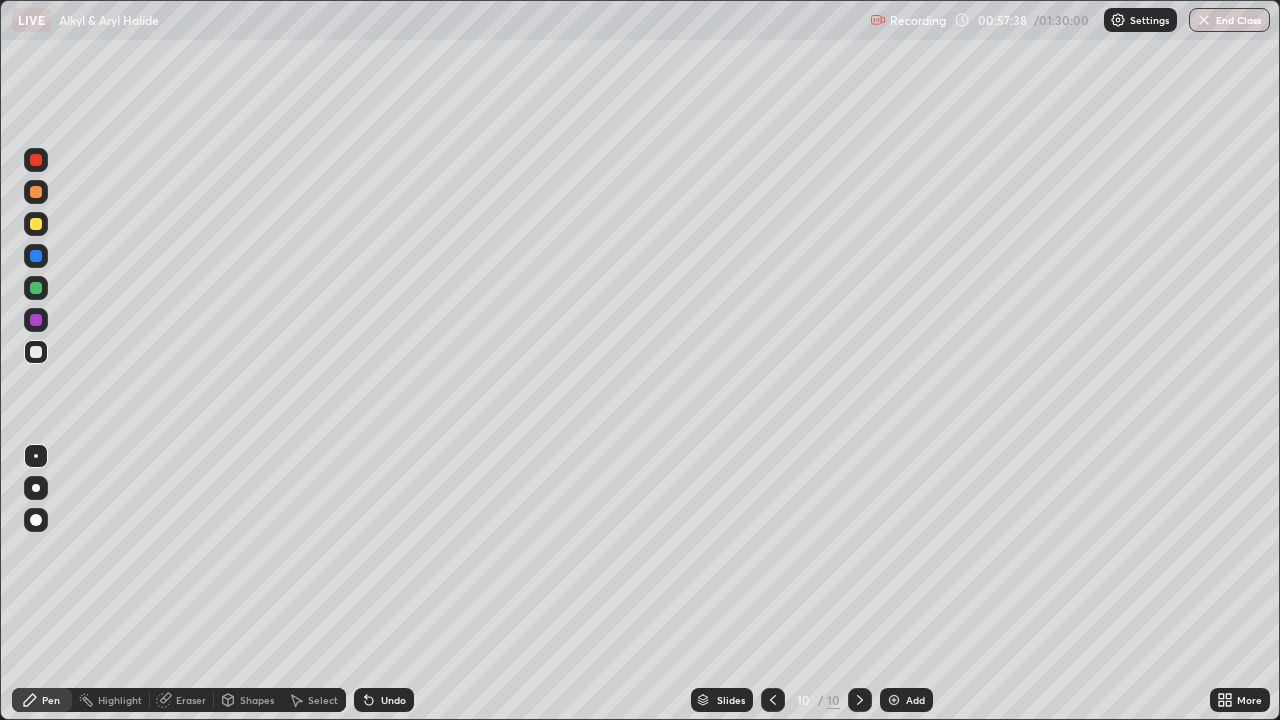 click at bounding box center [894, 700] 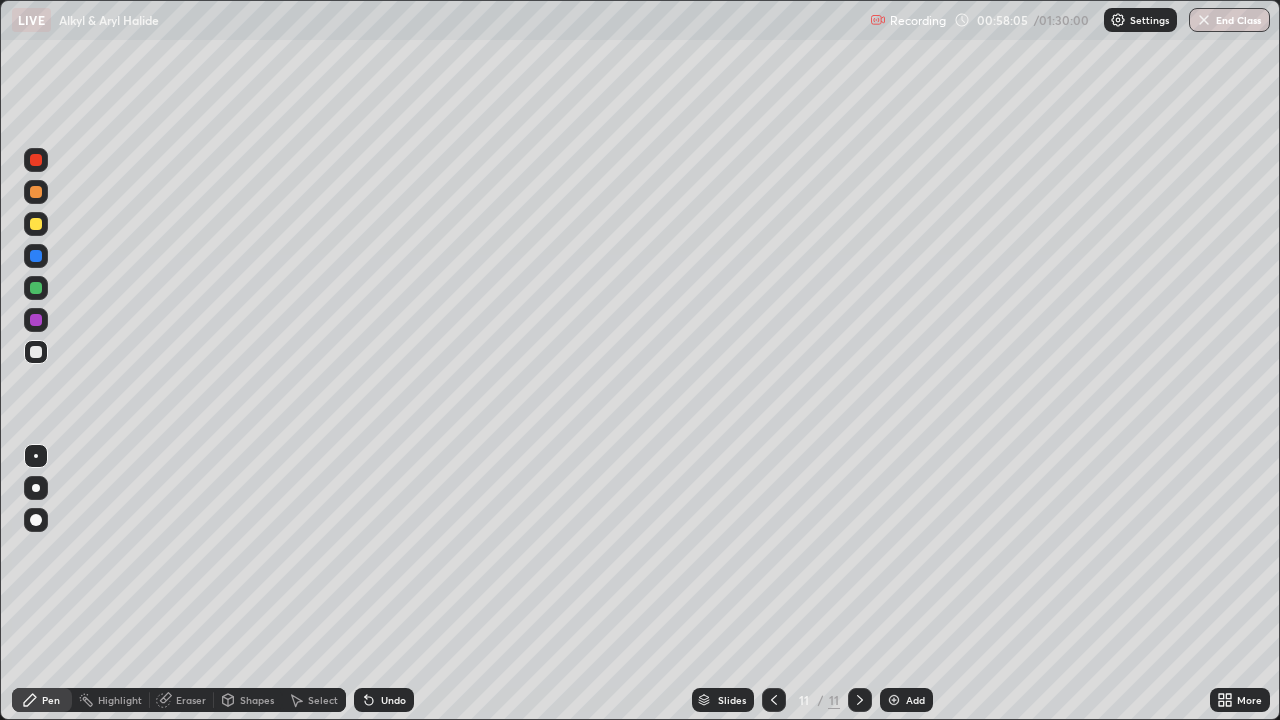 click on "Undo" at bounding box center [393, 700] 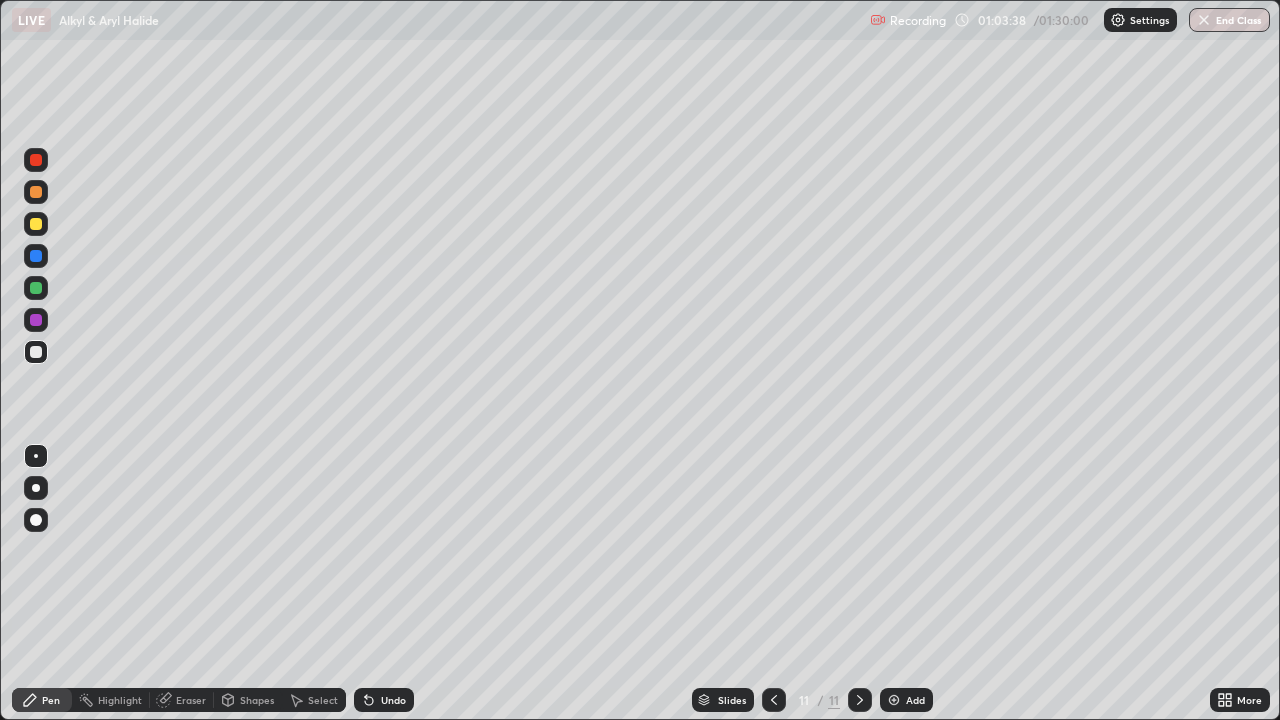 click at bounding box center (894, 700) 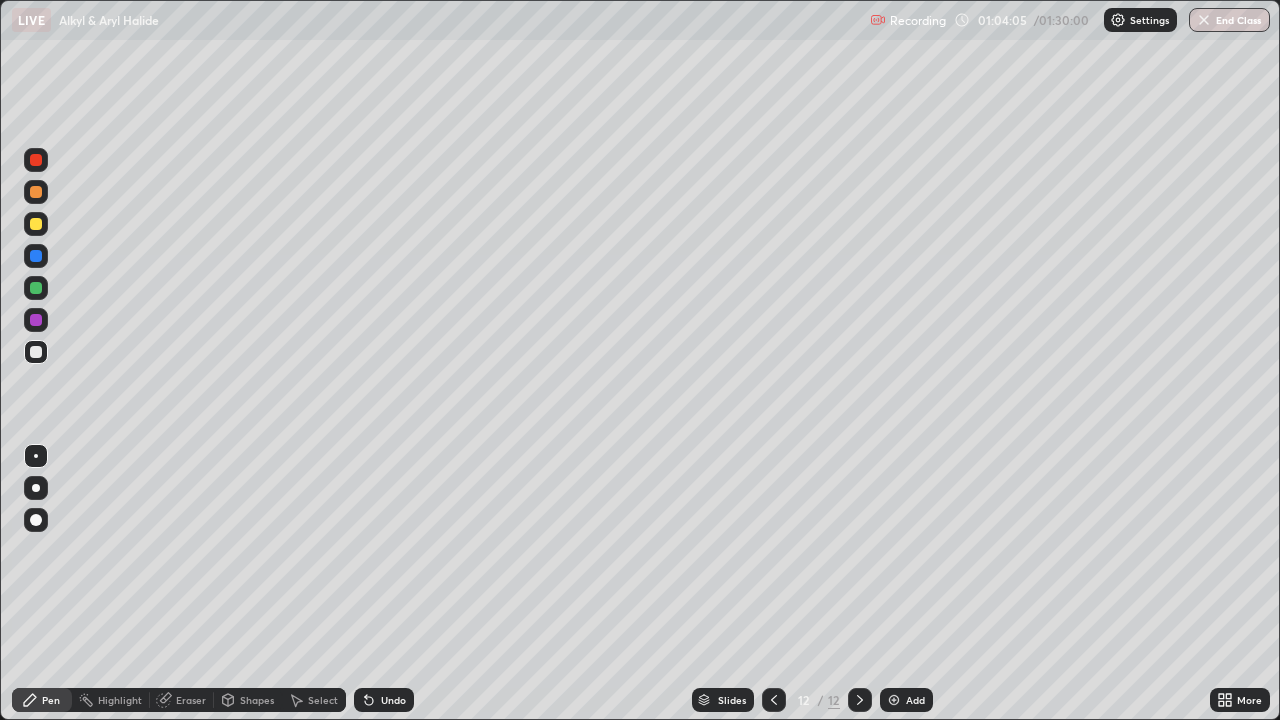 click on "Undo" at bounding box center [393, 700] 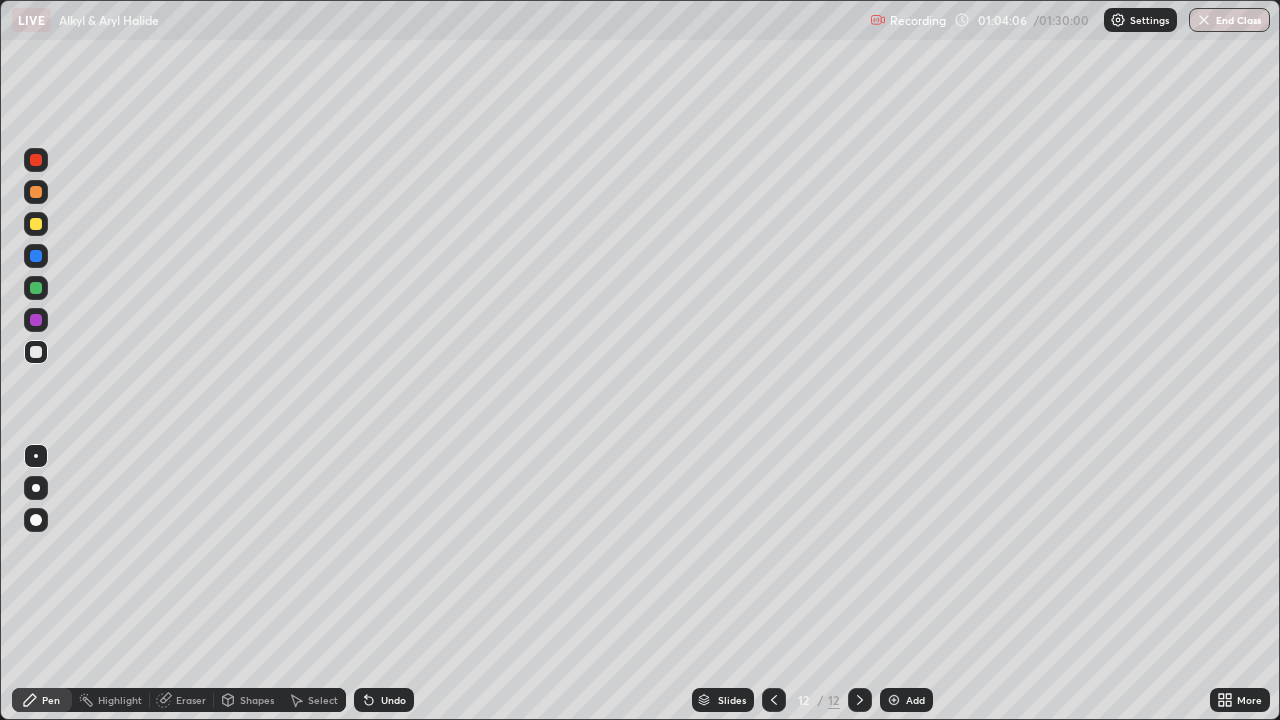 click on "Undo" at bounding box center [384, 700] 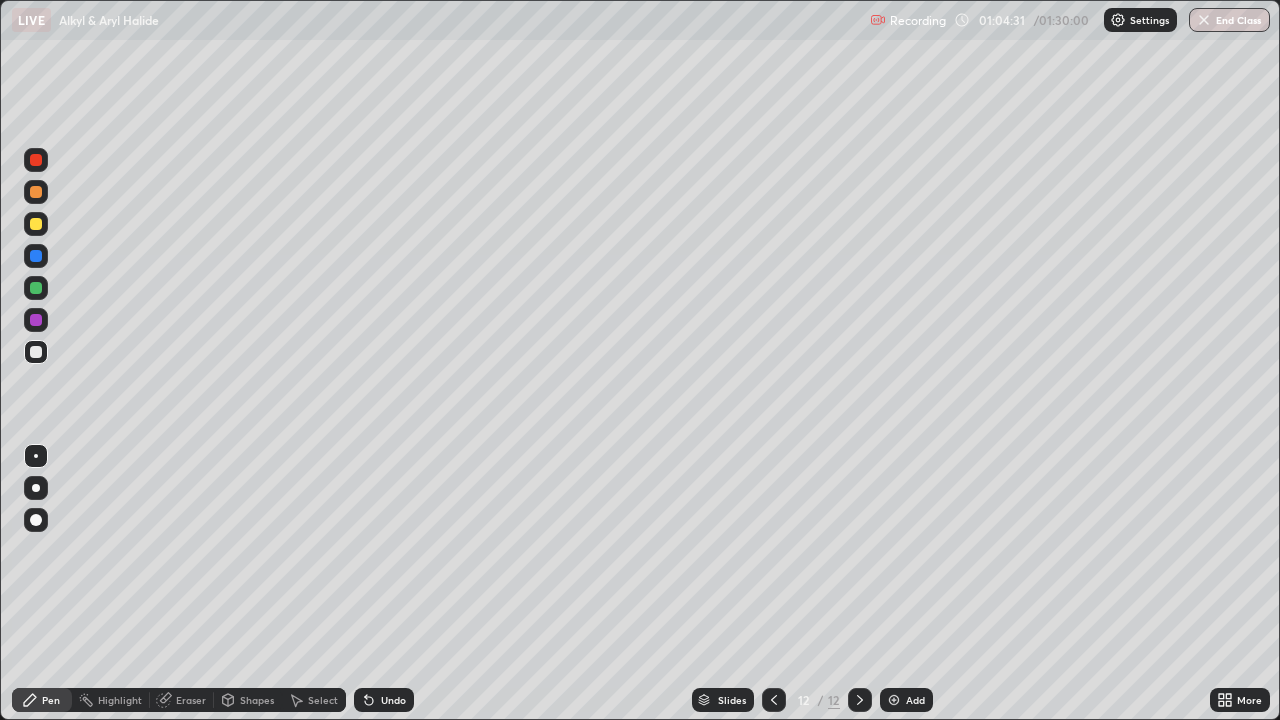 click on "Undo" at bounding box center (384, 700) 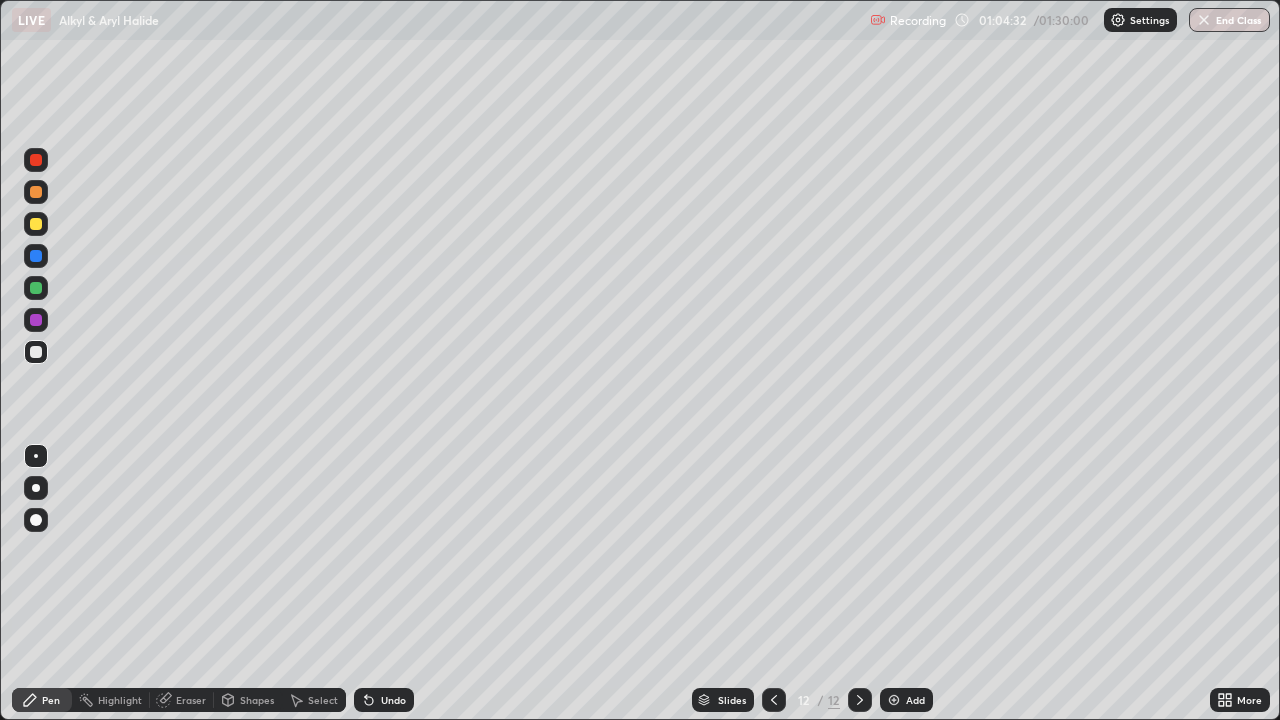 click on "Undo" at bounding box center (384, 700) 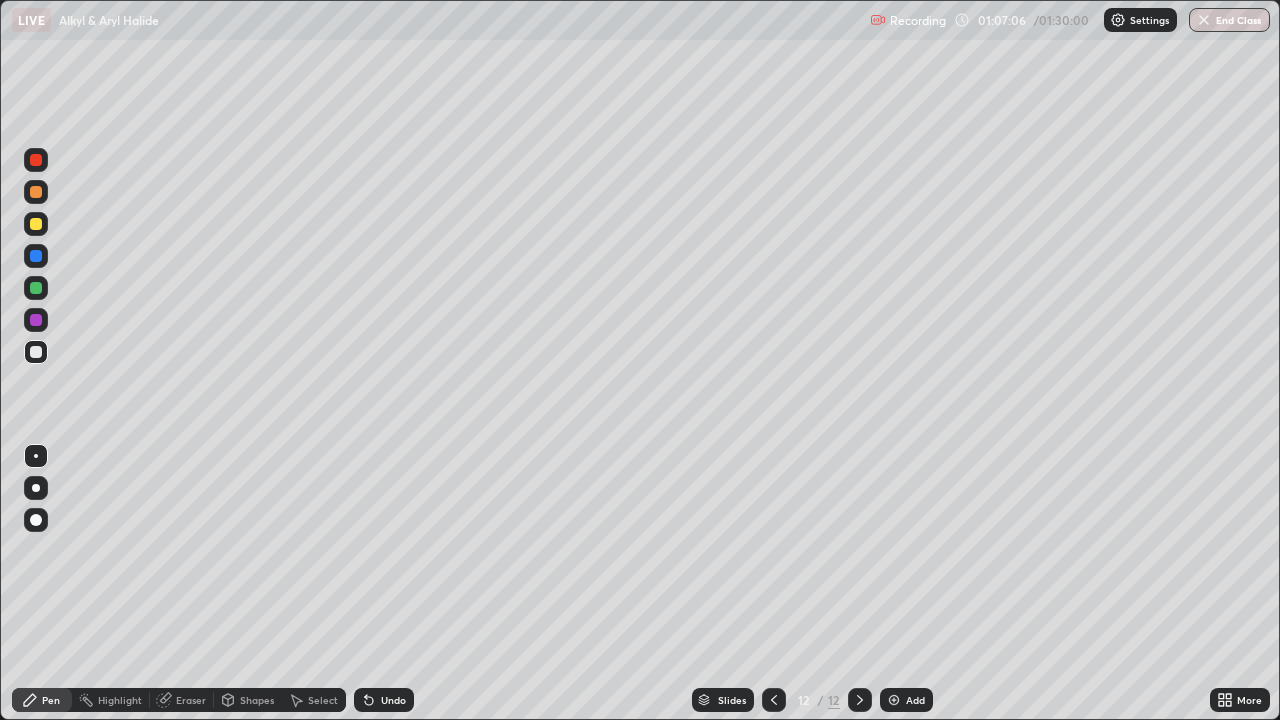click on "Undo" at bounding box center (393, 700) 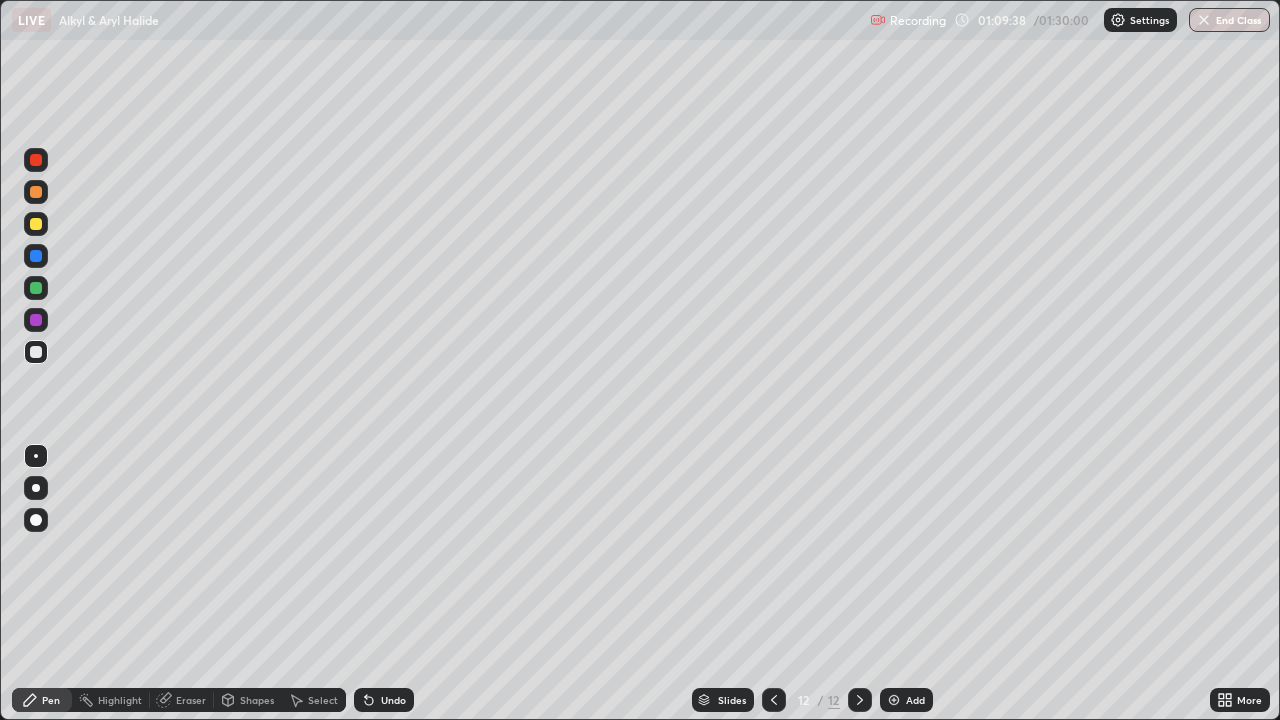 click on "Add" at bounding box center [915, 700] 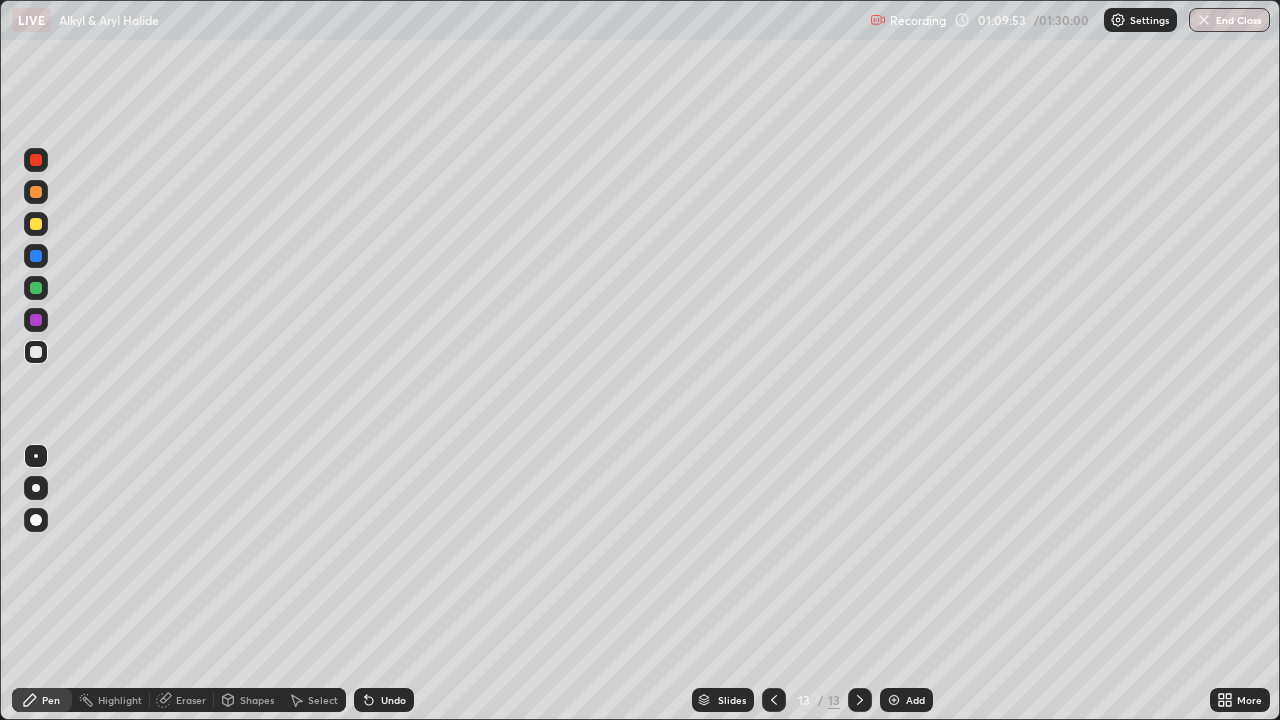 click on "Eraser" at bounding box center (182, 700) 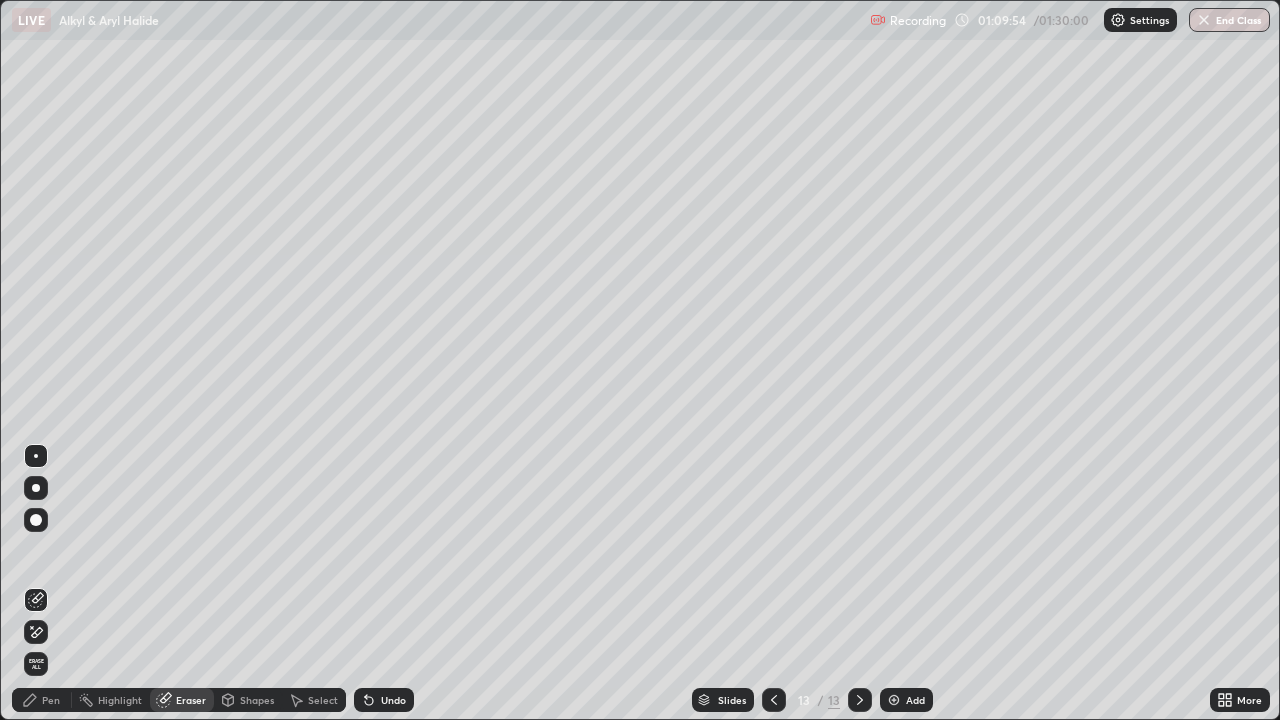 click on "Pen" at bounding box center [51, 700] 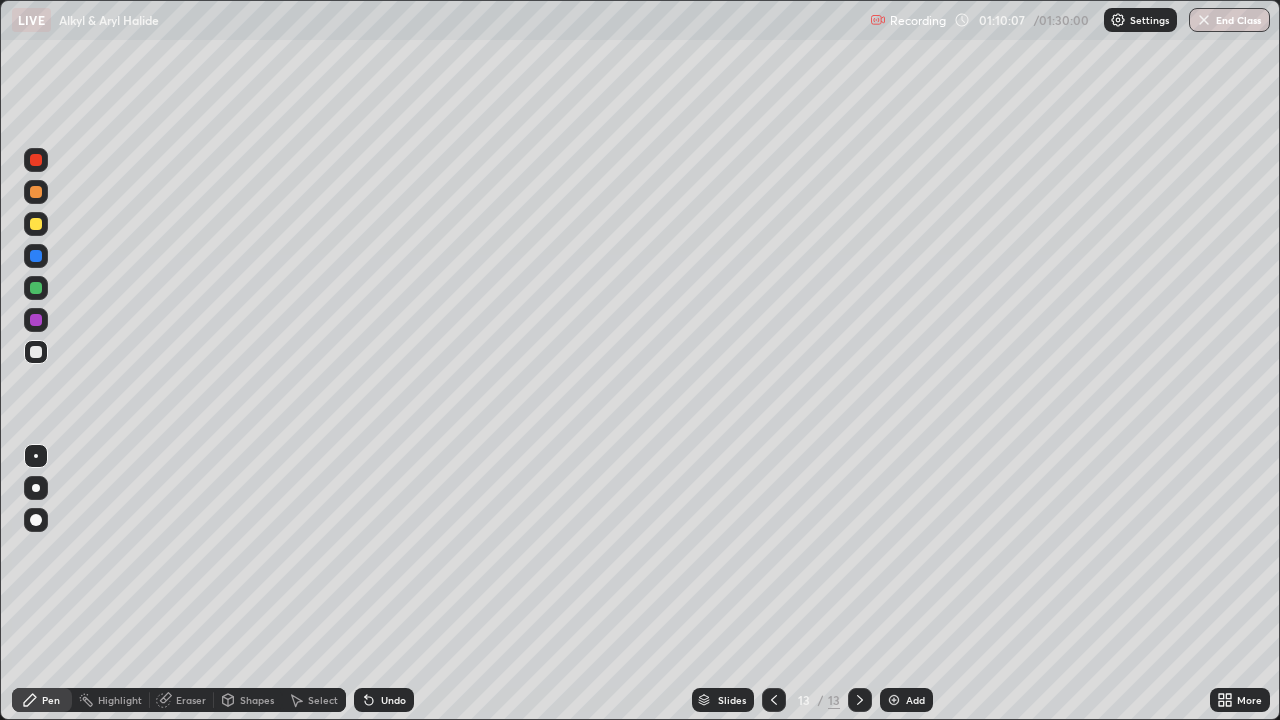 click on "Undo" at bounding box center [384, 700] 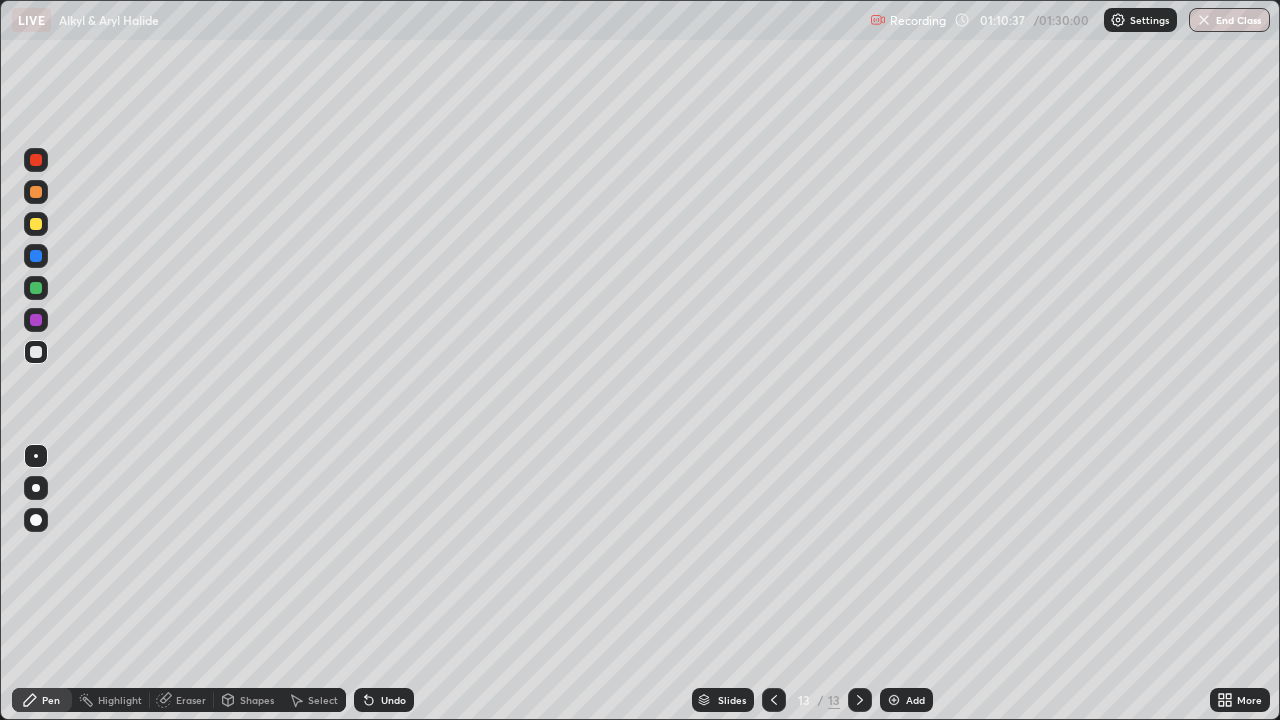 click 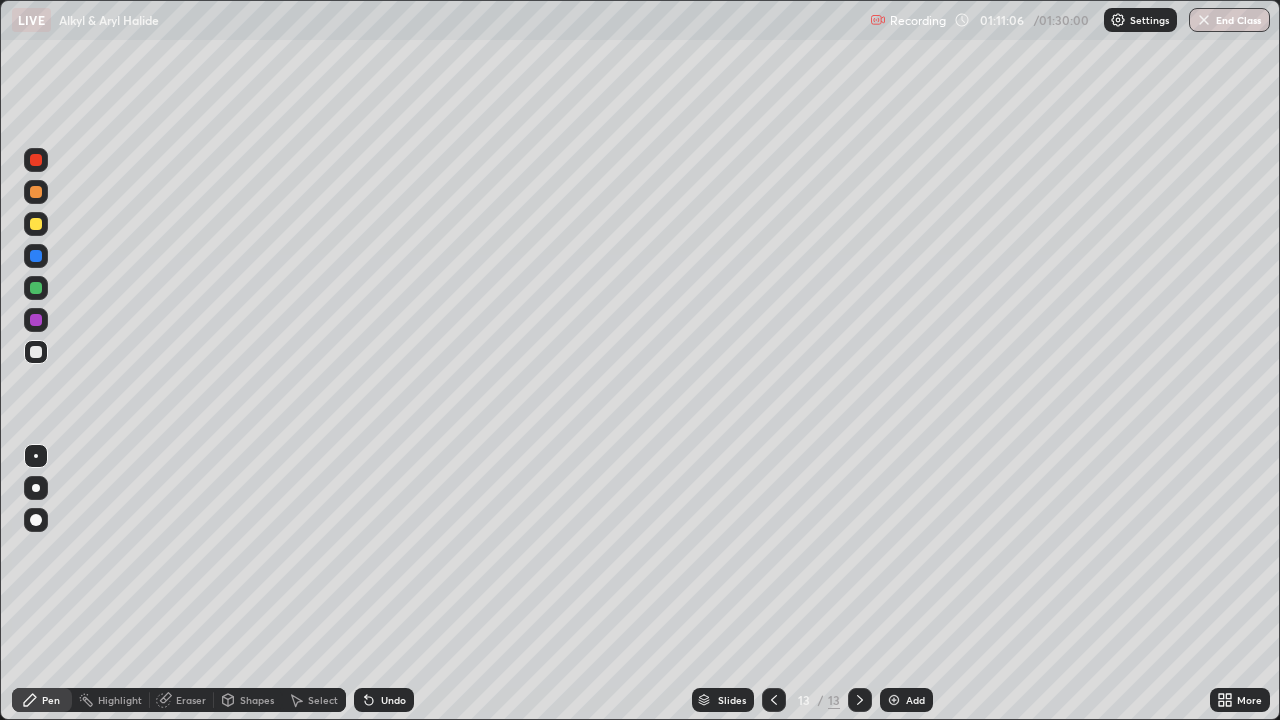click on "Undo" at bounding box center [393, 700] 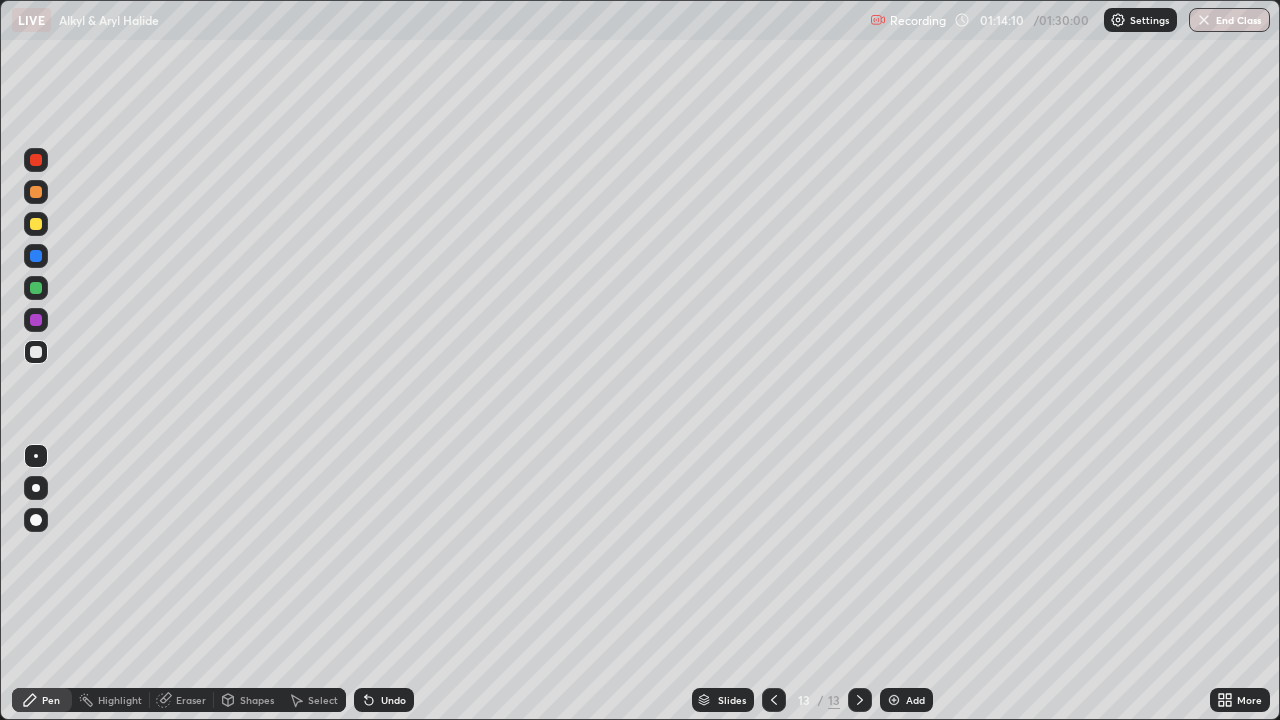 click on "Add" at bounding box center (915, 700) 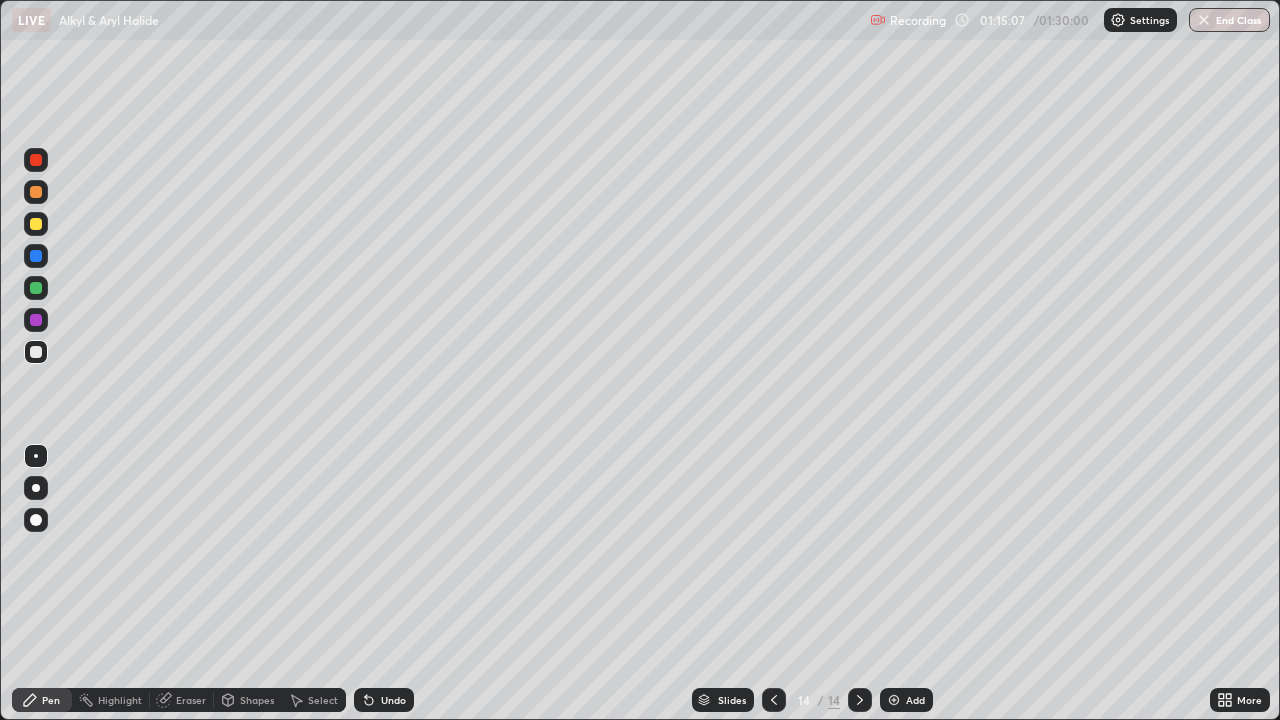 click on "Undo" at bounding box center (384, 700) 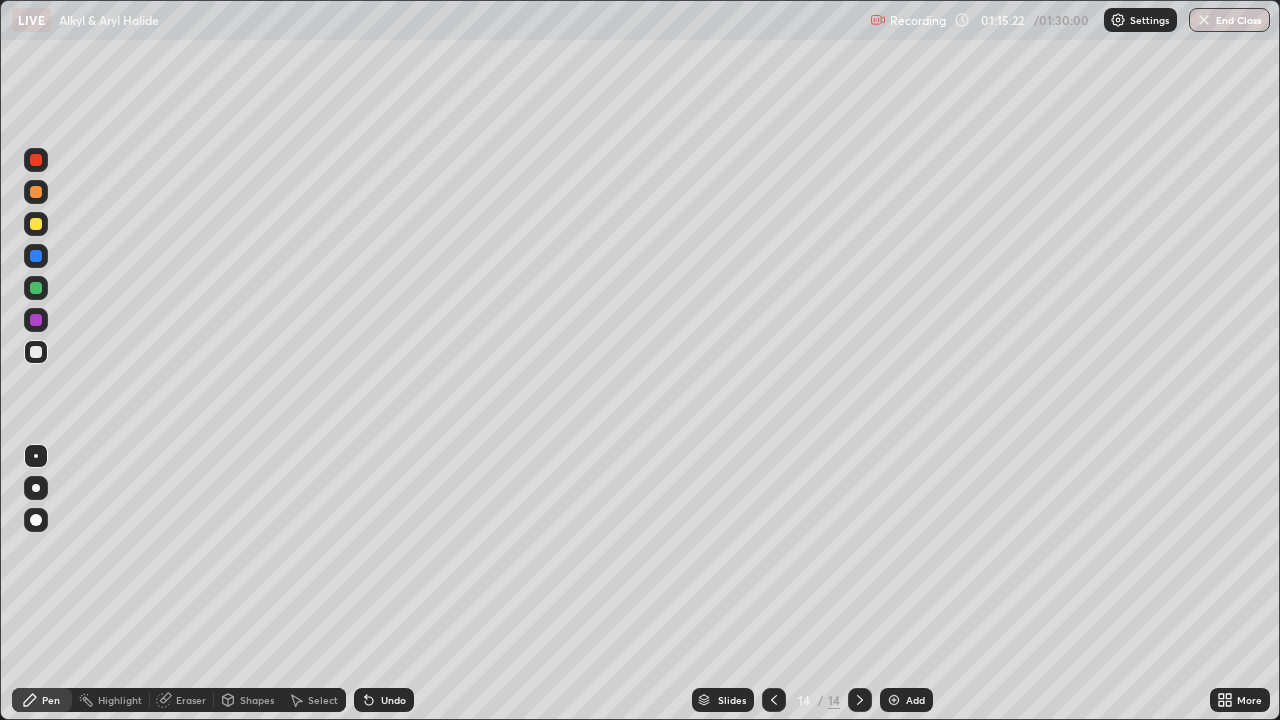 click on "Undo" at bounding box center [393, 700] 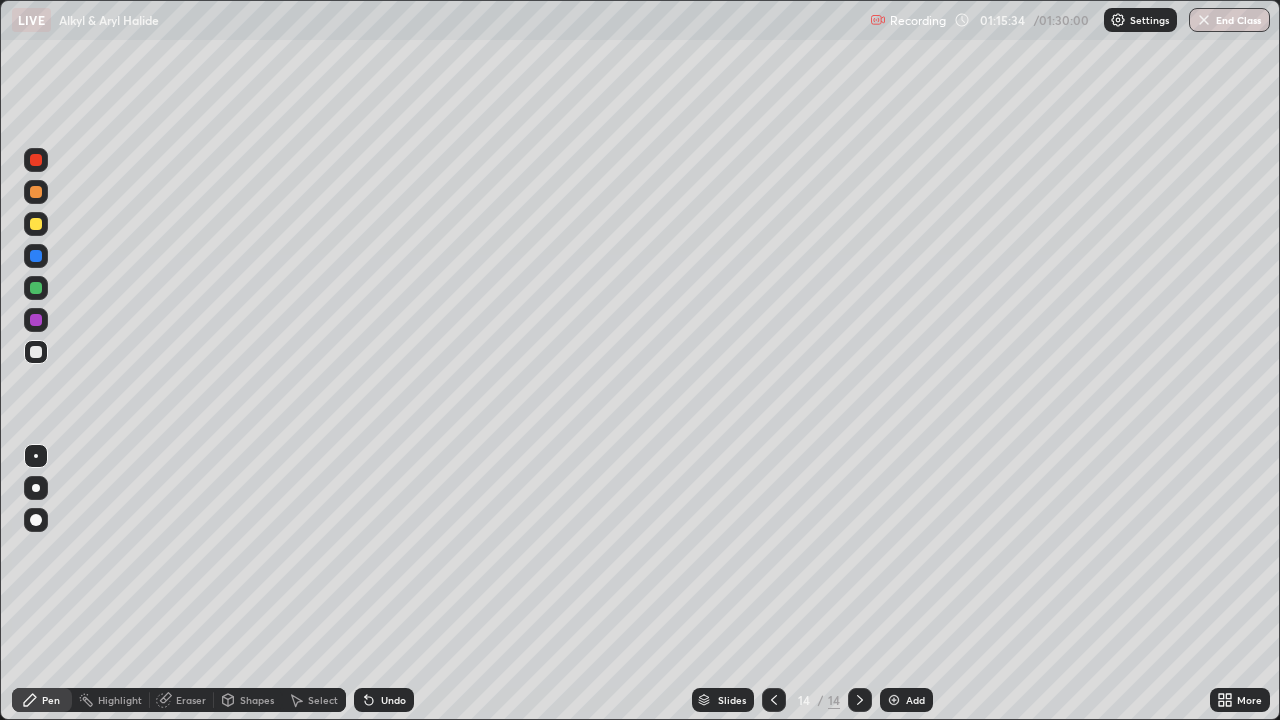 click on "Undo" at bounding box center [393, 700] 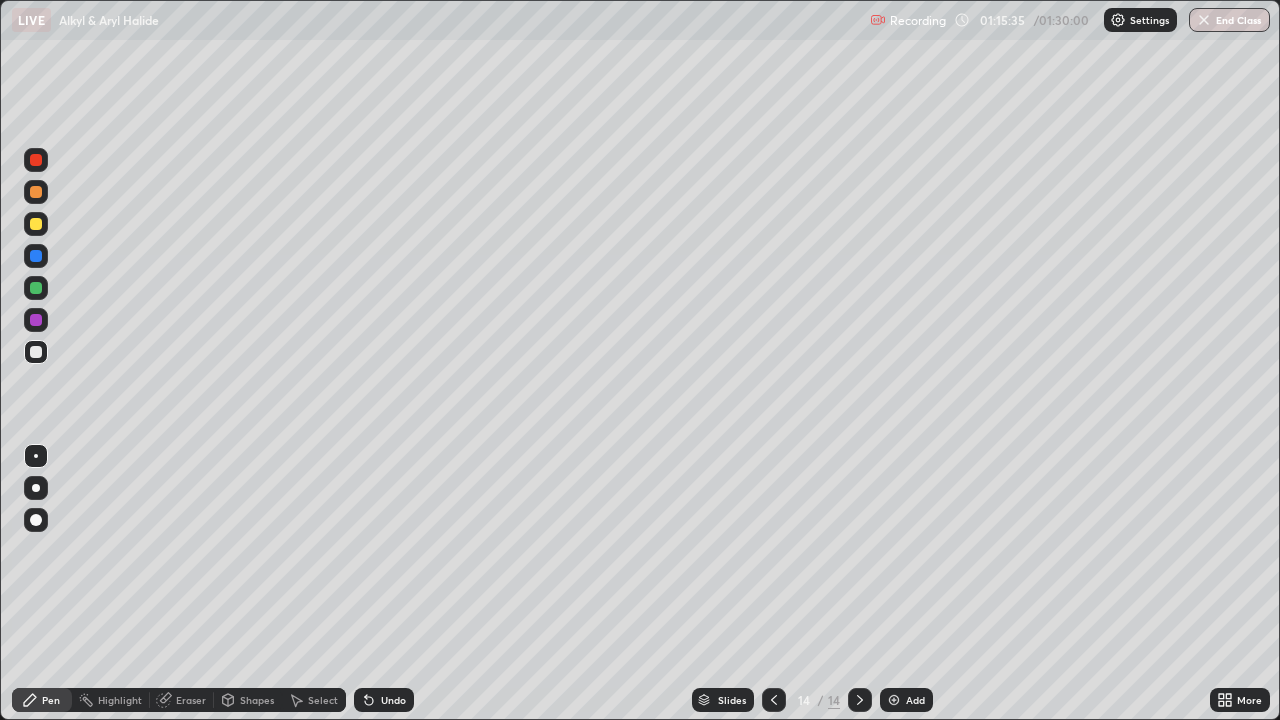 click on "Undo" at bounding box center (384, 700) 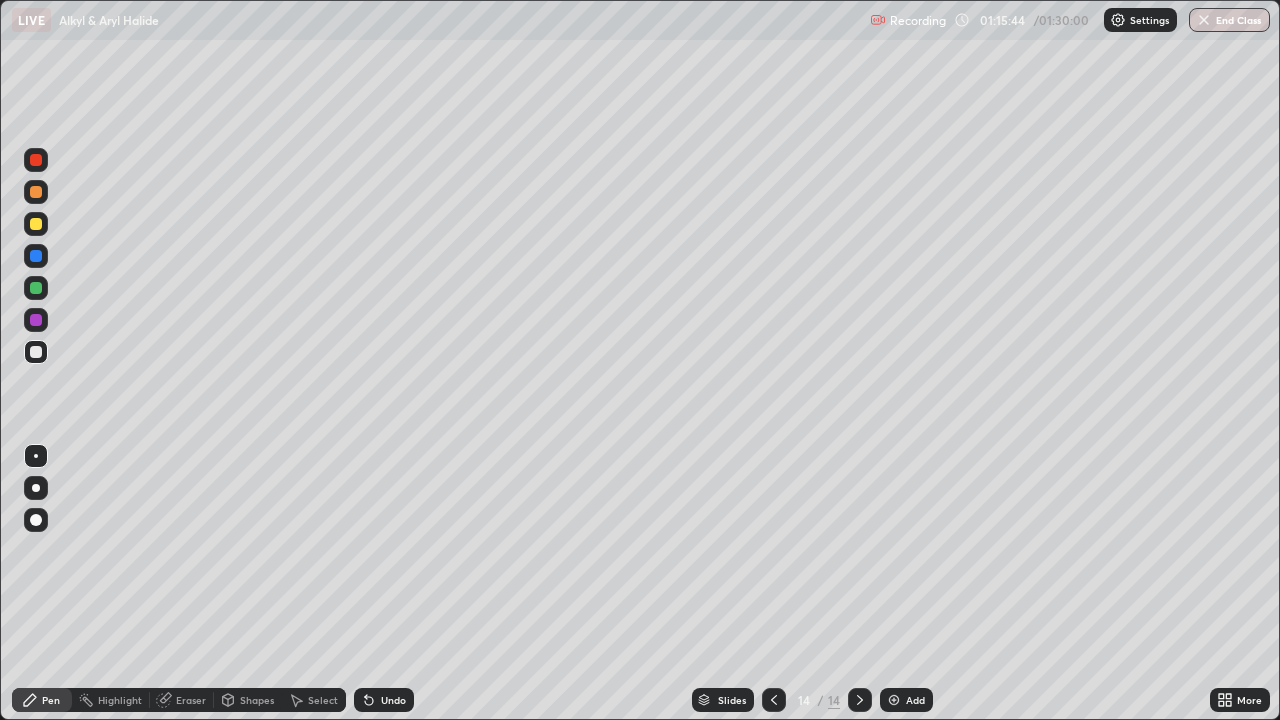 click on "Undo" at bounding box center (393, 700) 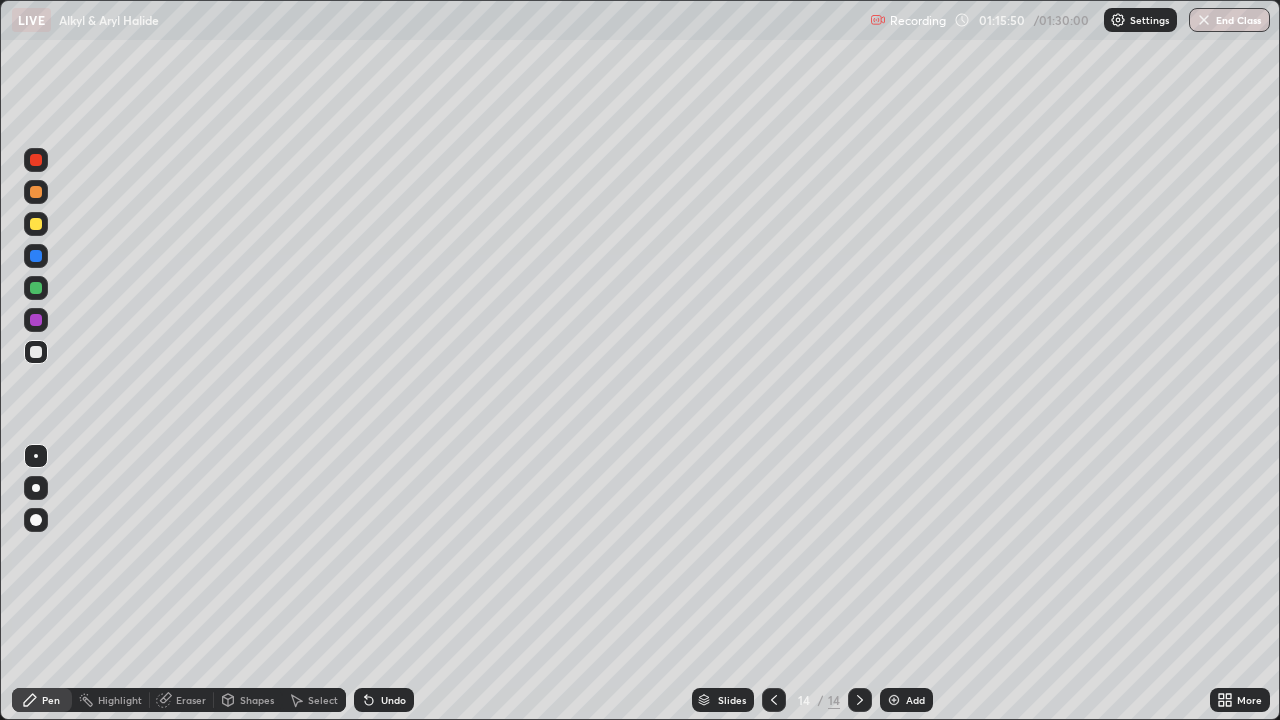click on "Undo" at bounding box center (384, 700) 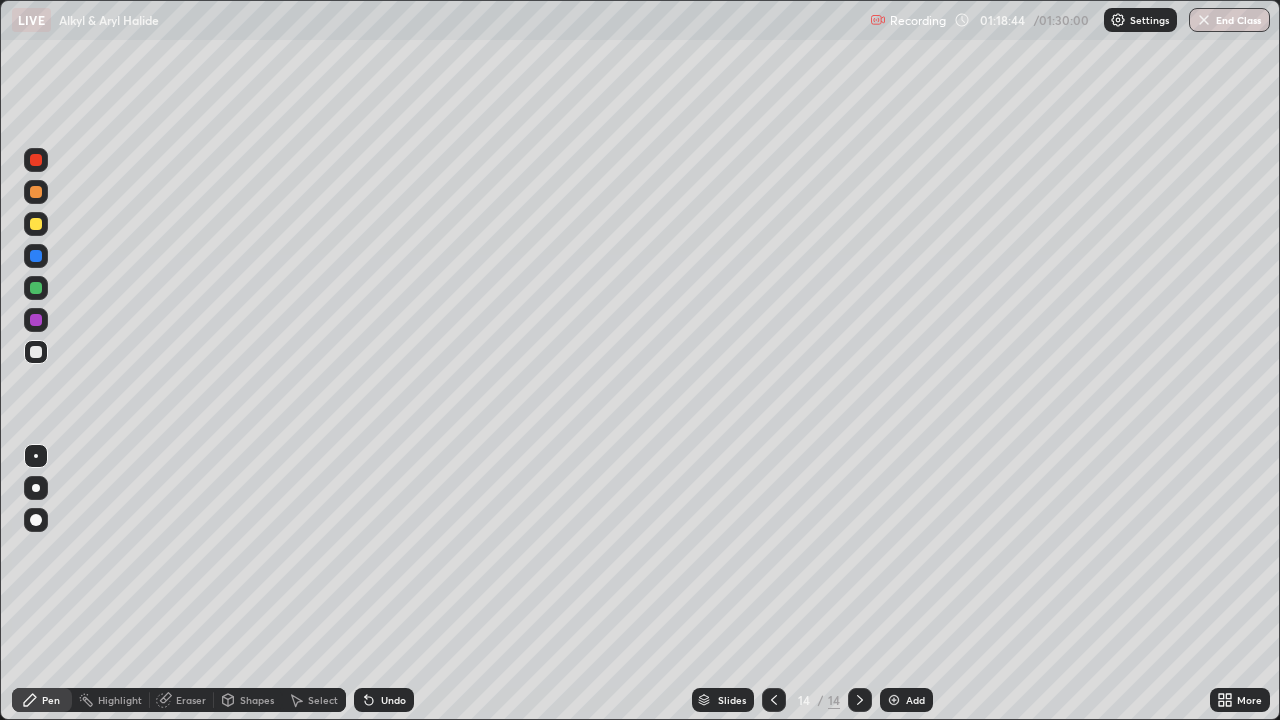 click at bounding box center (894, 700) 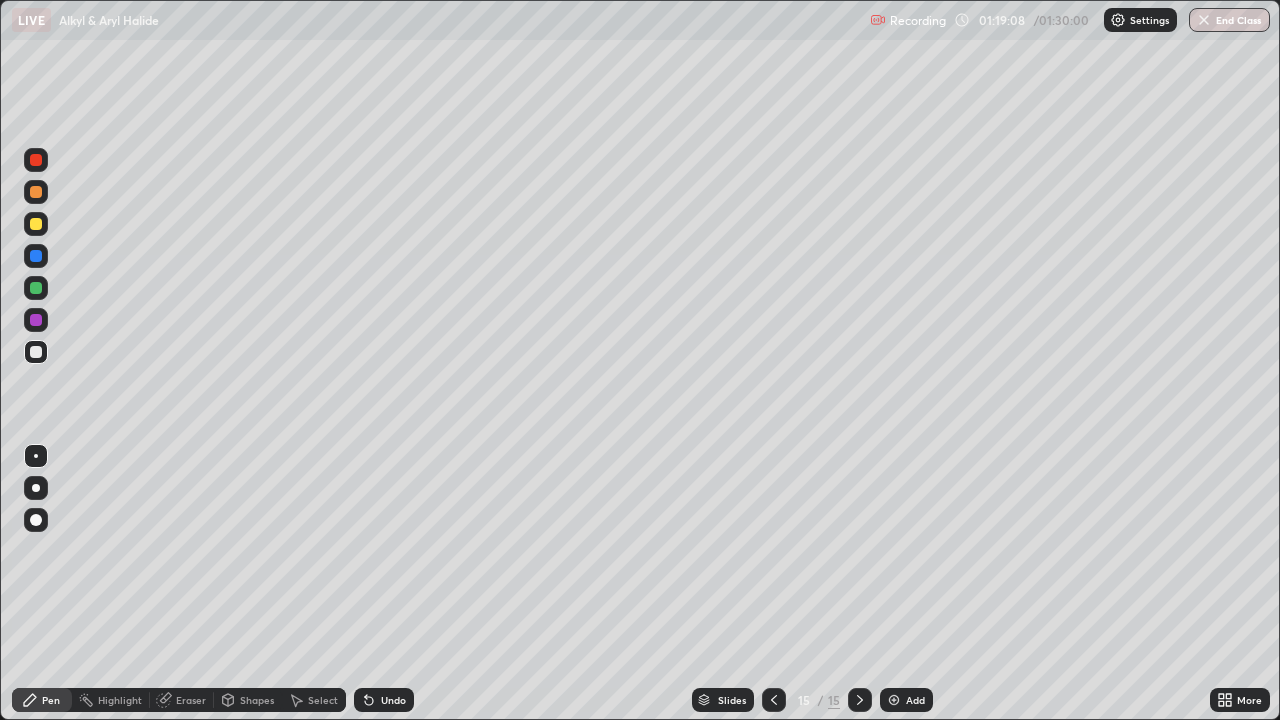 click 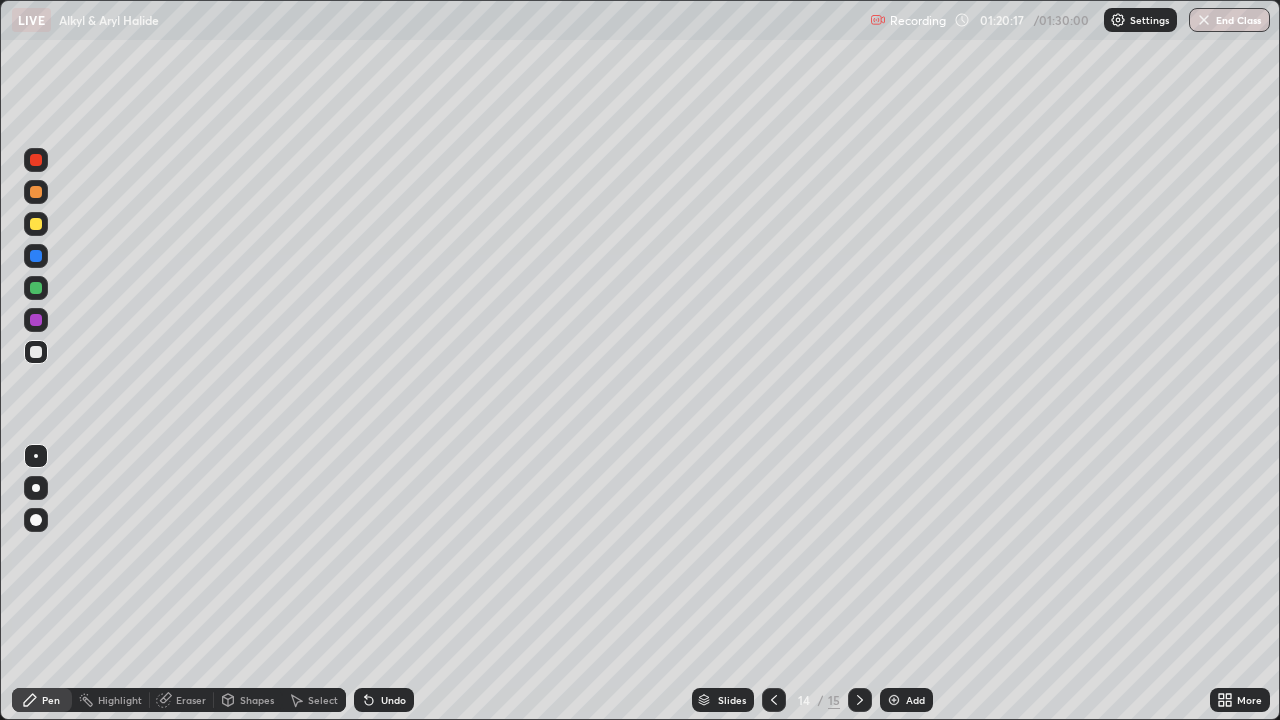 click on "Add" at bounding box center [906, 700] 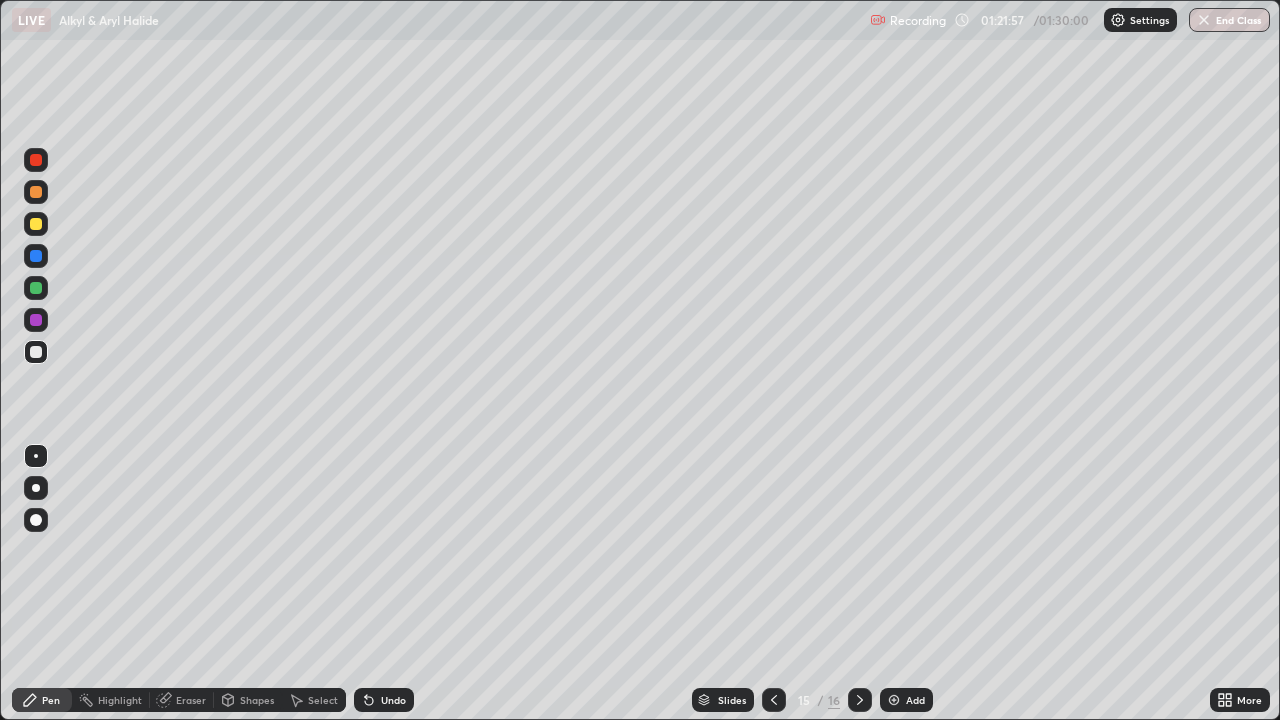 click on "Undo" at bounding box center [393, 700] 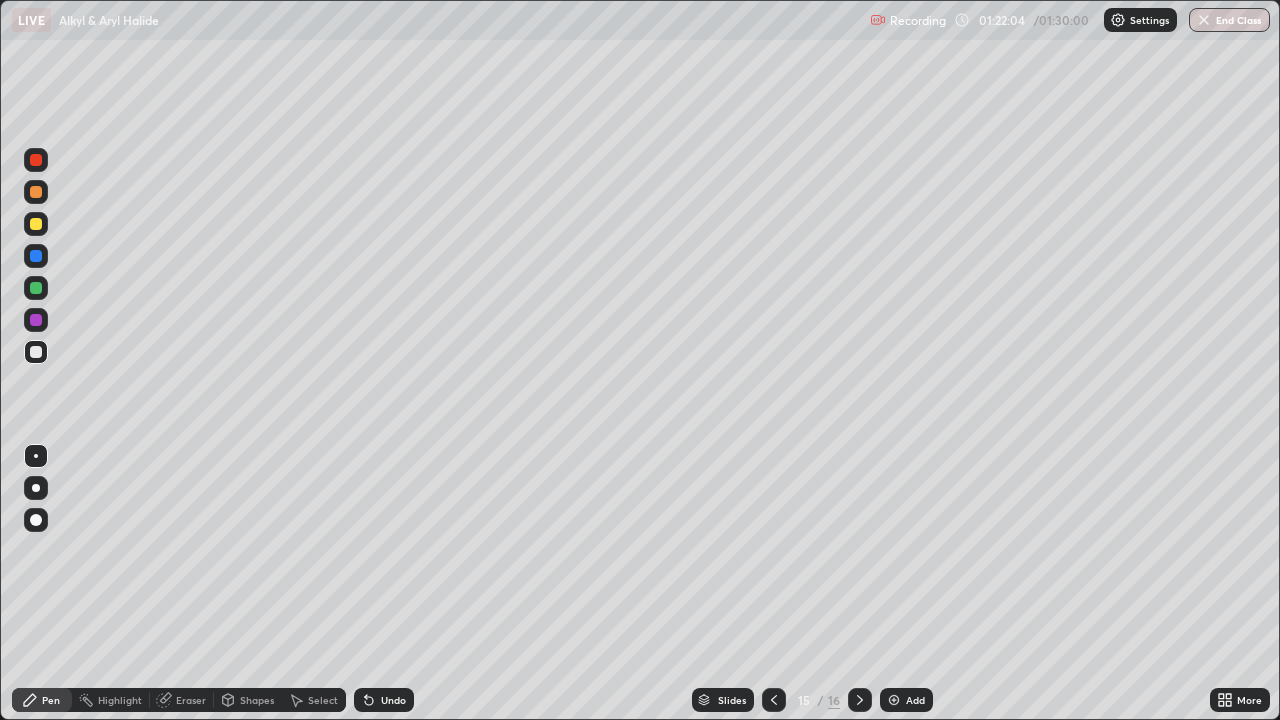 click on "Undo" at bounding box center [393, 700] 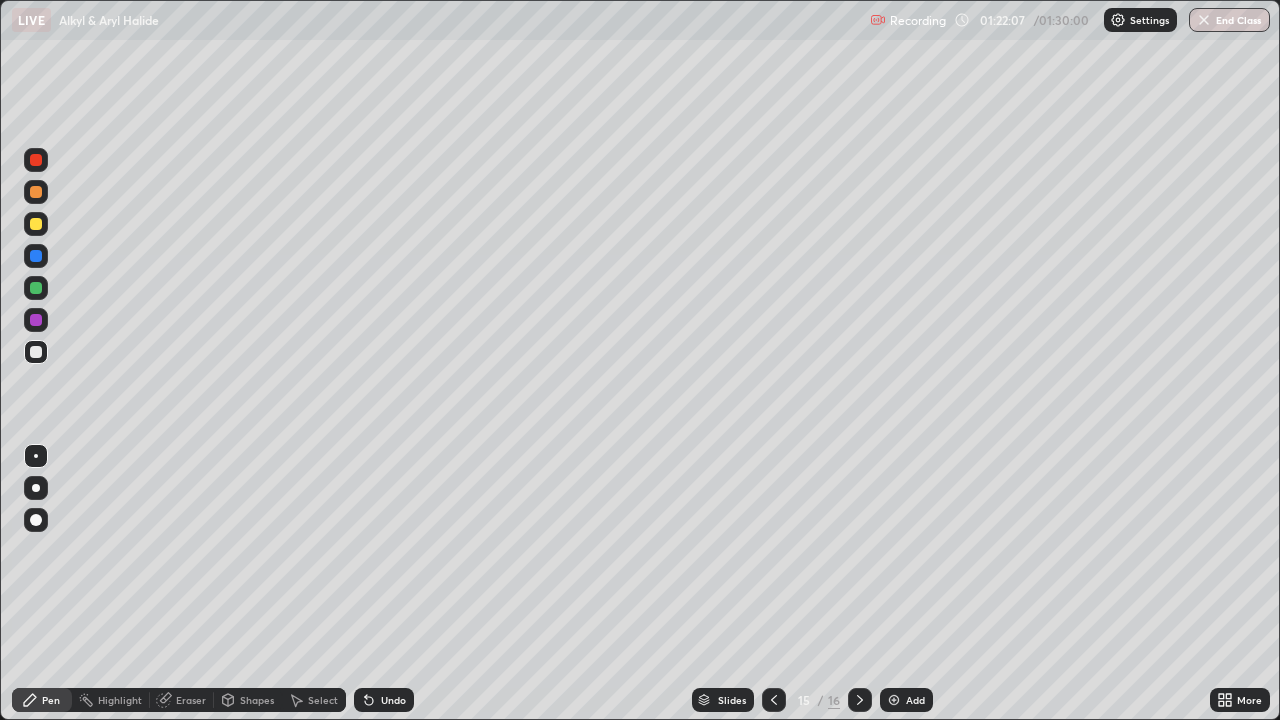 click on "Undo" at bounding box center (384, 700) 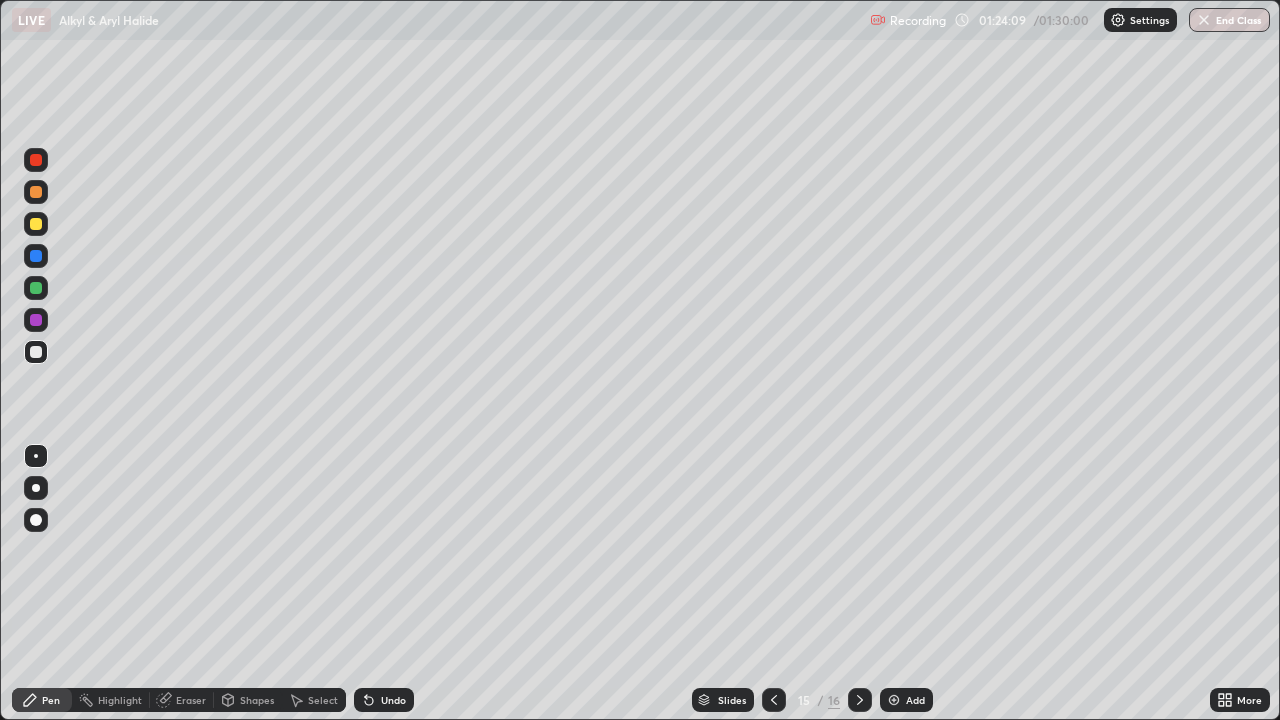 click on "Eraser" at bounding box center (191, 700) 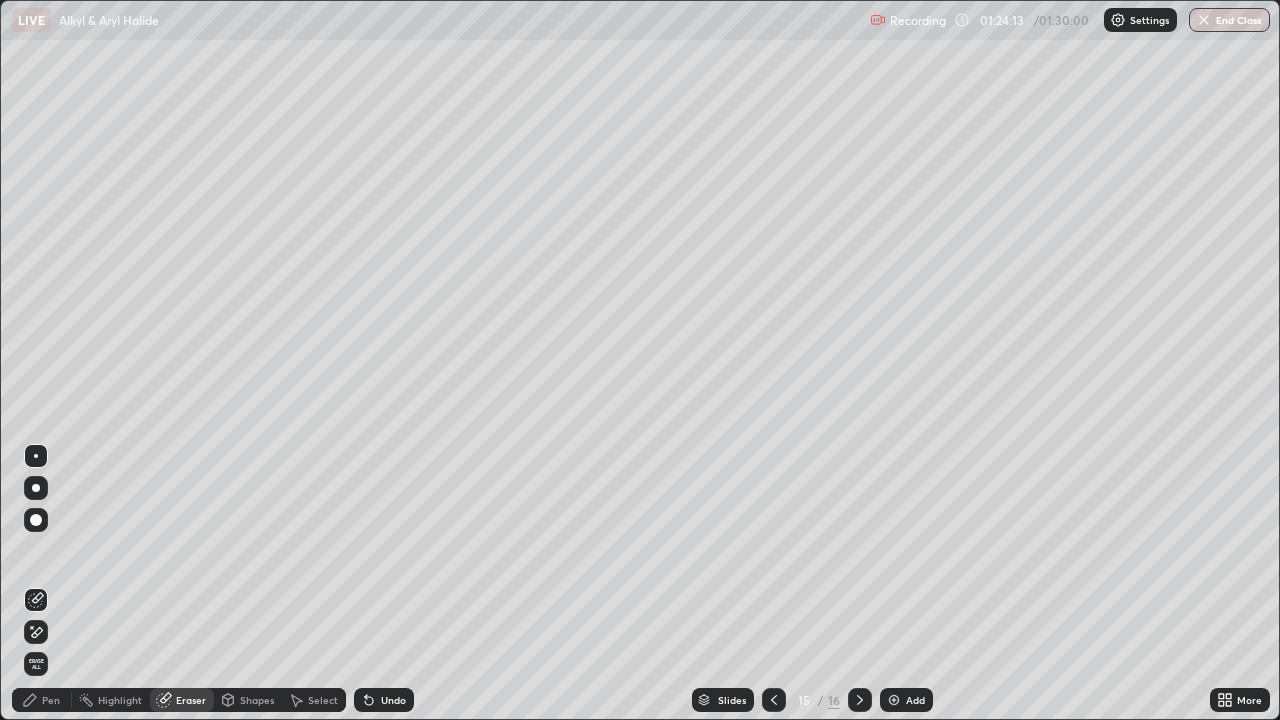 click on "Pen" at bounding box center [51, 700] 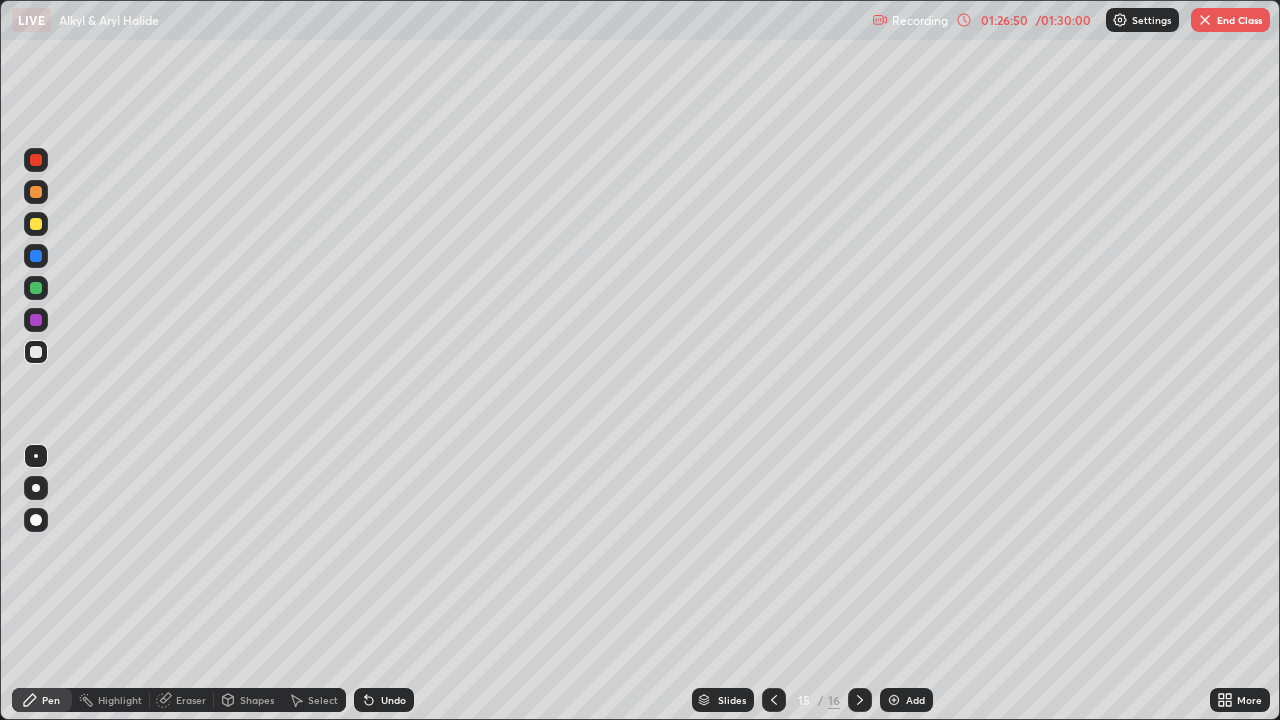 click on "End Class" at bounding box center (1230, 20) 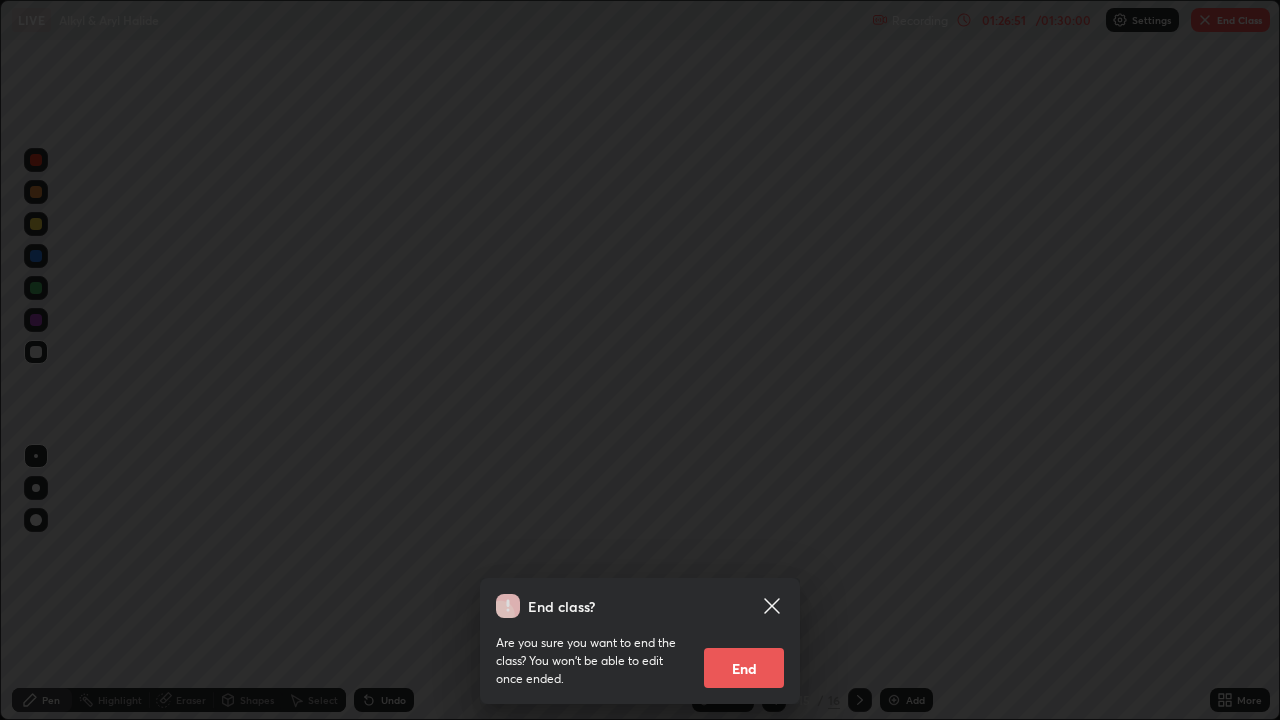 click on "End" at bounding box center (744, 668) 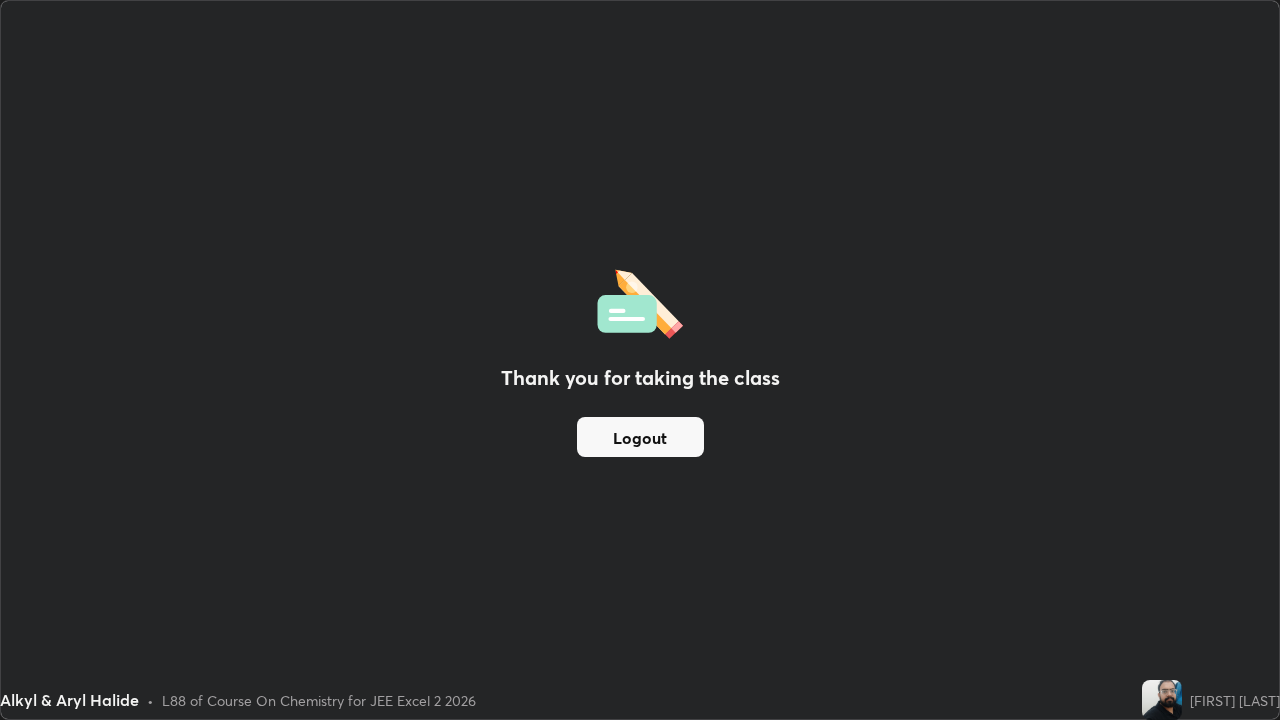 click on "Logout" at bounding box center (640, 437) 